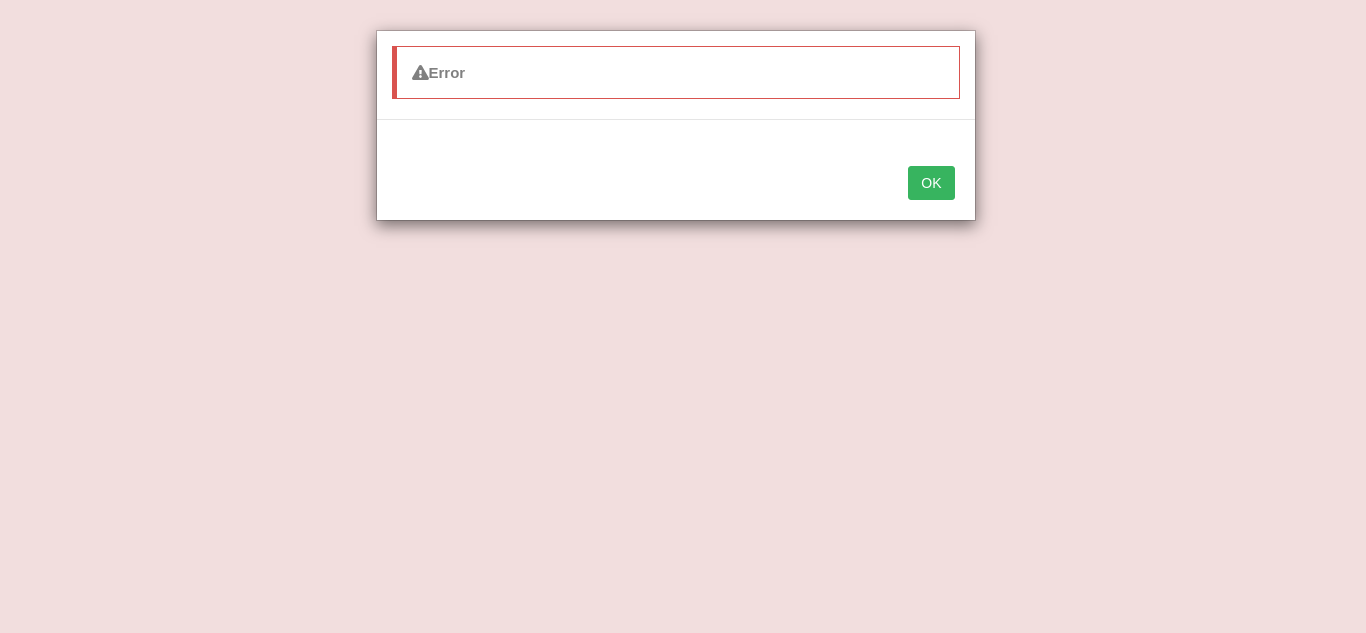 scroll, scrollTop: 804, scrollLeft: 0, axis: vertical 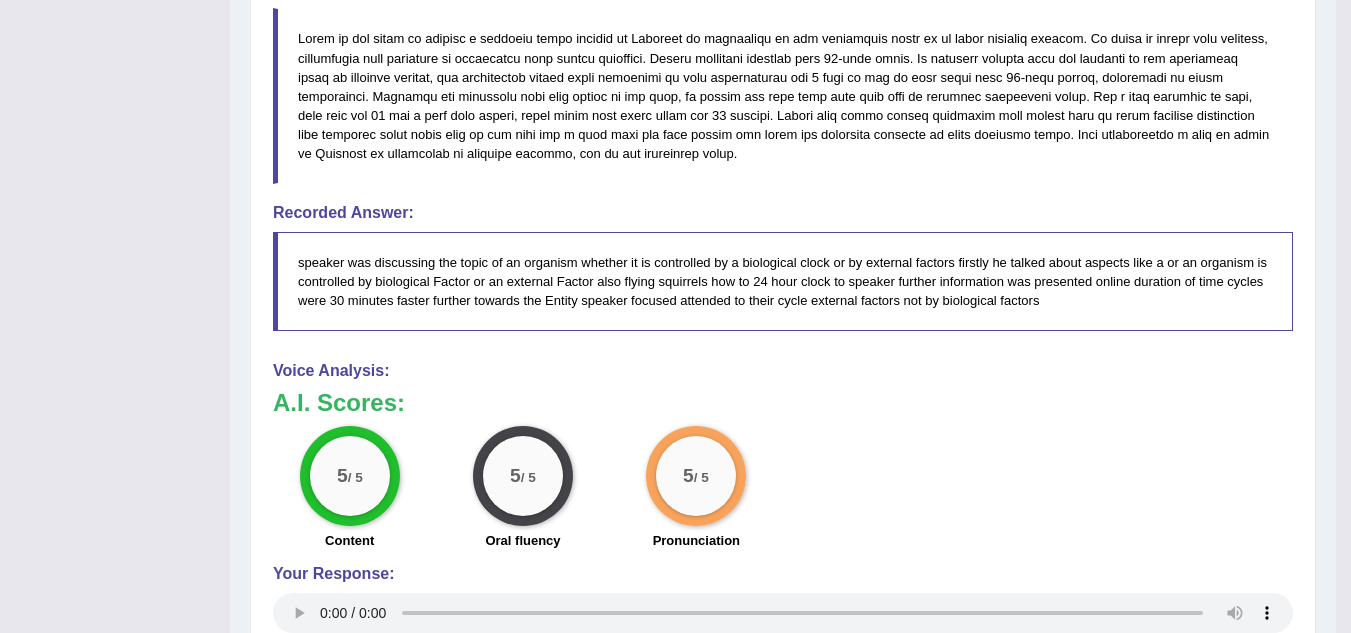 click at bounding box center [783, 96] 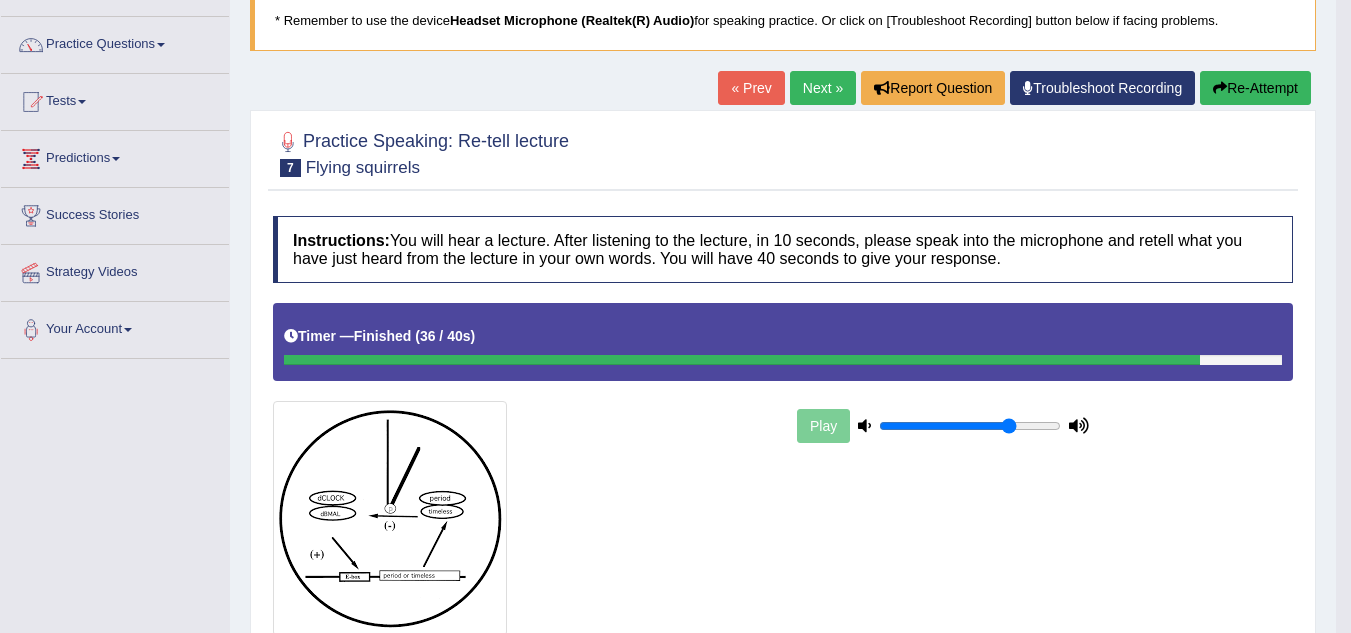 scroll, scrollTop: 138, scrollLeft: 0, axis: vertical 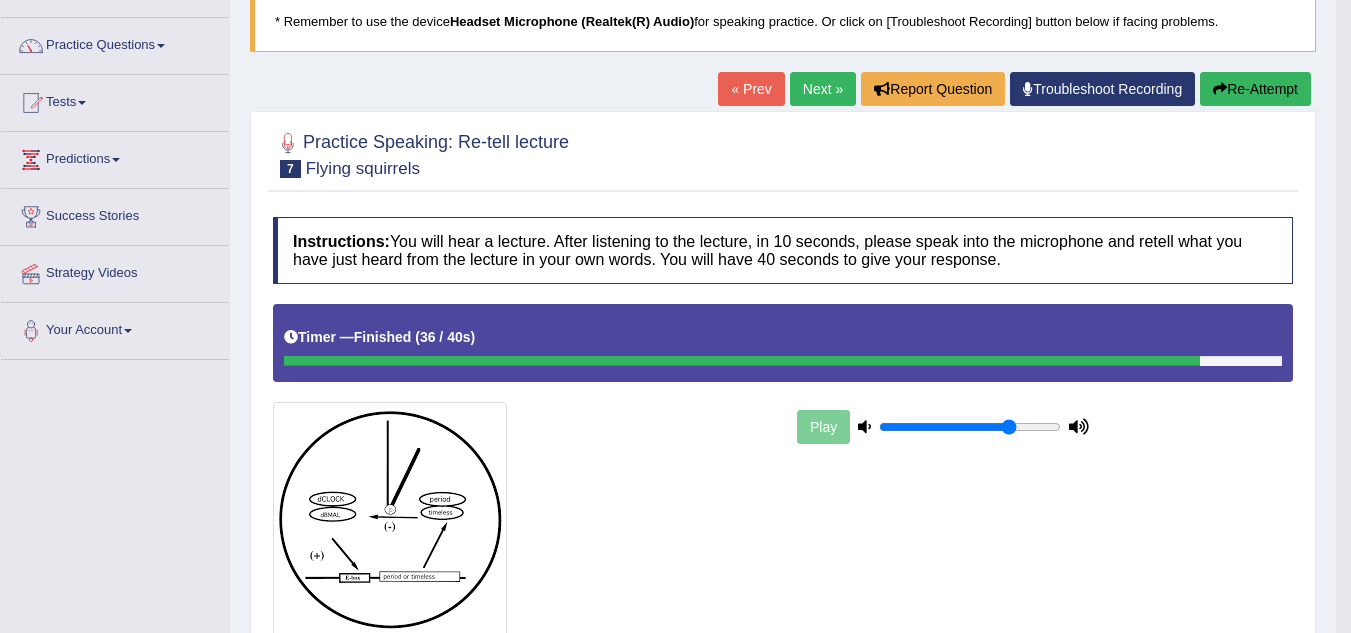 click on "Next »" at bounding box center (823, 89) 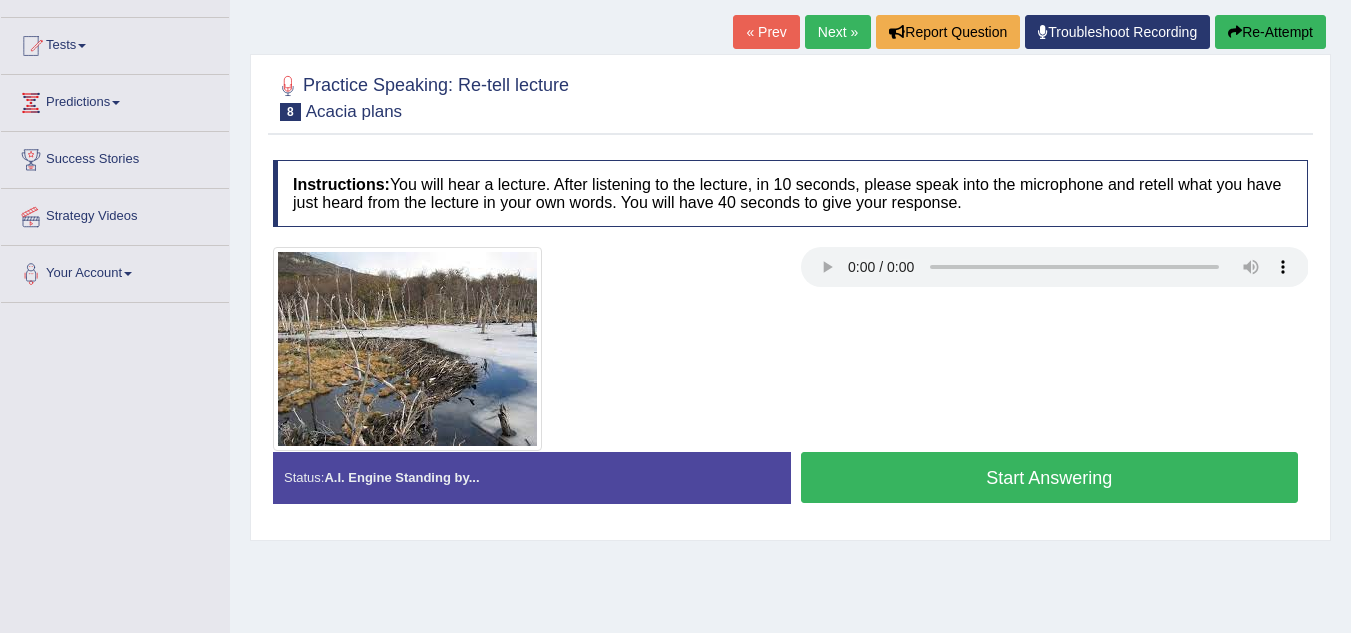 scroll, scrollTop: 195, scrollLeft: 0, axis: vertical 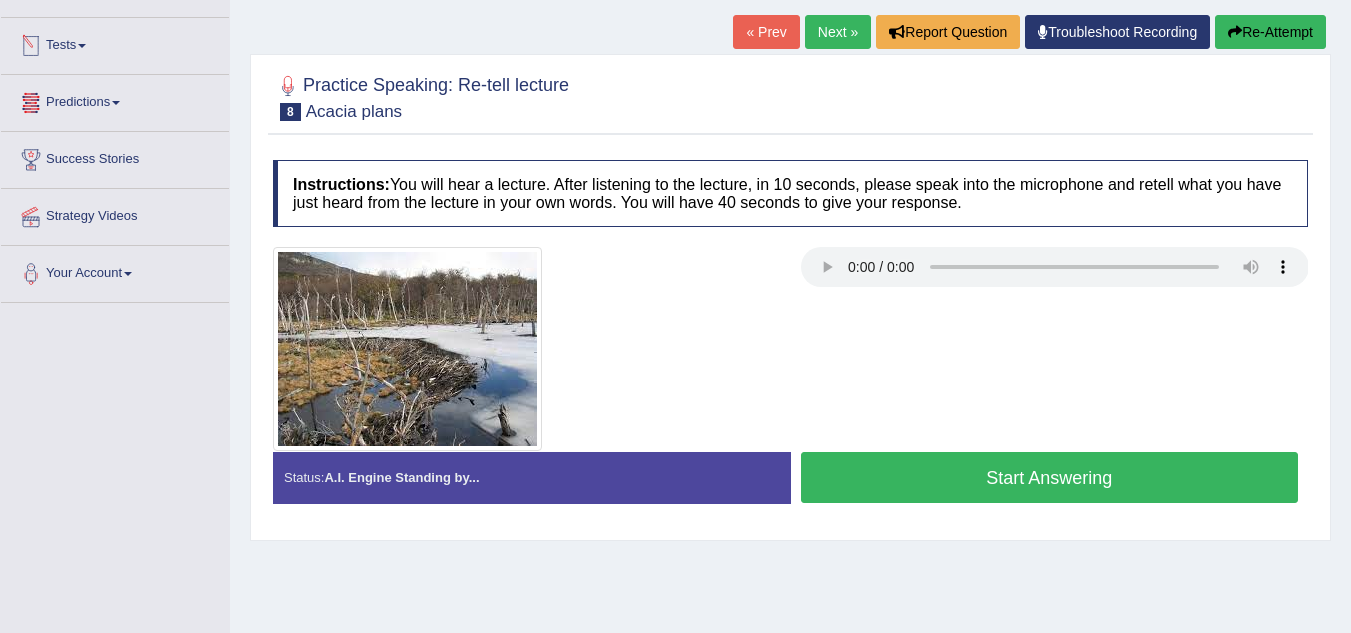 click on "Tests" at bounding box center [115, 43] 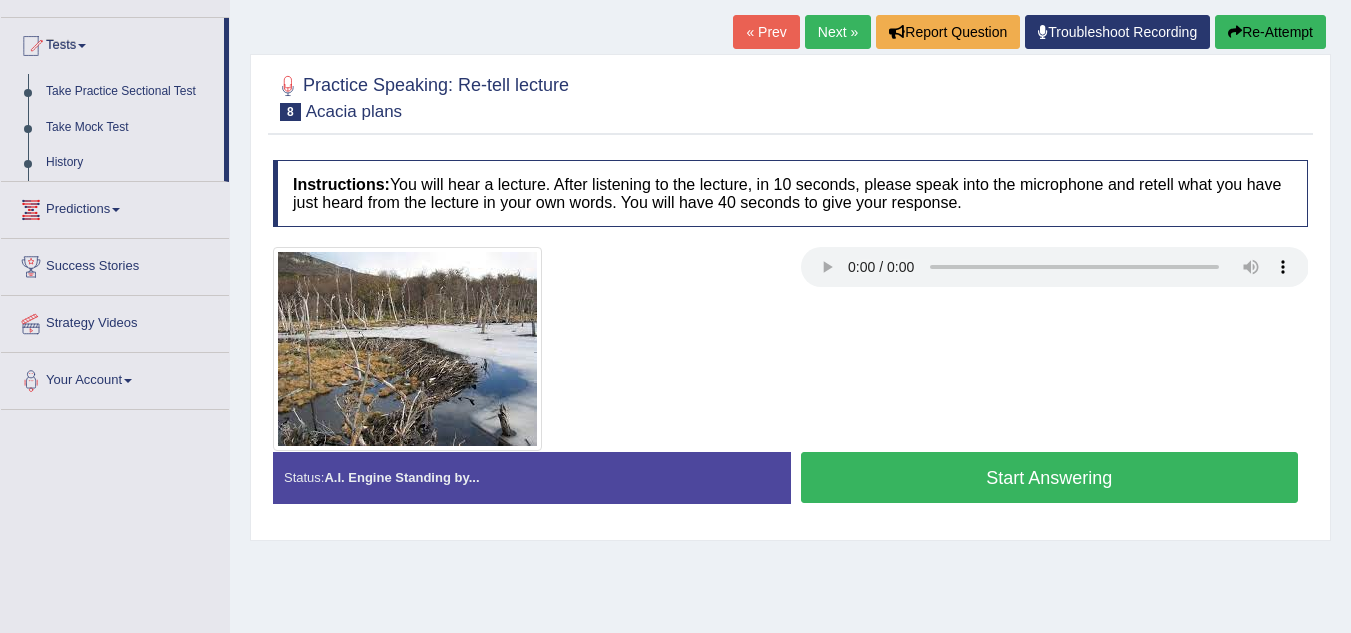 click on "Predictions" at bounding box center [115, 207] 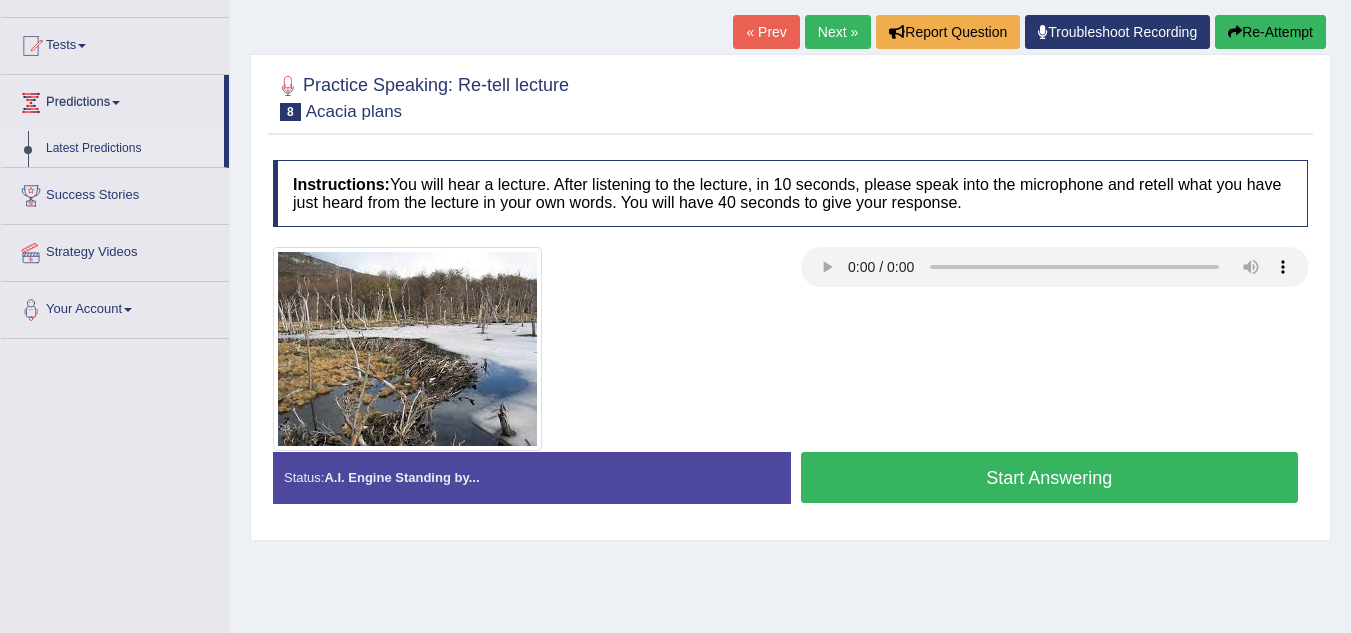 click on "Latest Predictions" at bounding box center [130, 149] 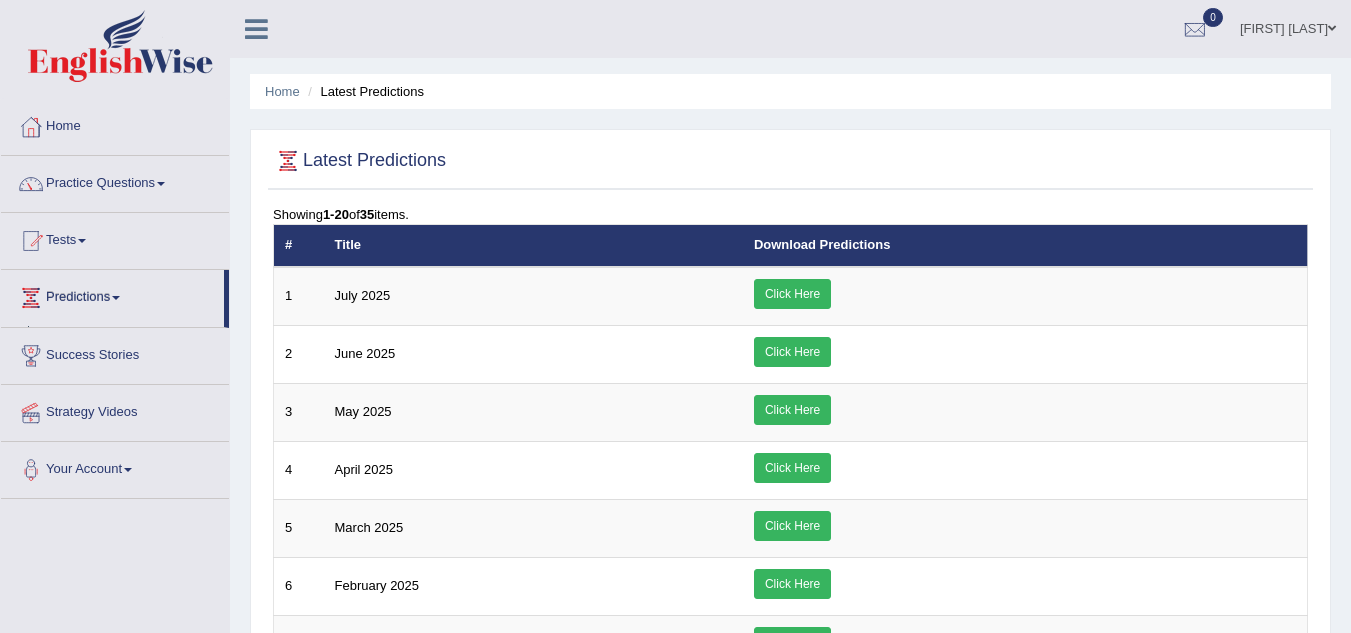 scroll, scrollTop: 0, scrollLeft: 0, axis: both 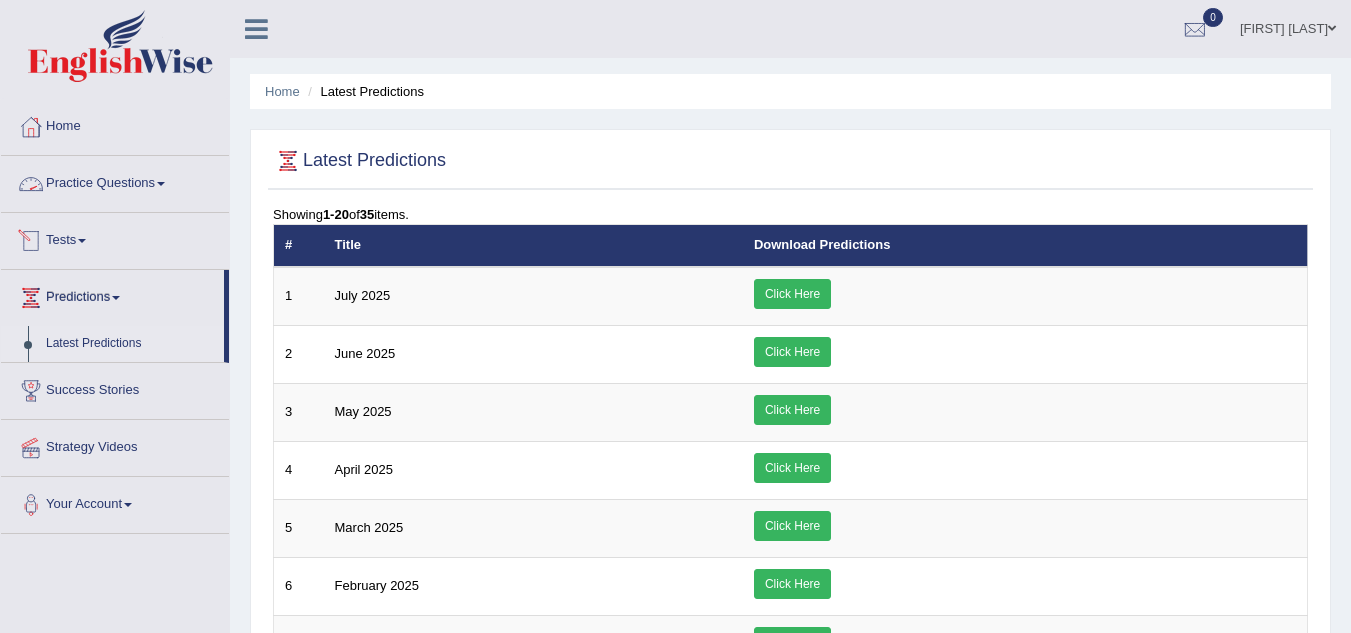click on "Practice Questions" at bounding box center [115, 181] 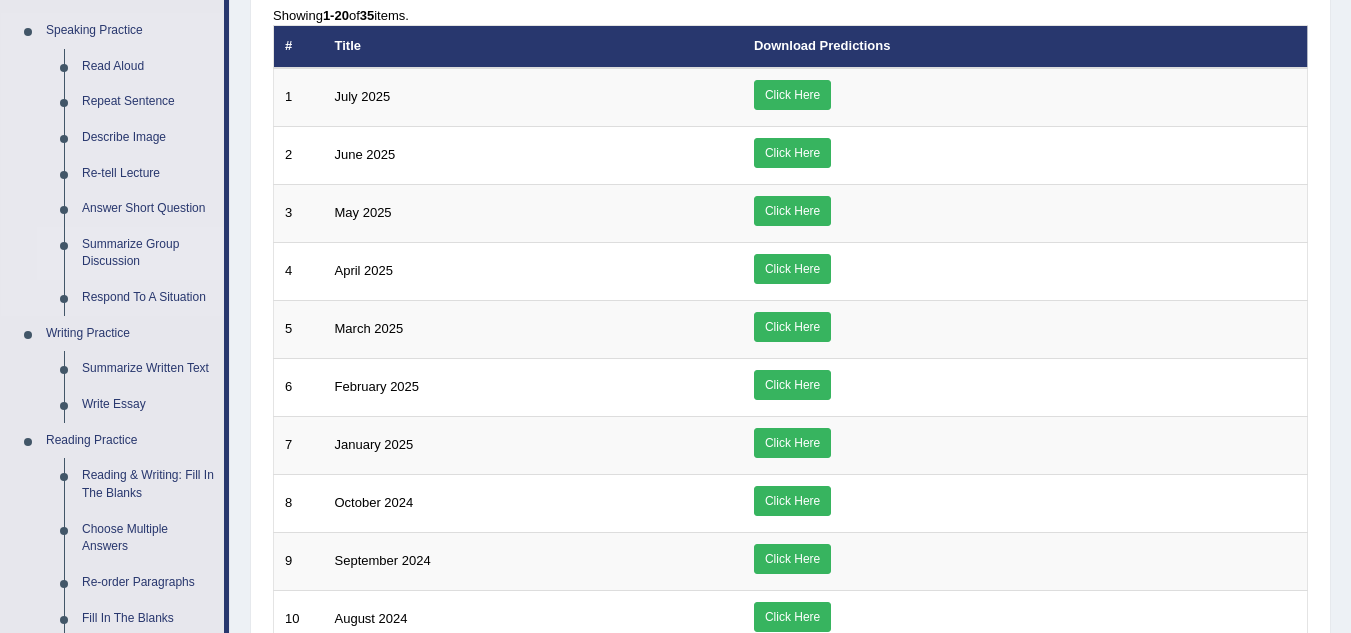 scroll, scrollTop: 195, scrollLeft: 0, axis: vertical 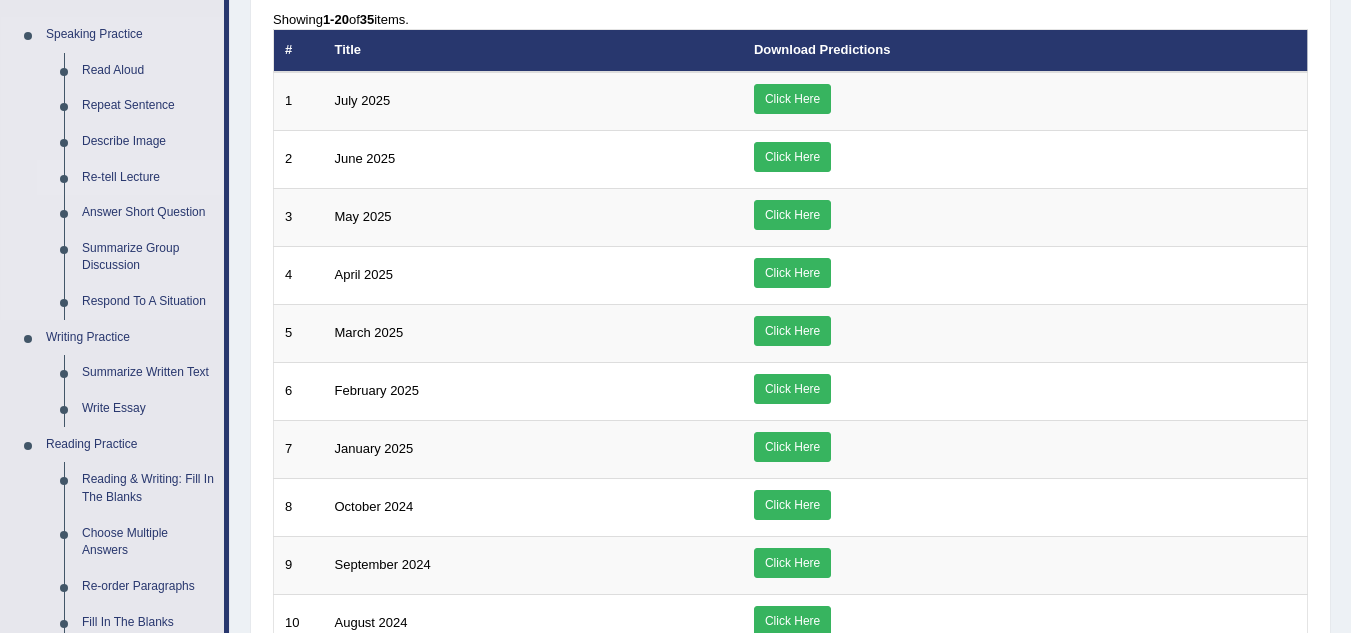 click on "Re-tell Lecture" at bounding box center [148, 178] 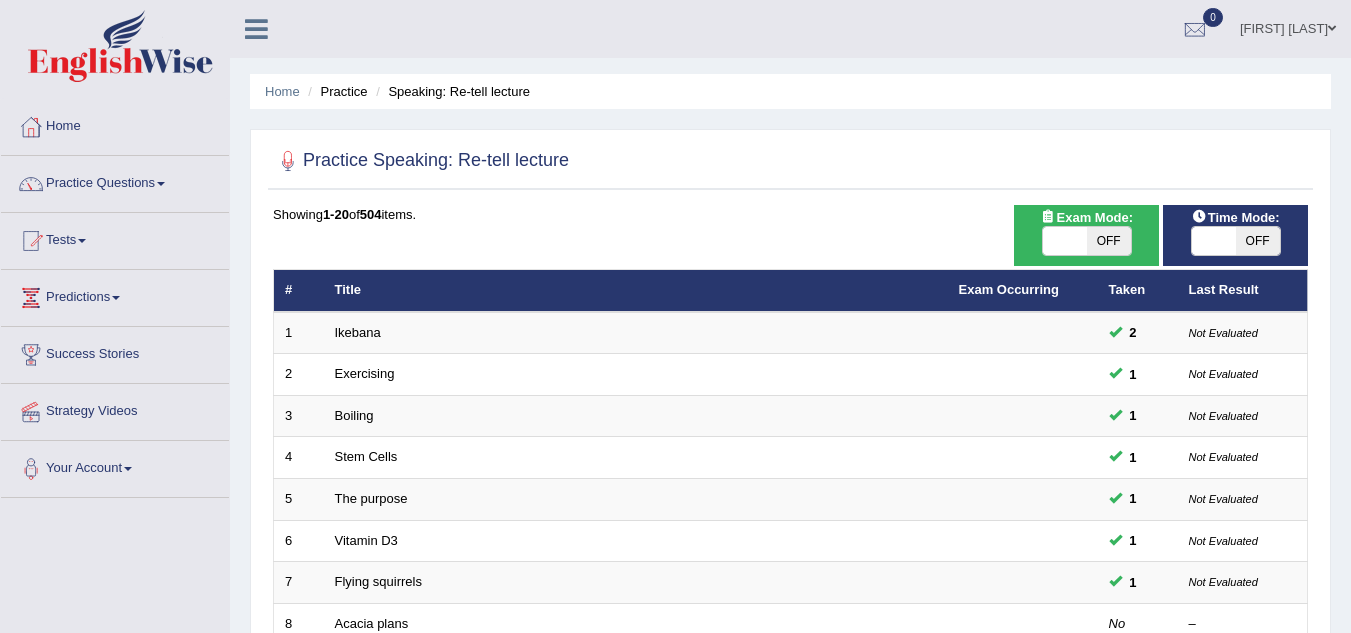 scroll, scrollTop: 0, scrollLeft: 0, axis: both 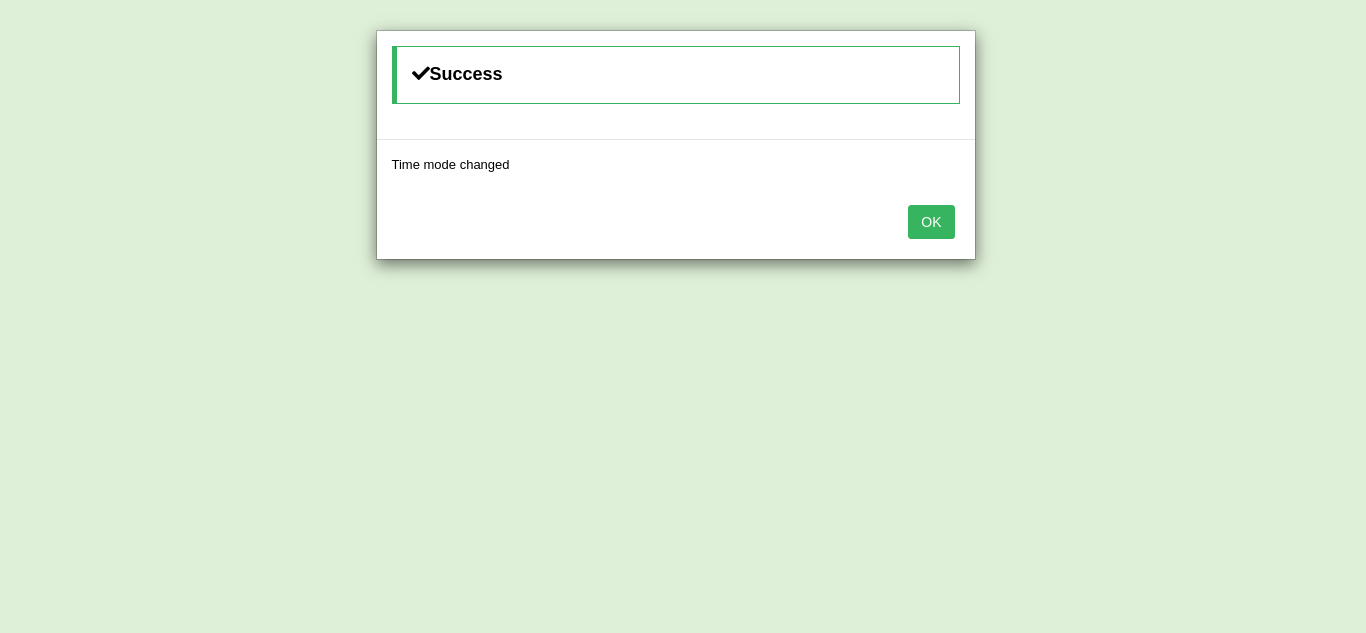 click on "OK" at bounding box center (931, 222) 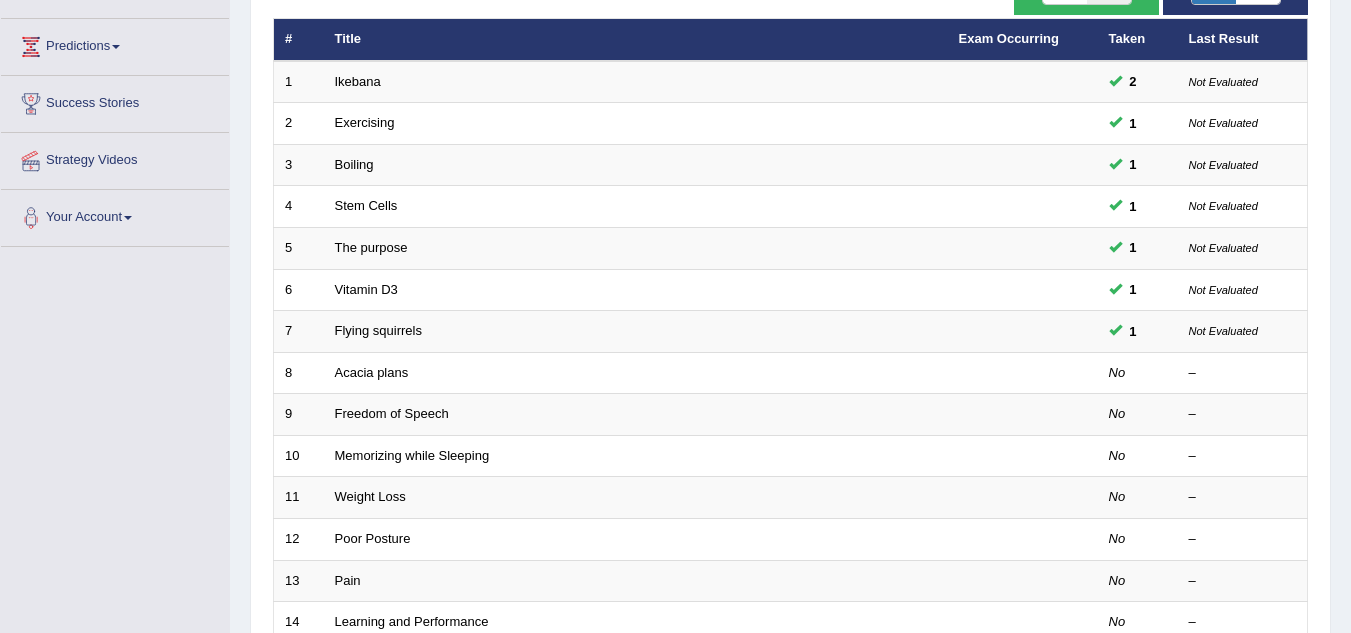 scroll, scrollTop: 270, scrollLeft: 0, axis: vertical 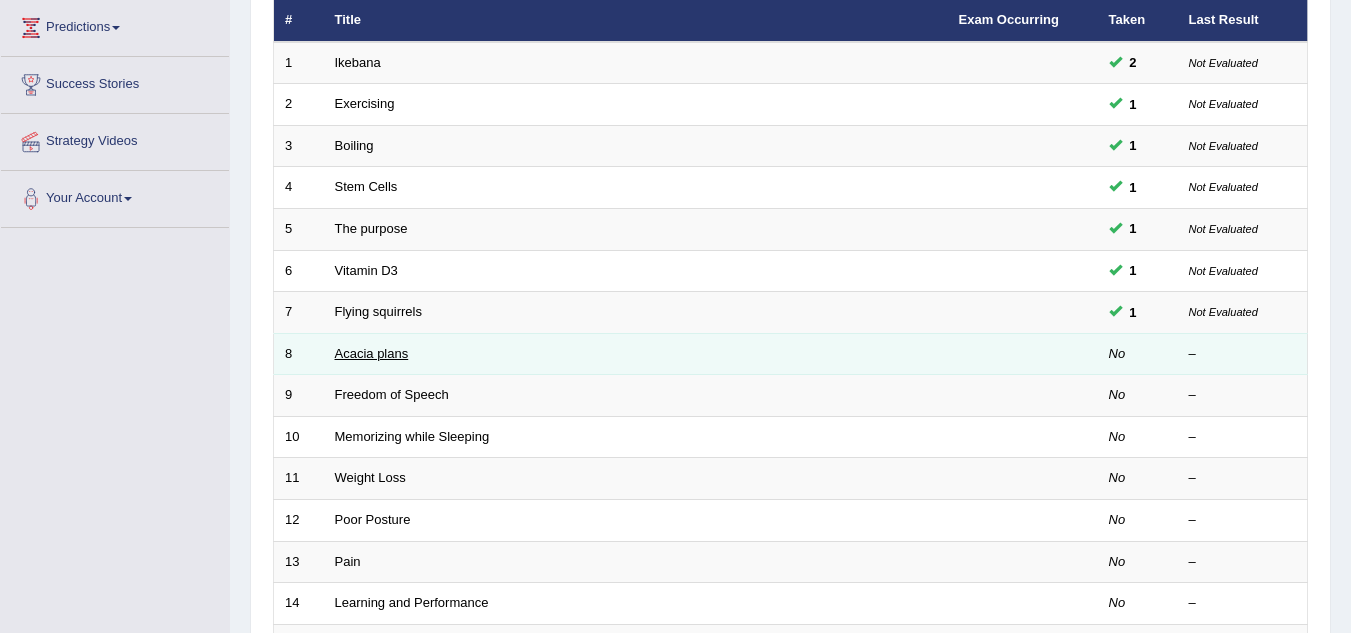 click on "Acacia plans" at bounding box center [372, 353] 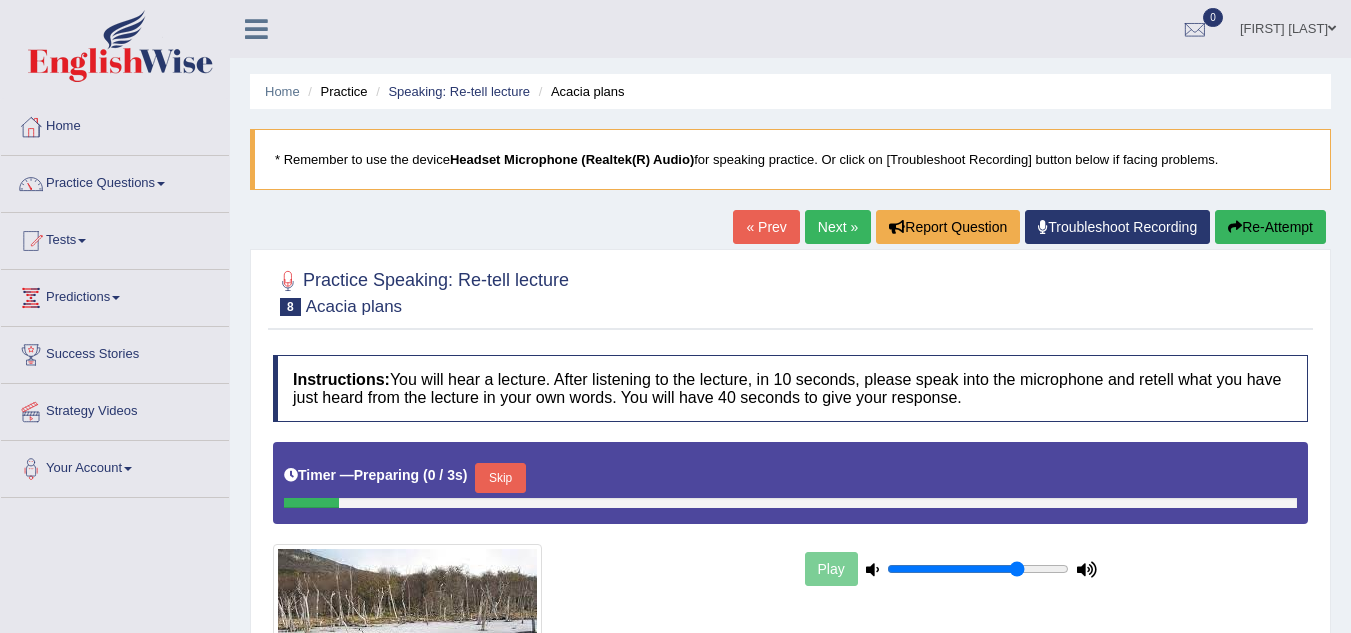 scroll, scrollTop: 0, scrollLeft: 0, axis: both 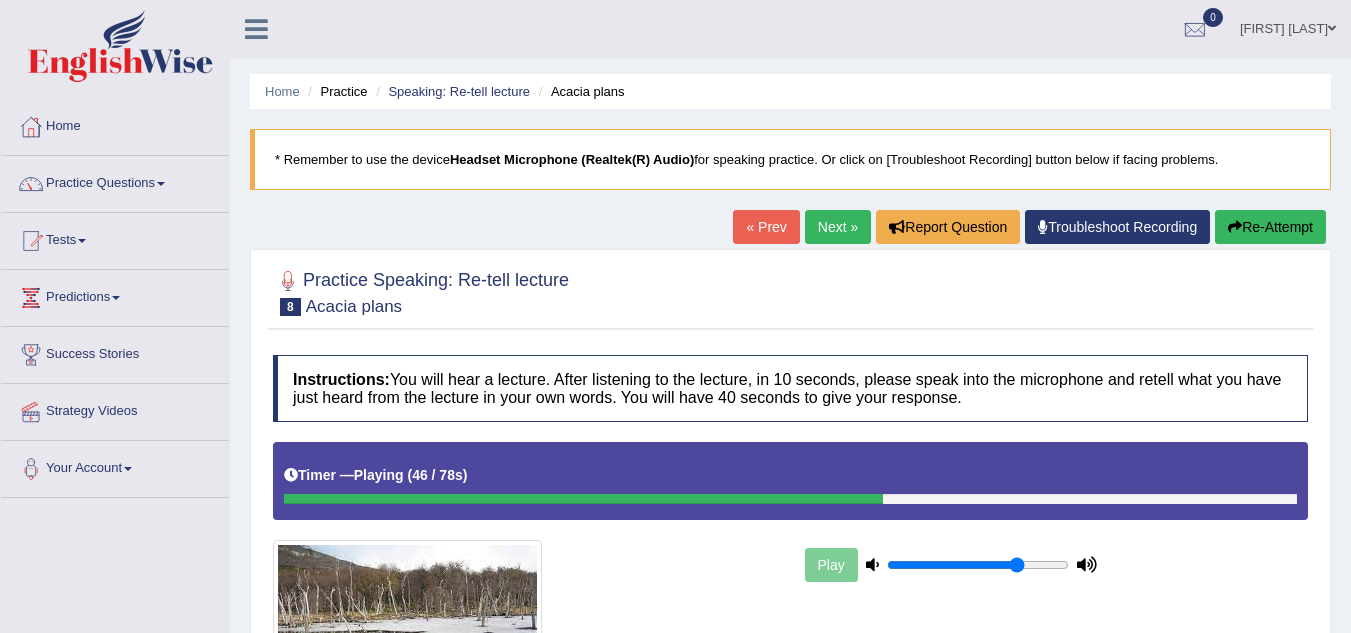 click on "Re-Attempt" at bounding box center (1270, 227) 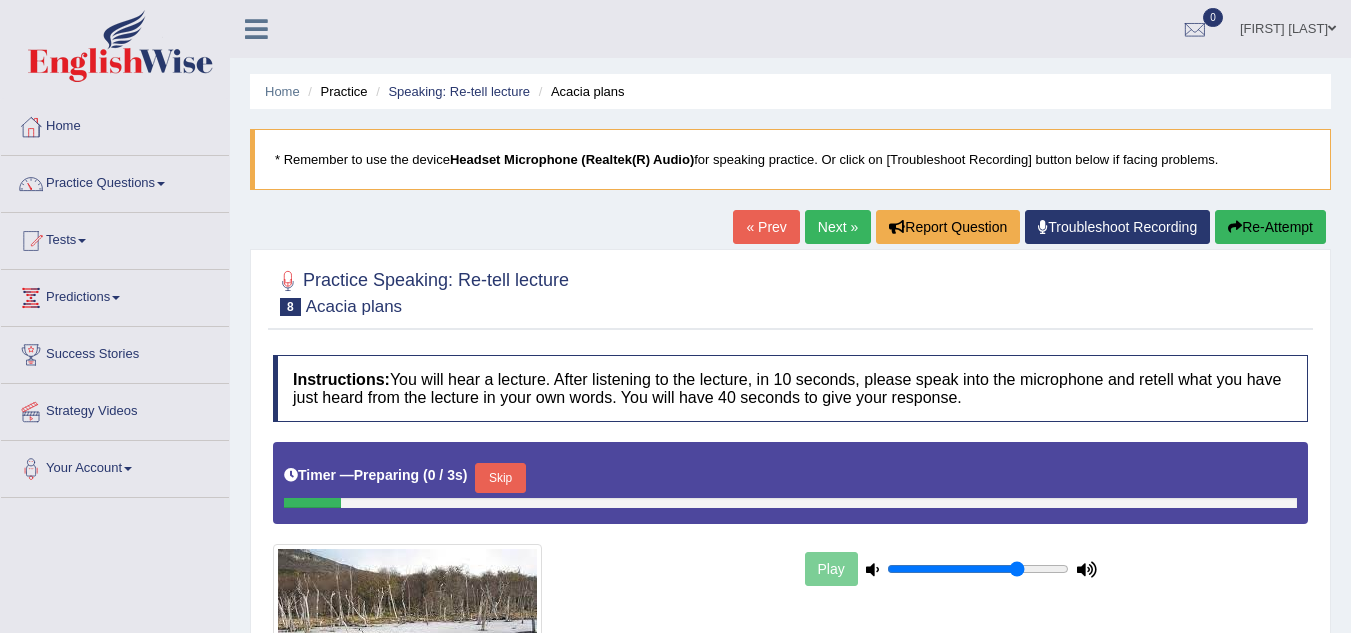 scroll, scrollTop: 0, scrollLeft: 0, axis: both 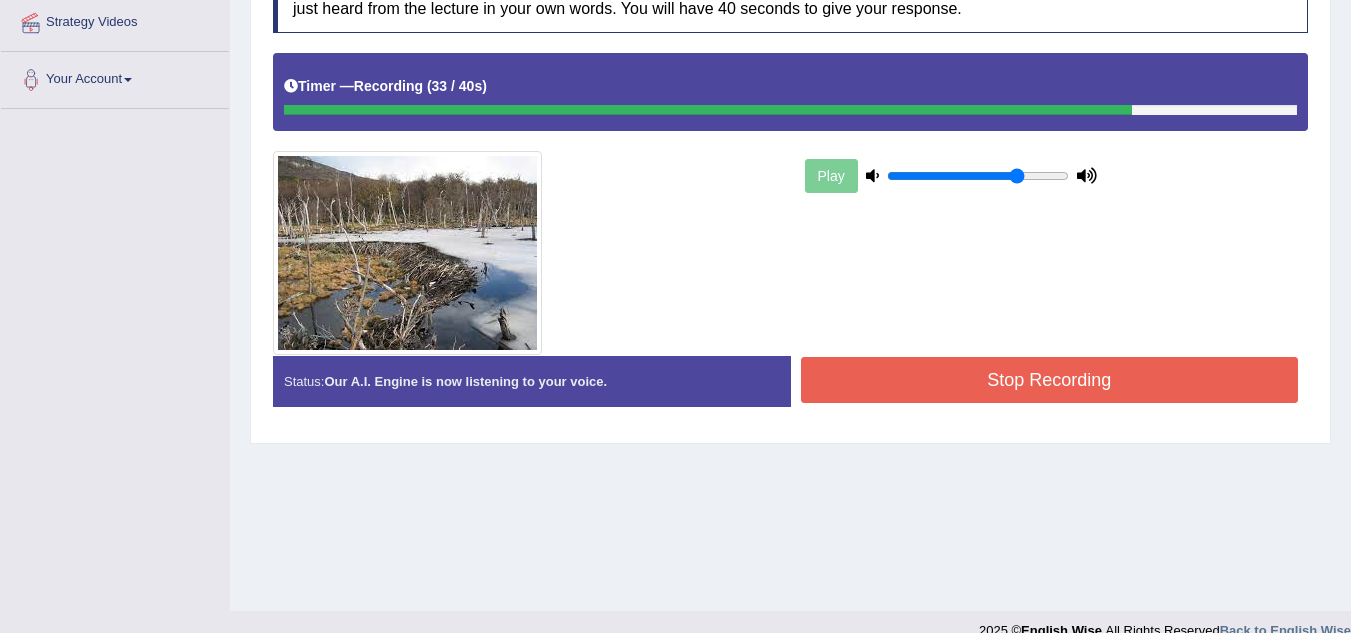 click on "Stop Recording" at bounding box center (1050, 380) 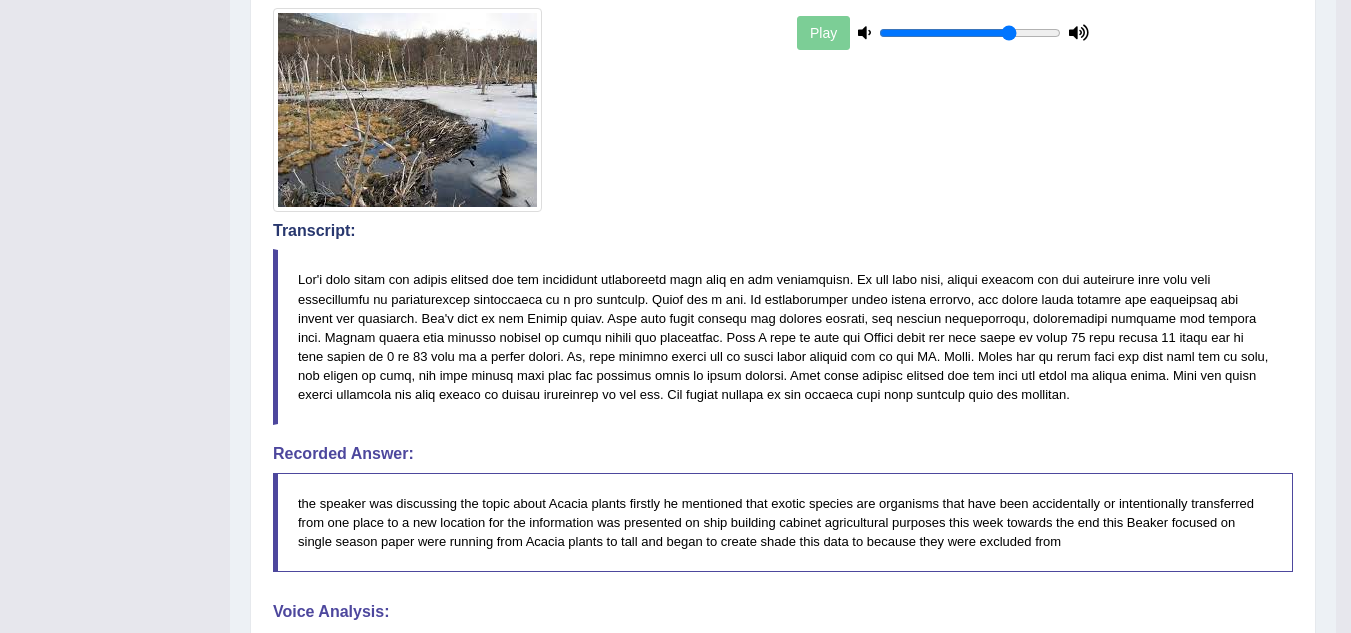 scroll, scrollTop: 54, scrollLeft: 0, axis: vertical 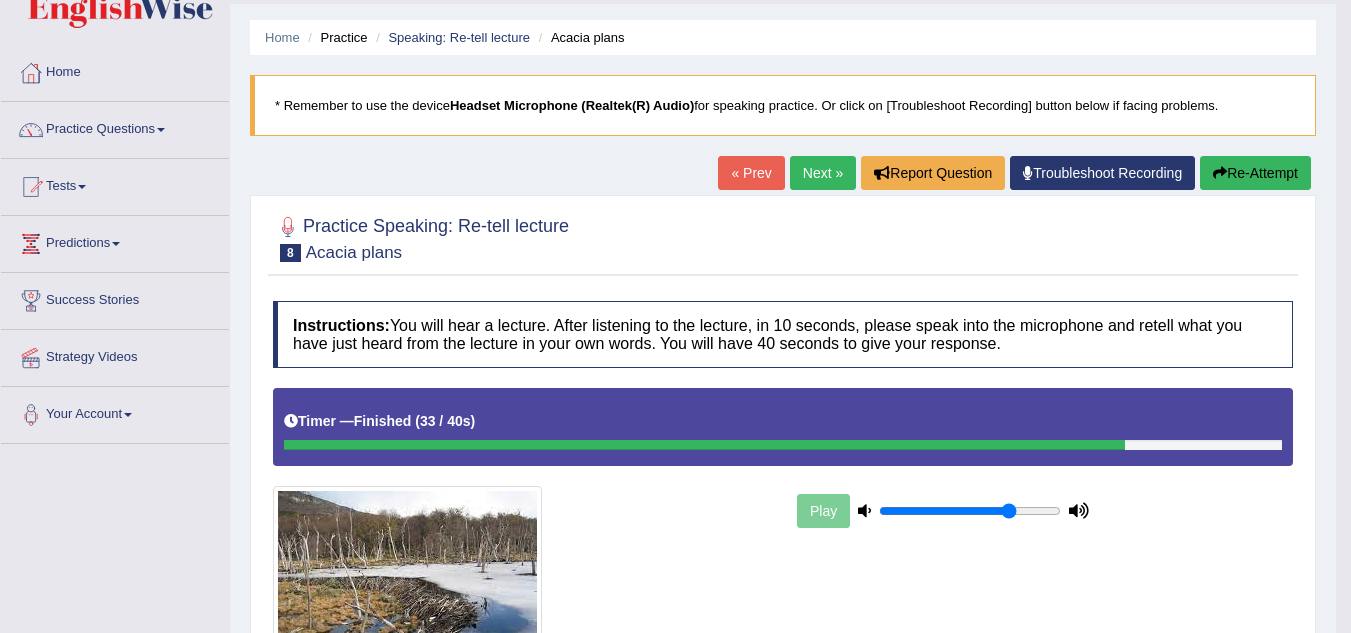 click on "Next »" at bounding box center (823, 173) 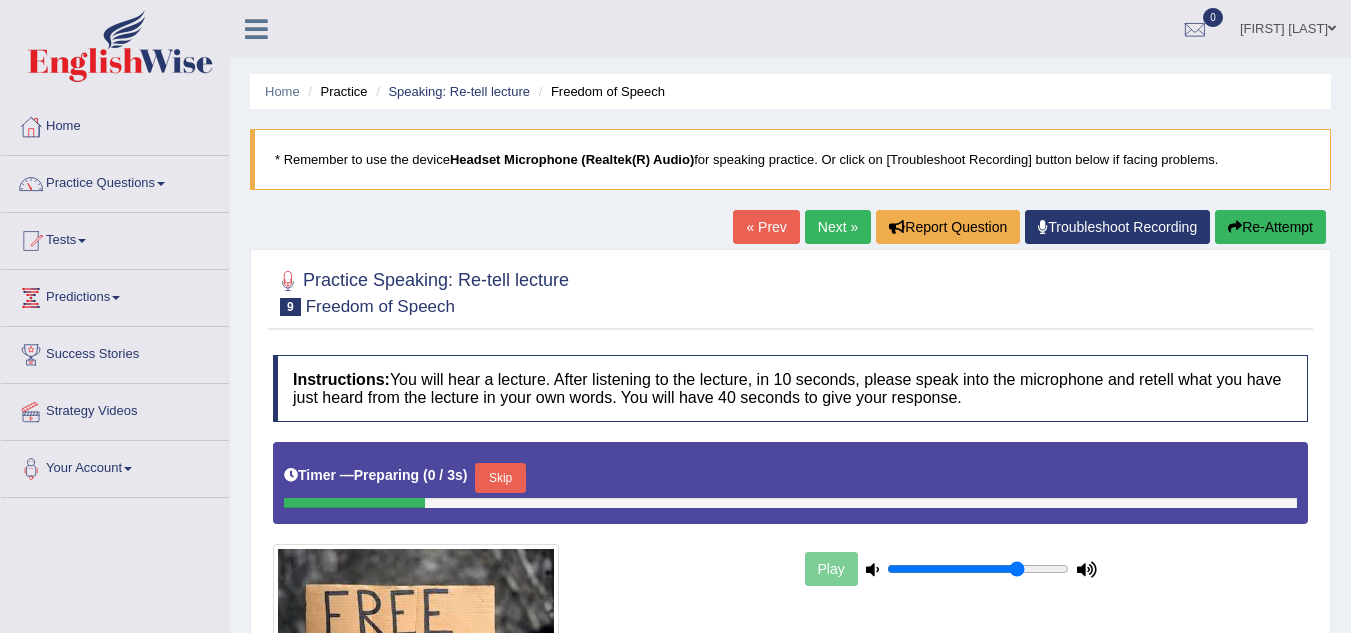 scroll, scrollTop: 0, scrollLeft: 0, axis: both 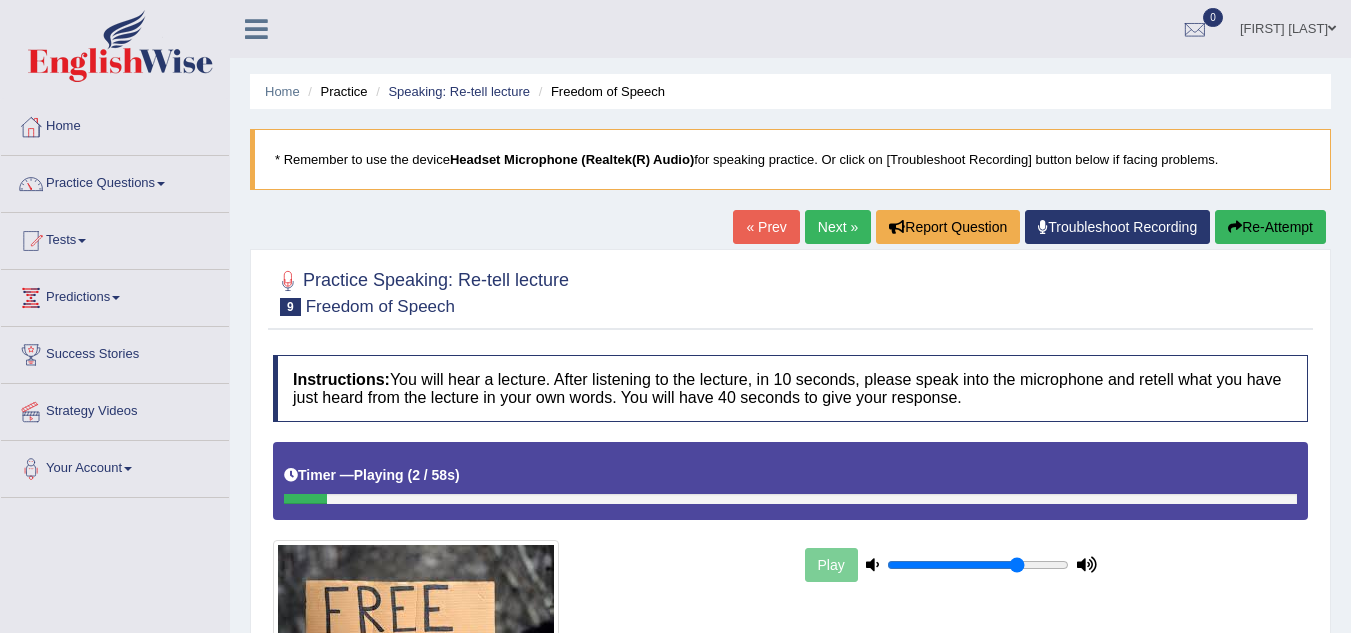 click on "Re-Attempt" at bounding box center [1270, 227] 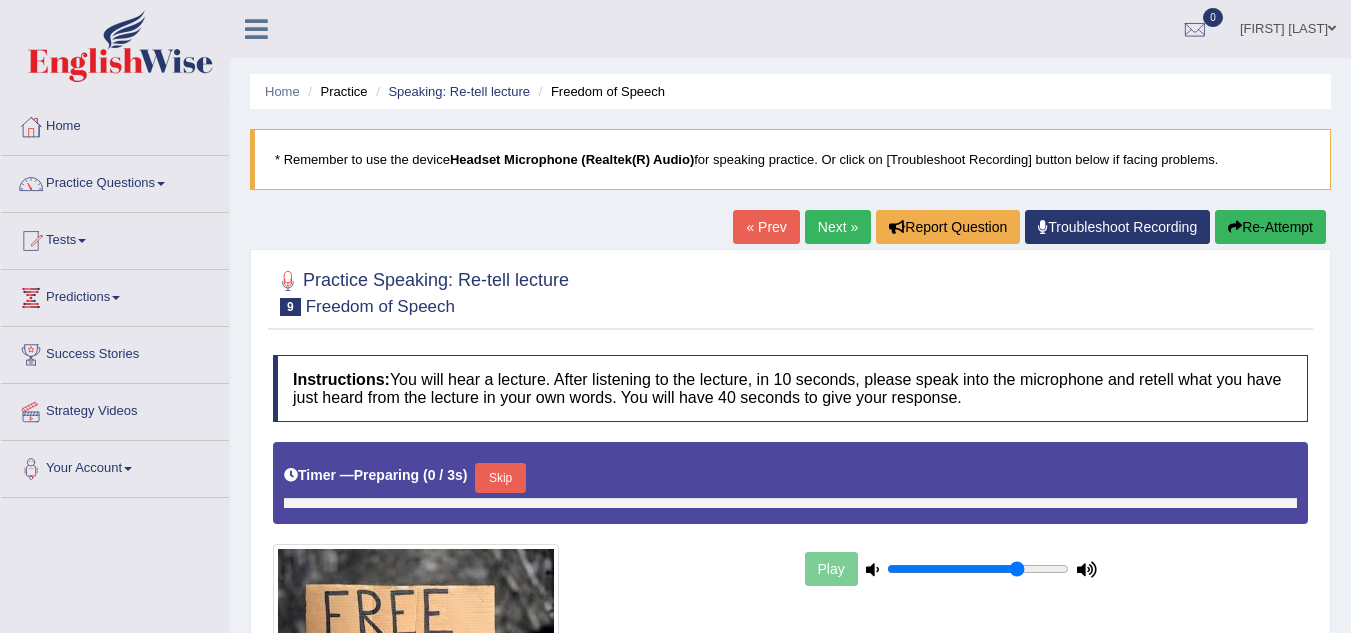 scroll, scrollTop: 0, scrollLeft: 0, axis: both 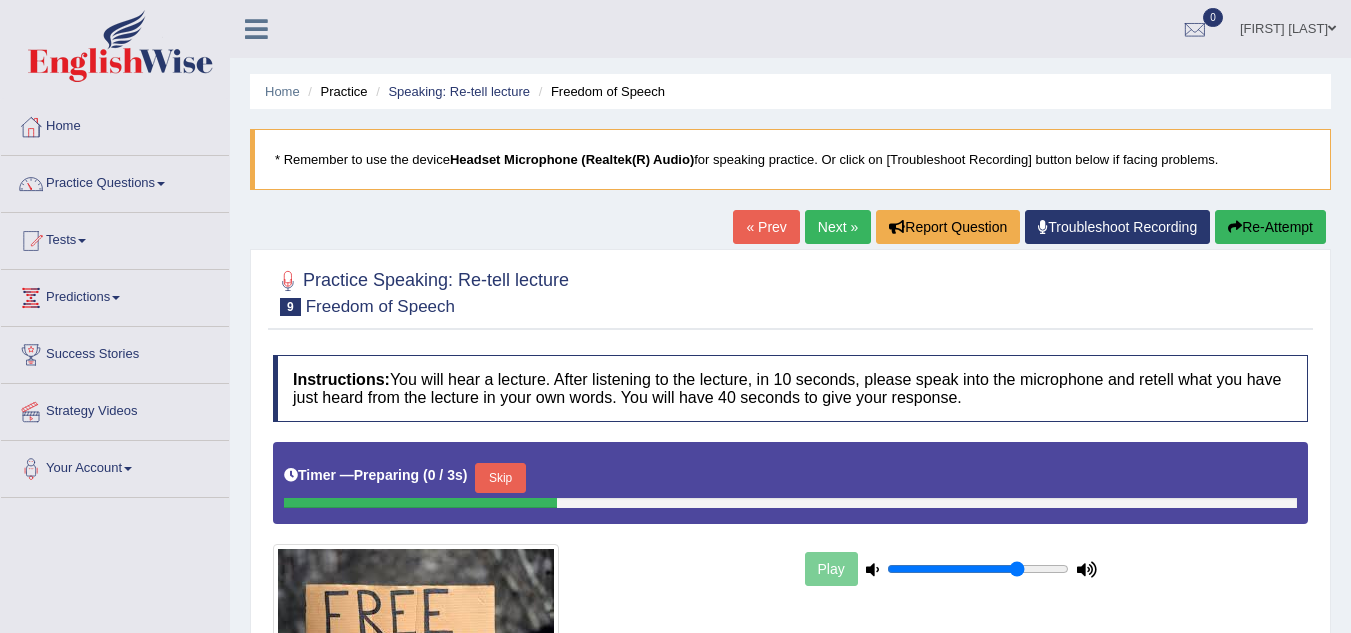click on "Re-Attempt" at bounding box center (1270, 227) 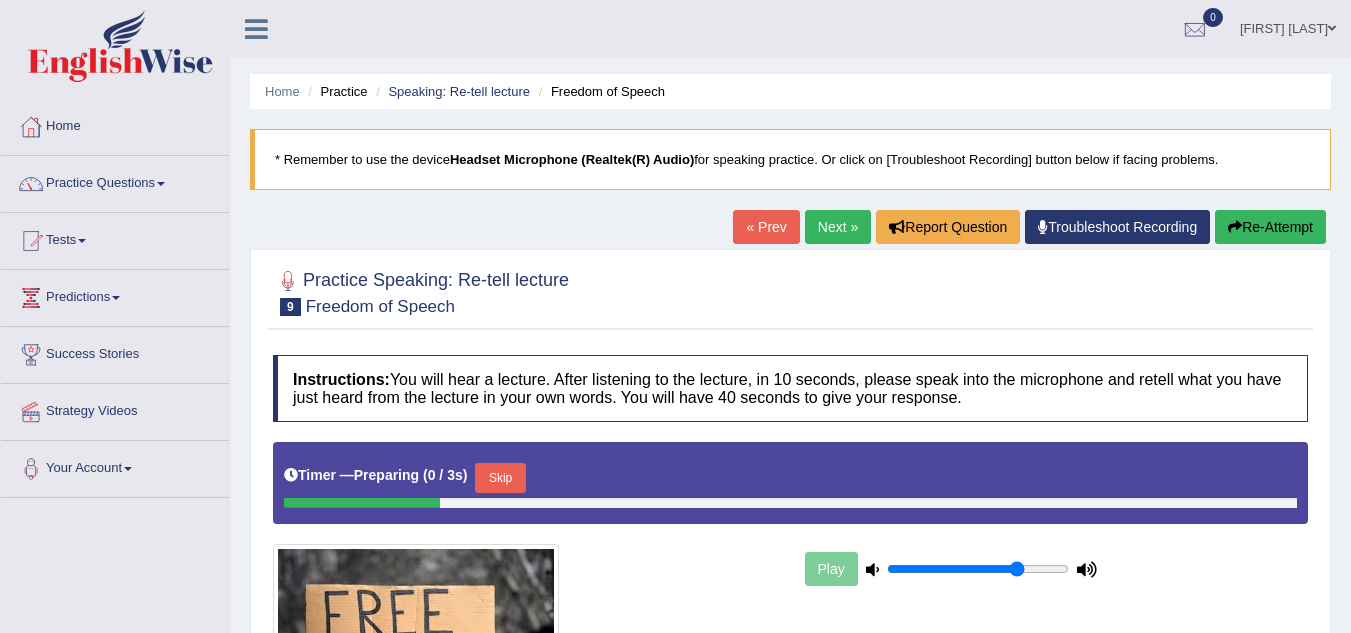 scroll, scrollTop: 0, scrollLeft: 0, axis: both 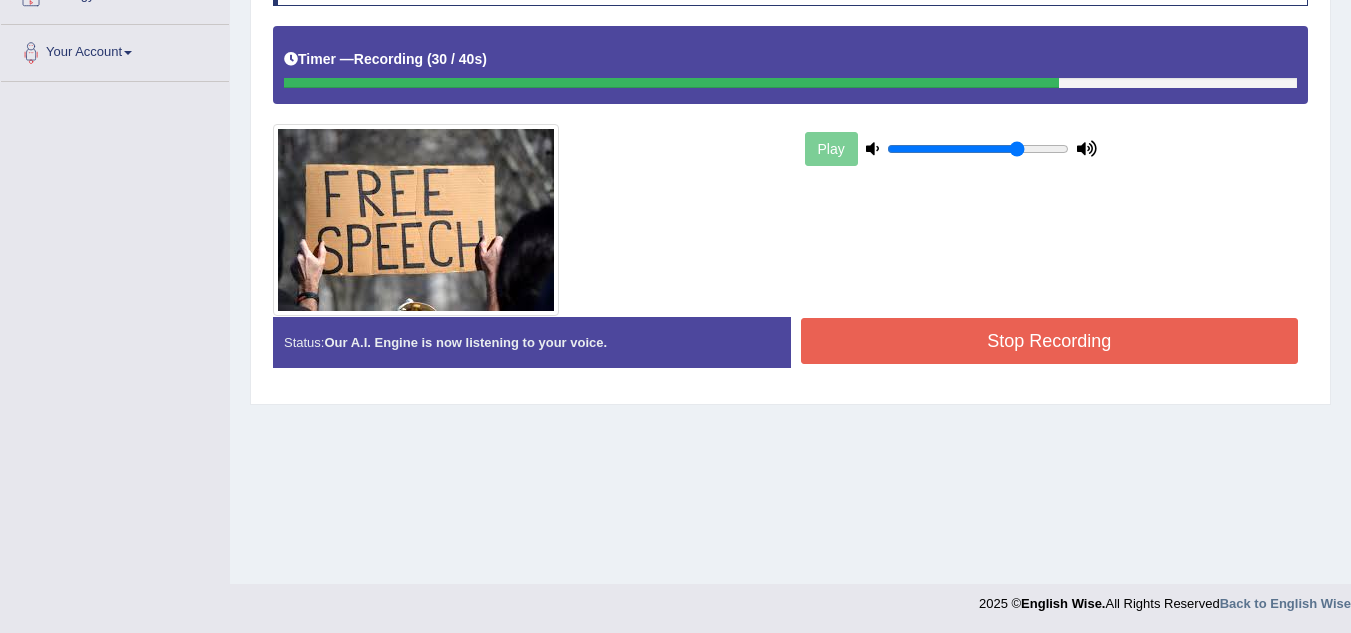 click on "Stop Recording" at bounding box center (1050, 341) 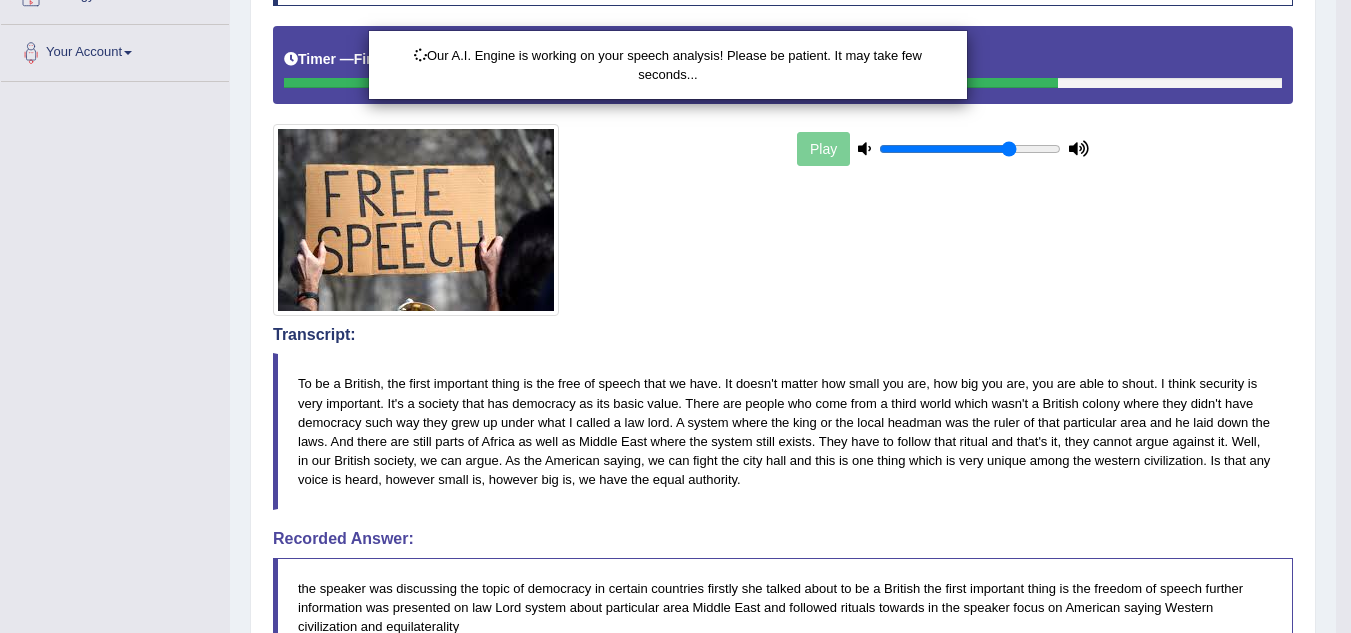 scroll, scrollTop: 733, scrollLeft: 0, axis: vertical 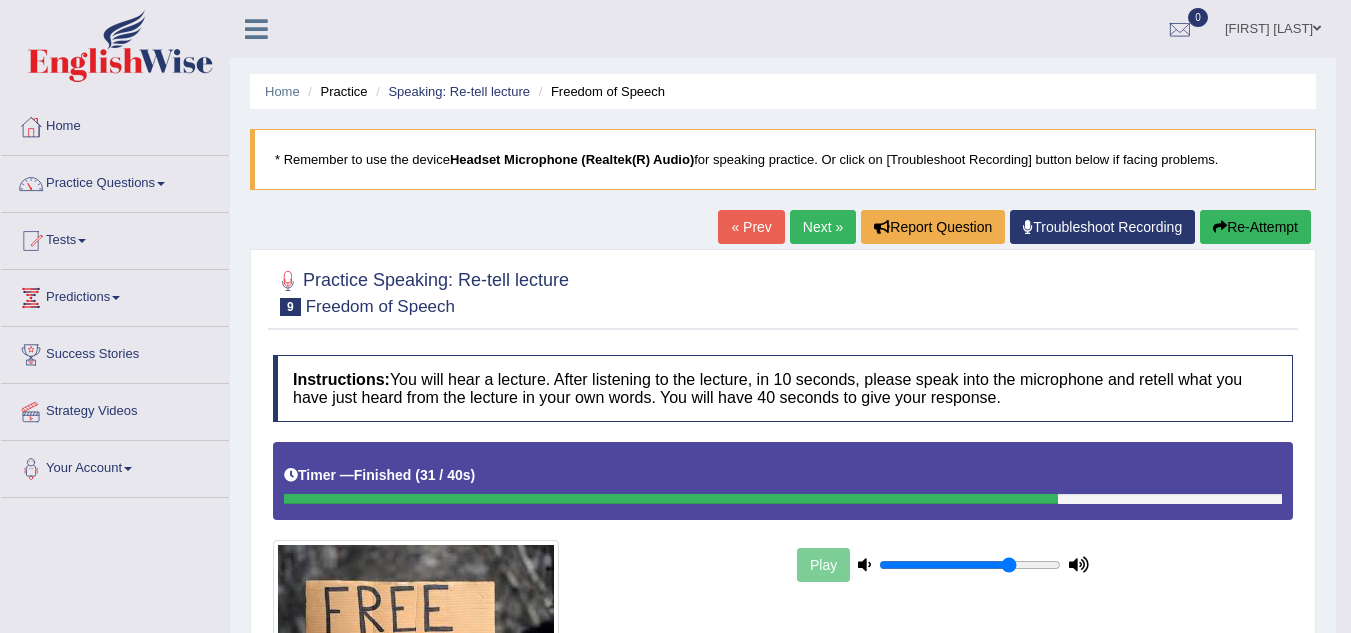 click on "Next »" at bounding box center [823, 227] 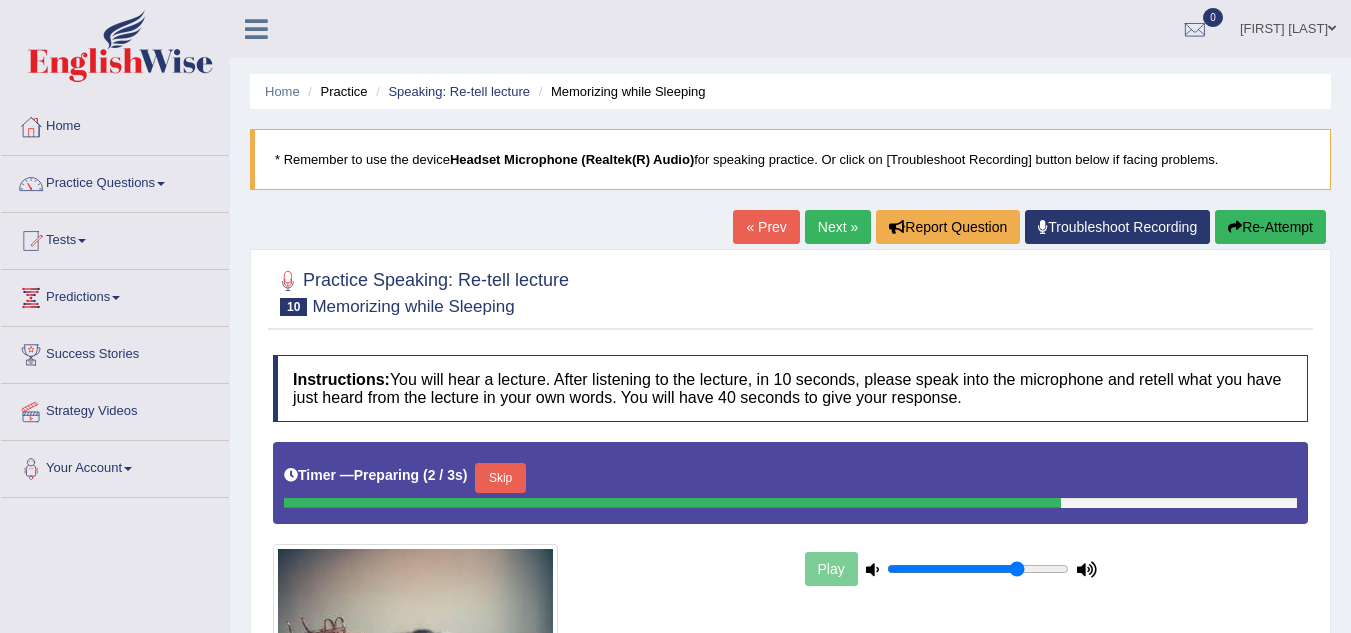 scroll, scrollTop: 417, scrollLeft: 0, axis: vertical 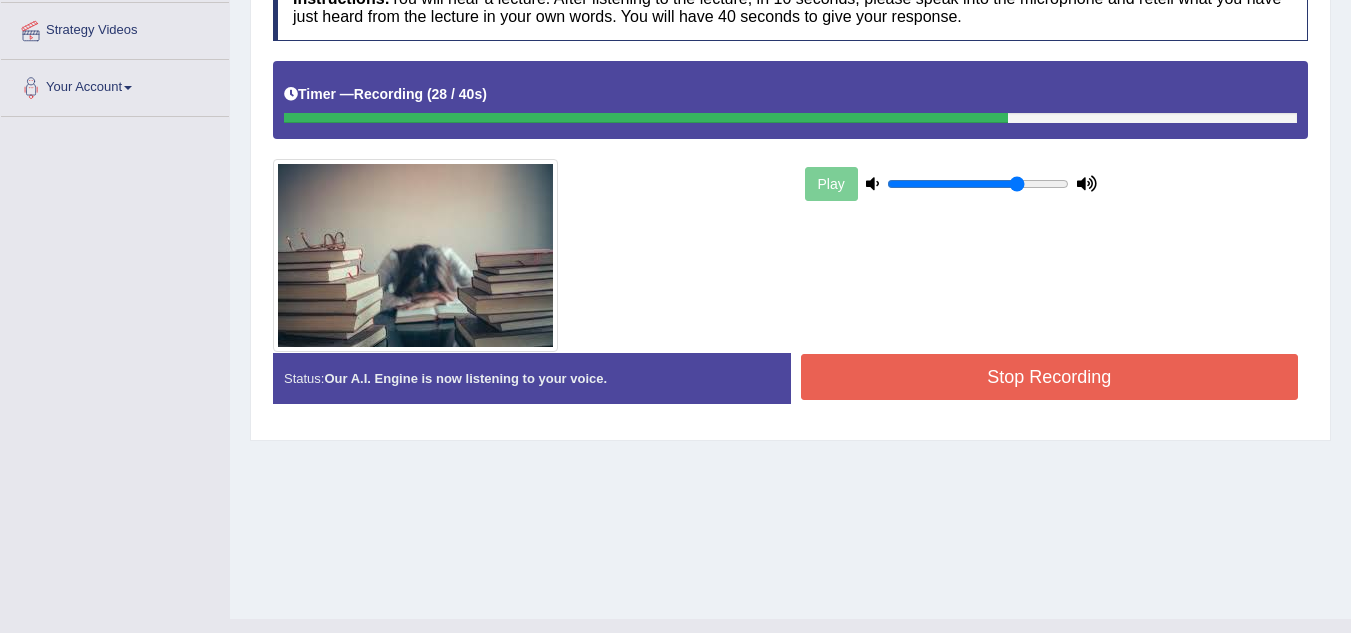 click on "Stop Recording" at bounding box center (1050, 377) 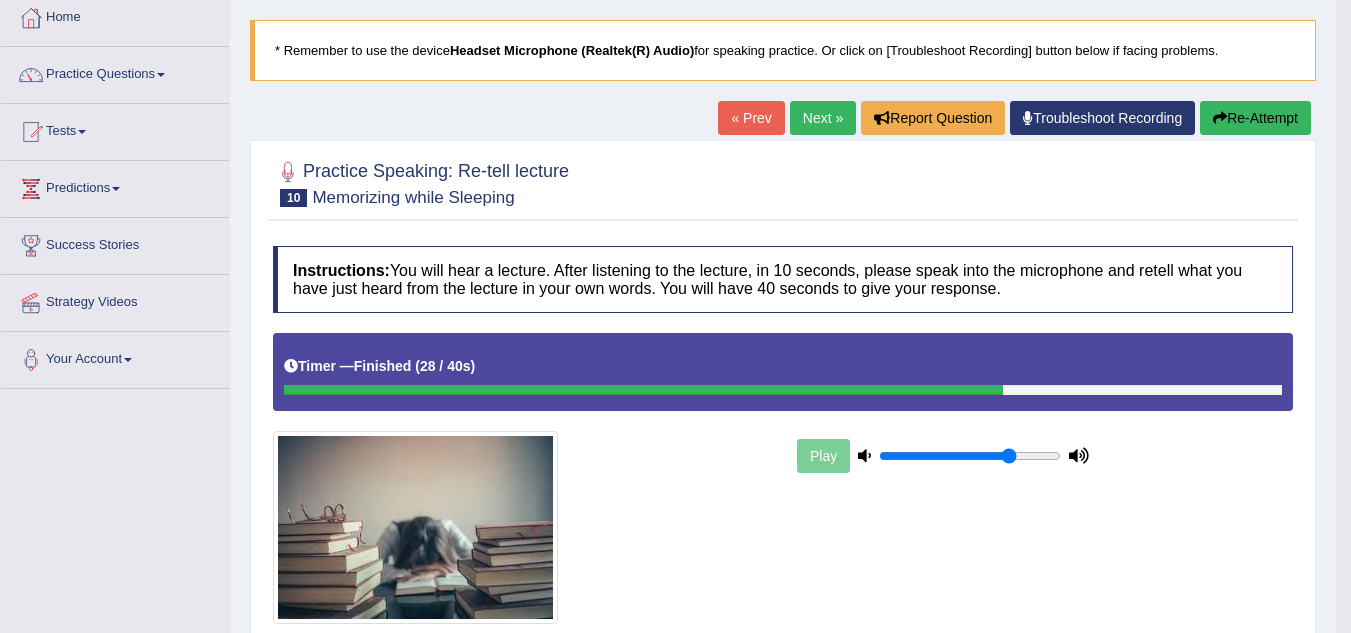 scroll, scrollTop: 0, scrollLeft: 0, axis: both 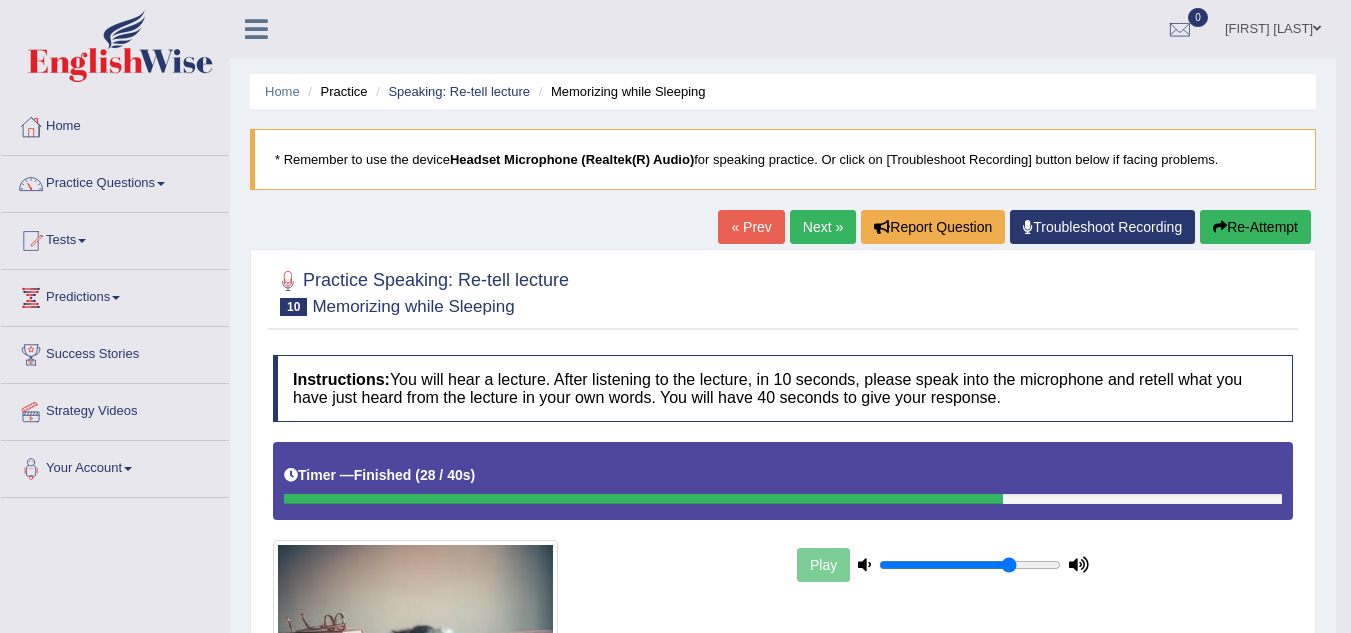 click on "Re-Attempt" at bounding box center [1255, 227] 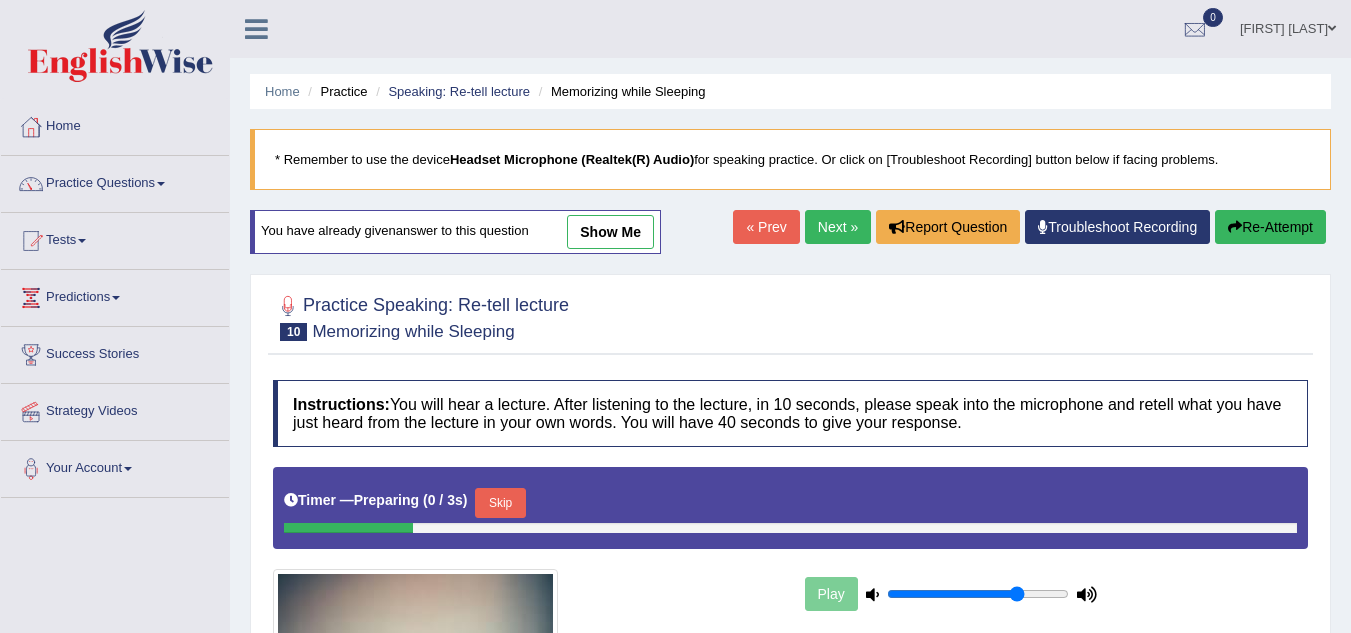 scroll, scrollTop: 0, scrollLeft: 0, axis: both 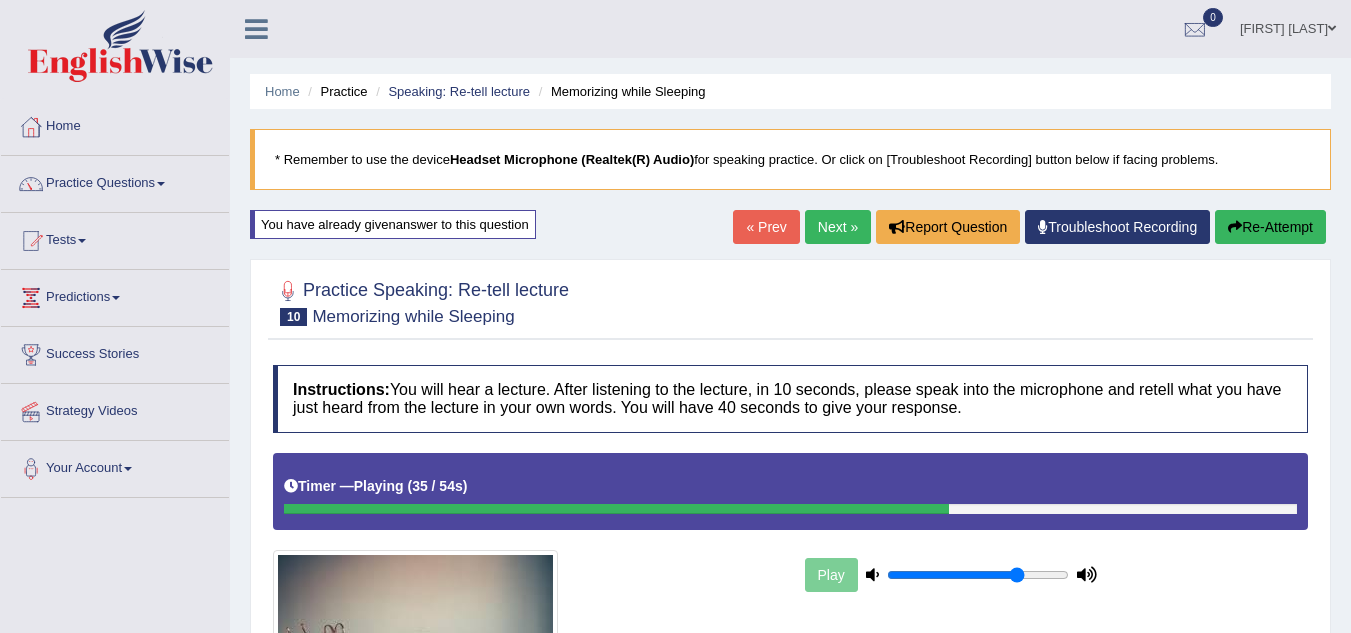 click on "Next »" at bounding box center [838, 227] 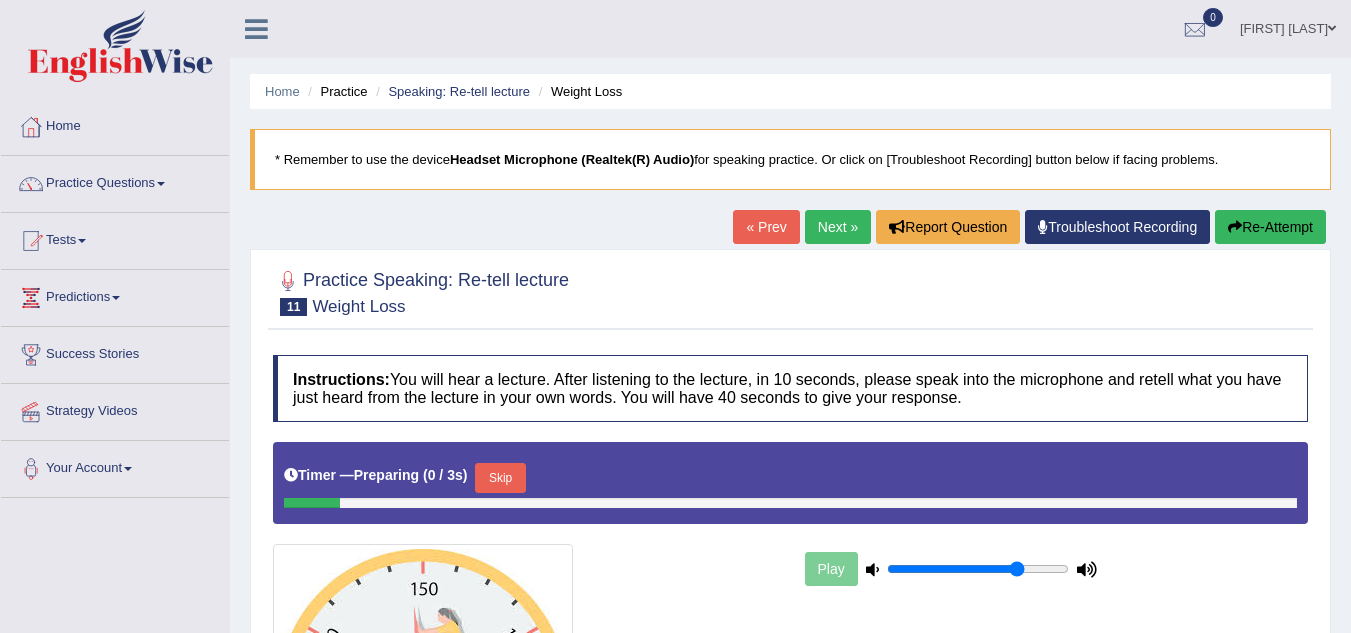 scroll, scrollTop: 0, scrollLeft: 0, axis: both 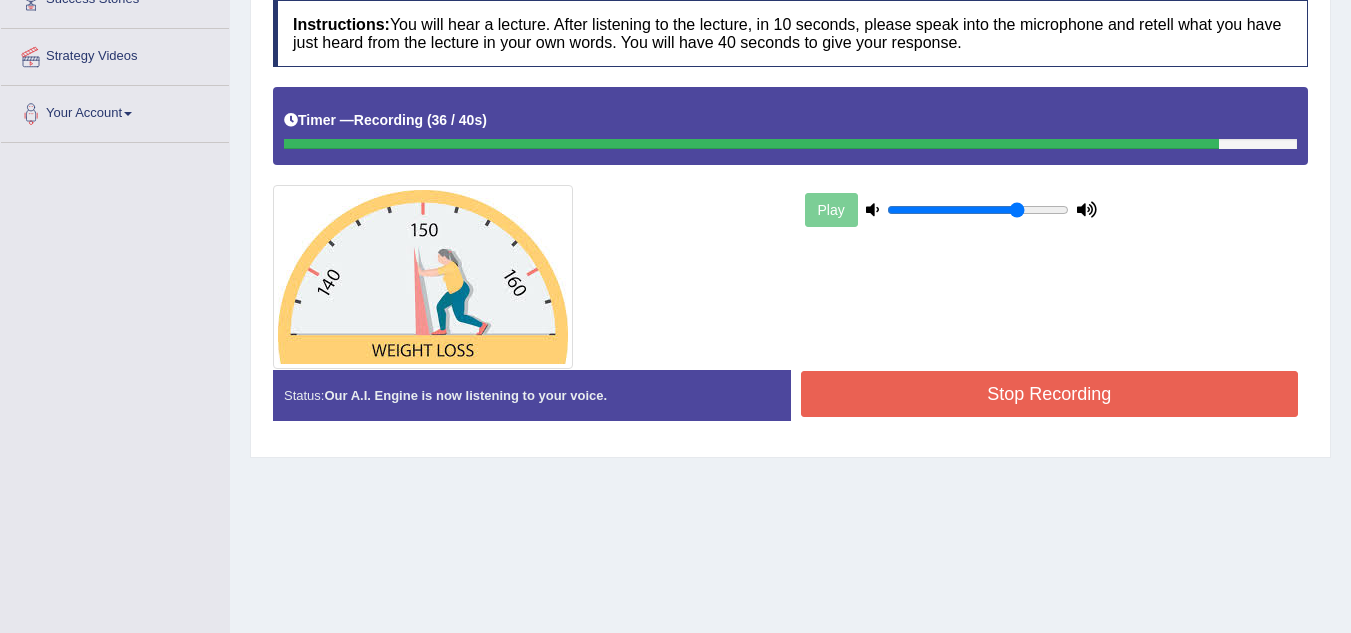 click on "Stop Recording" at bounding box center (1050, 394) 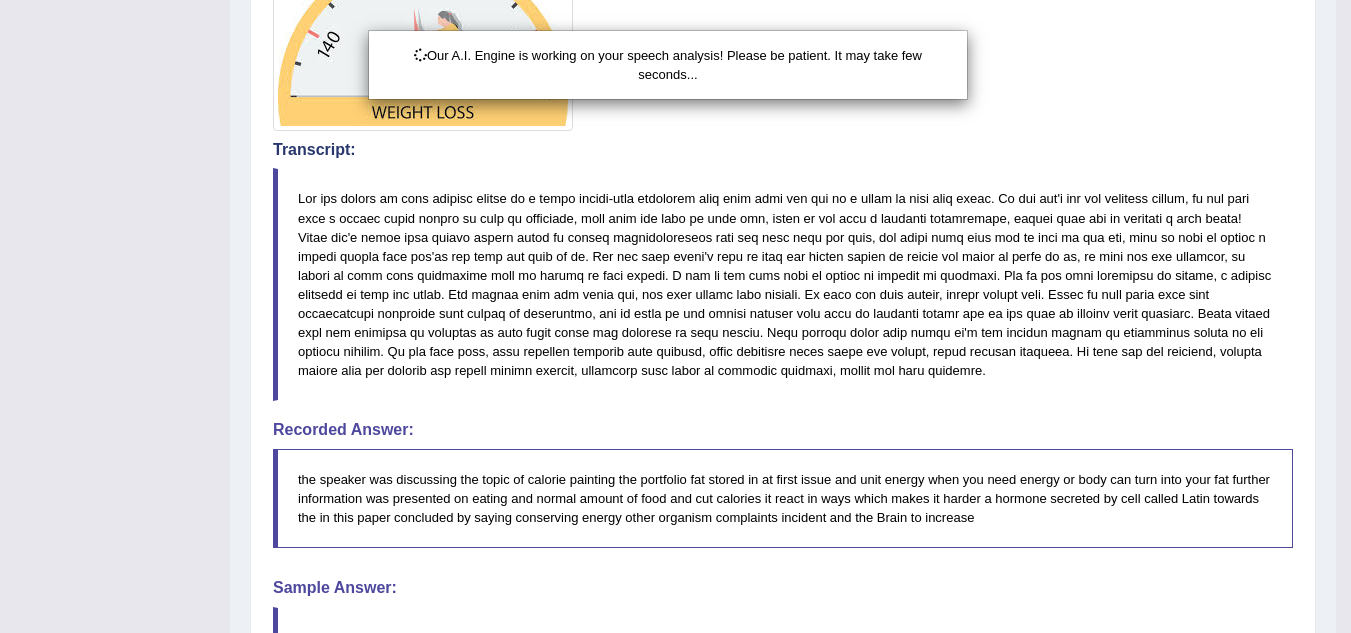 scroll, scrollTop: 801, scrollLeft: 0, axis: vertical 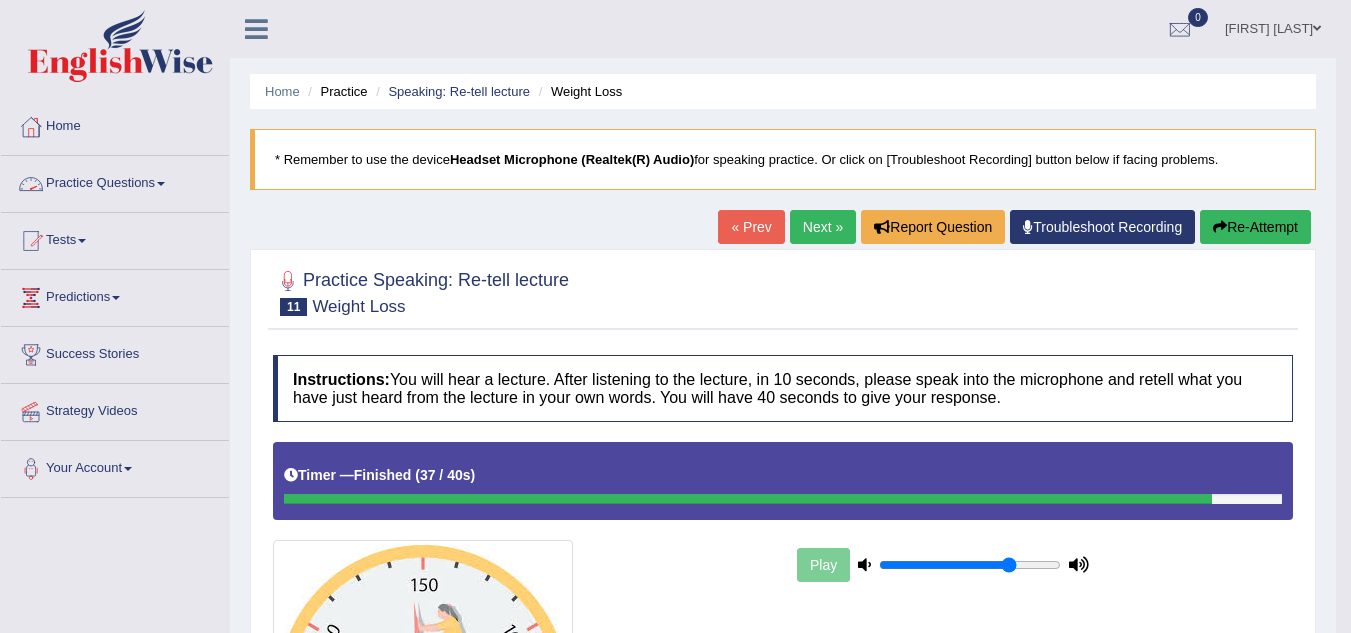 click on "Practice Questions" at bounding box center (115, 181) 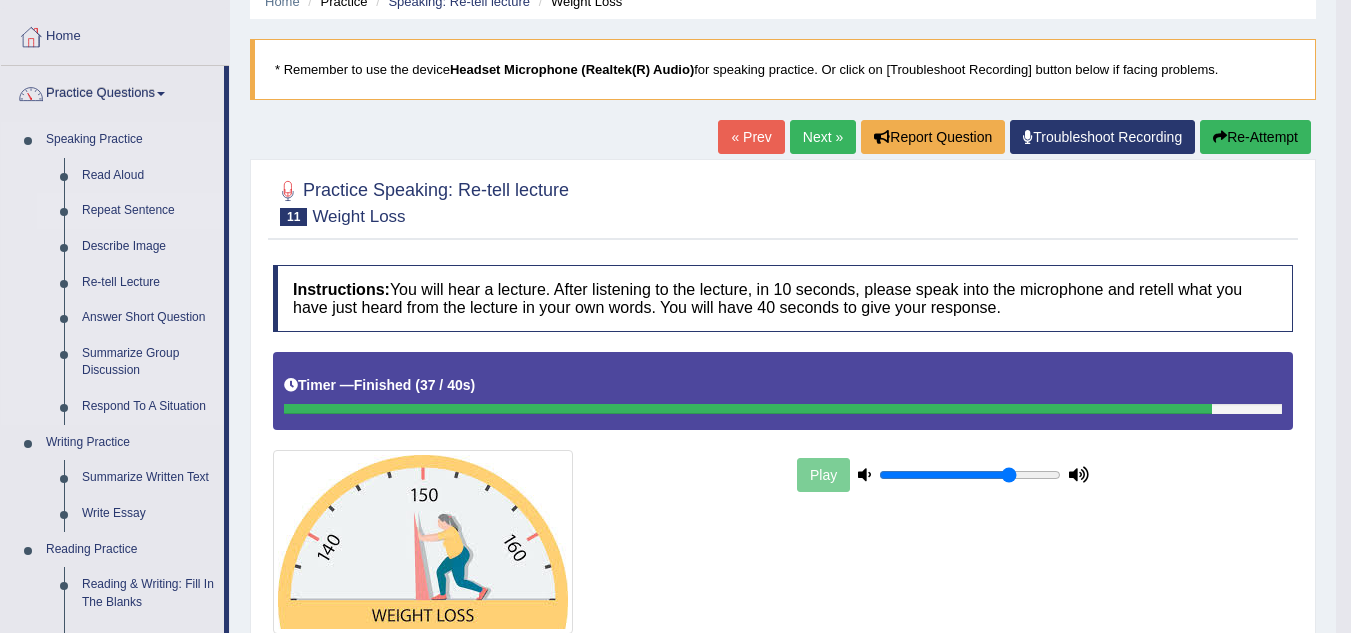 scroll, scrollTop: 91, scrollLeft: 0, axis: vertical 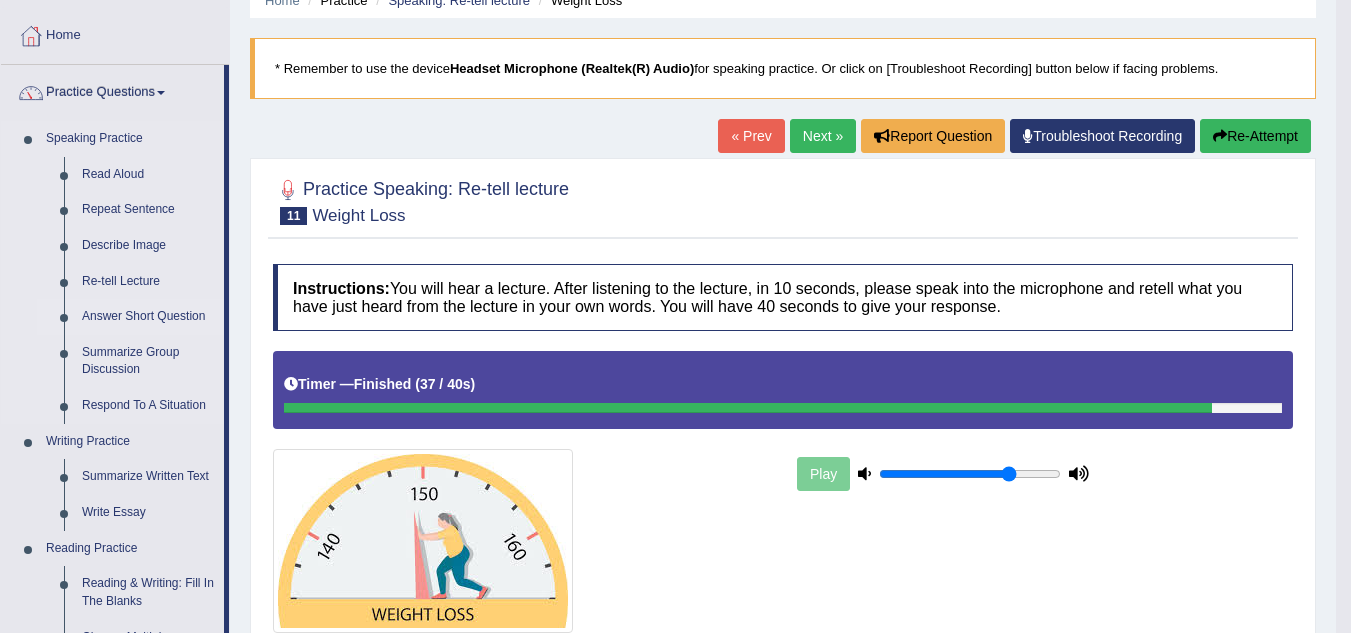 click on "Answer Short Question" at bounding box center (148, 317) 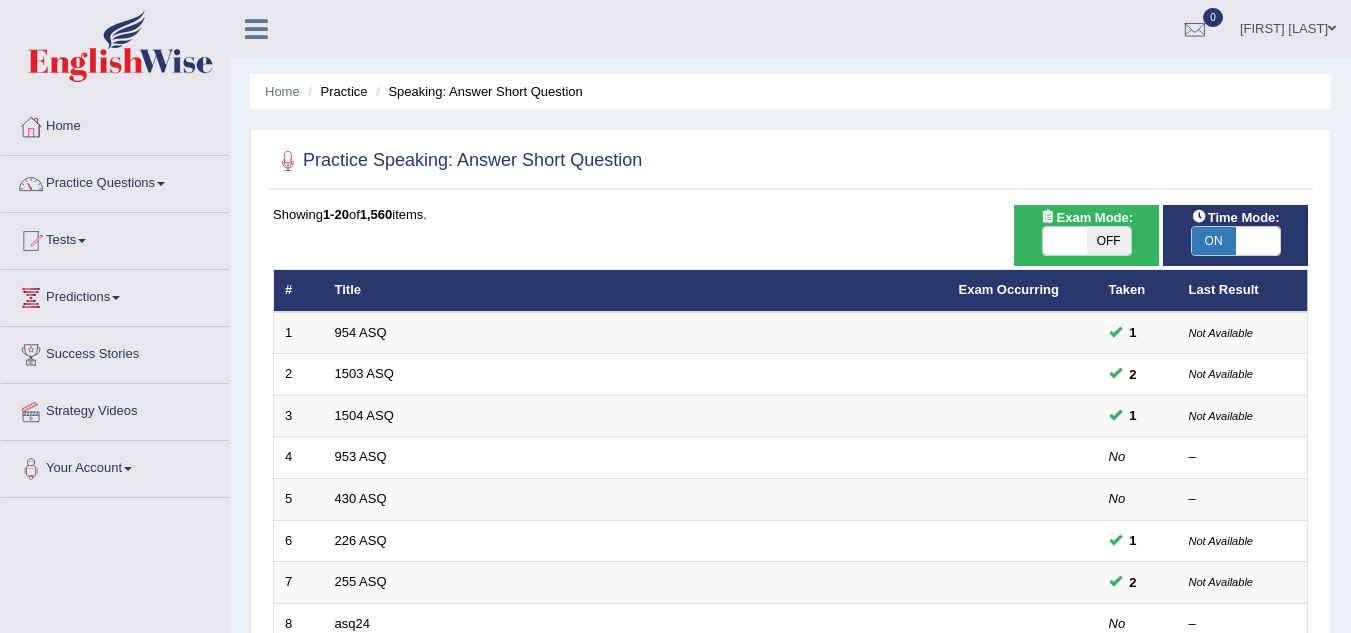 scroll, scrollTop: 32, scrollLeft: 0, axis: vertical 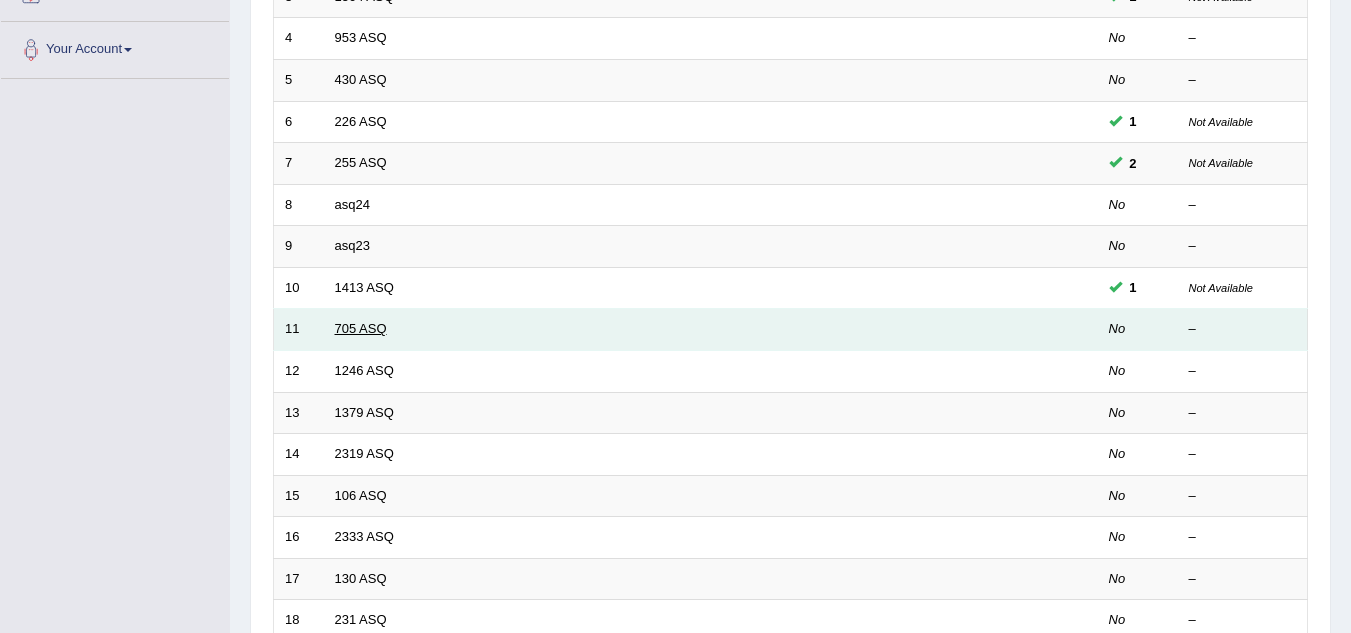 click on "705 ASQ" at bounding box center (361, 328) 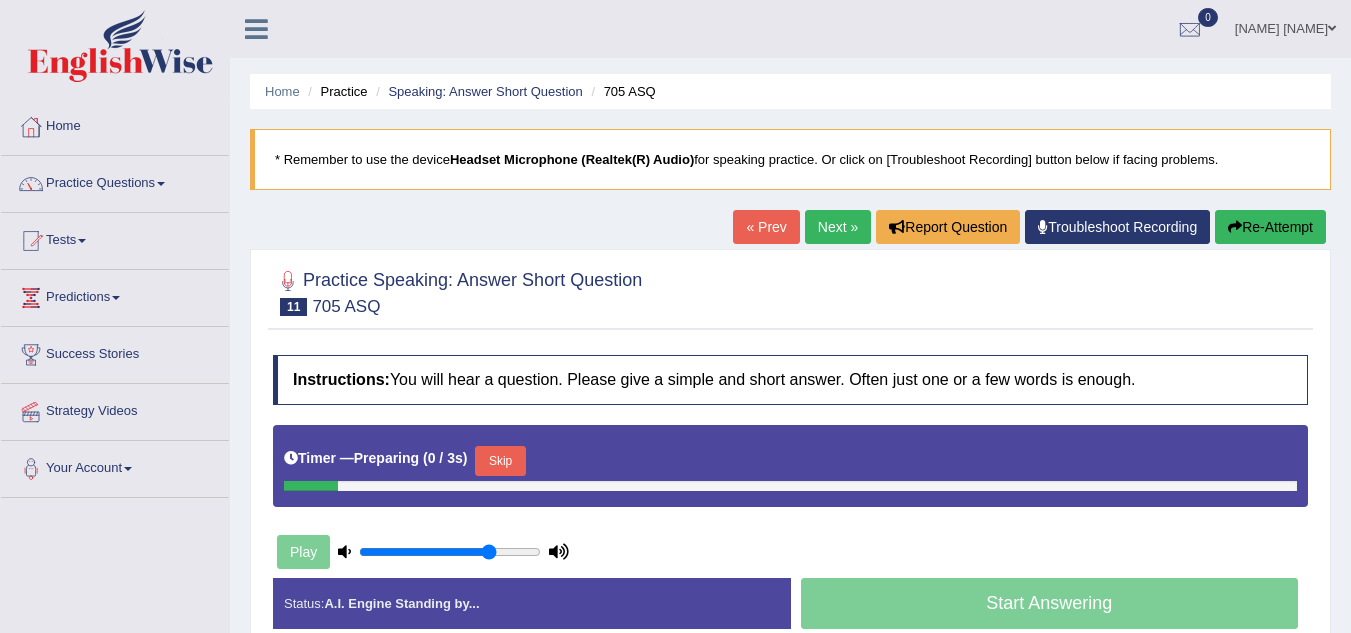 scroll, scrollTop: 0, scrollLeft: 0, axis: both 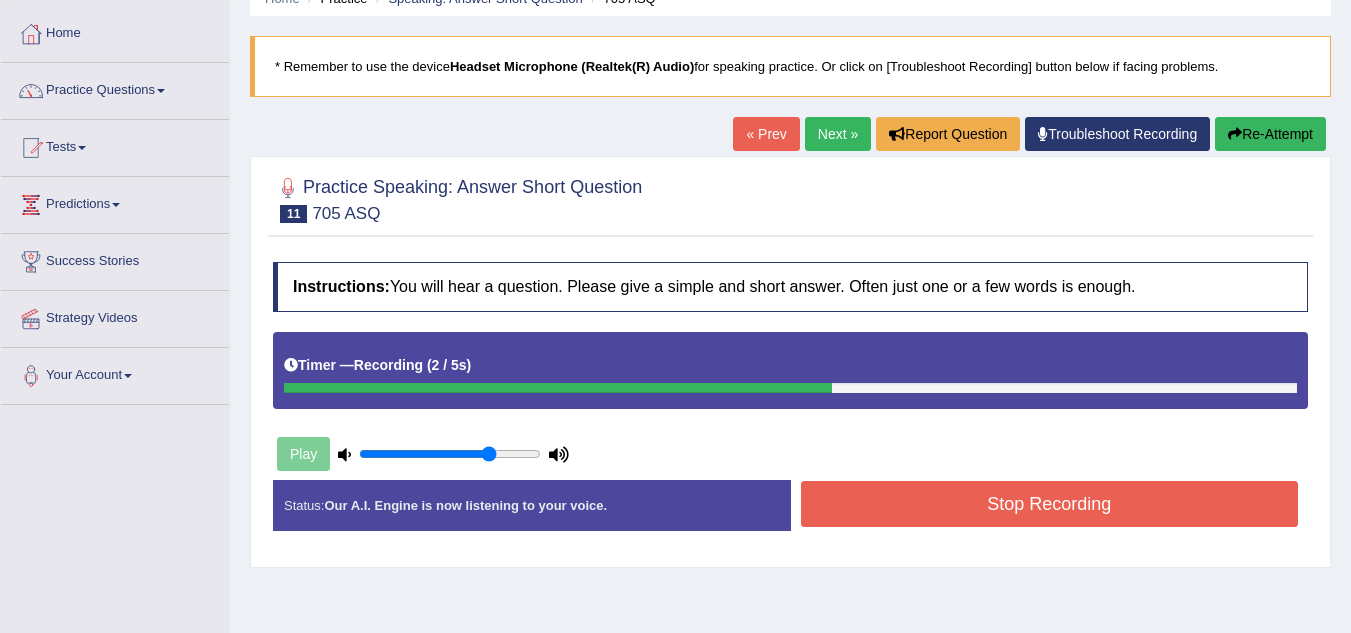 click on "Stop Recording" at bounding box center [1050, 504] 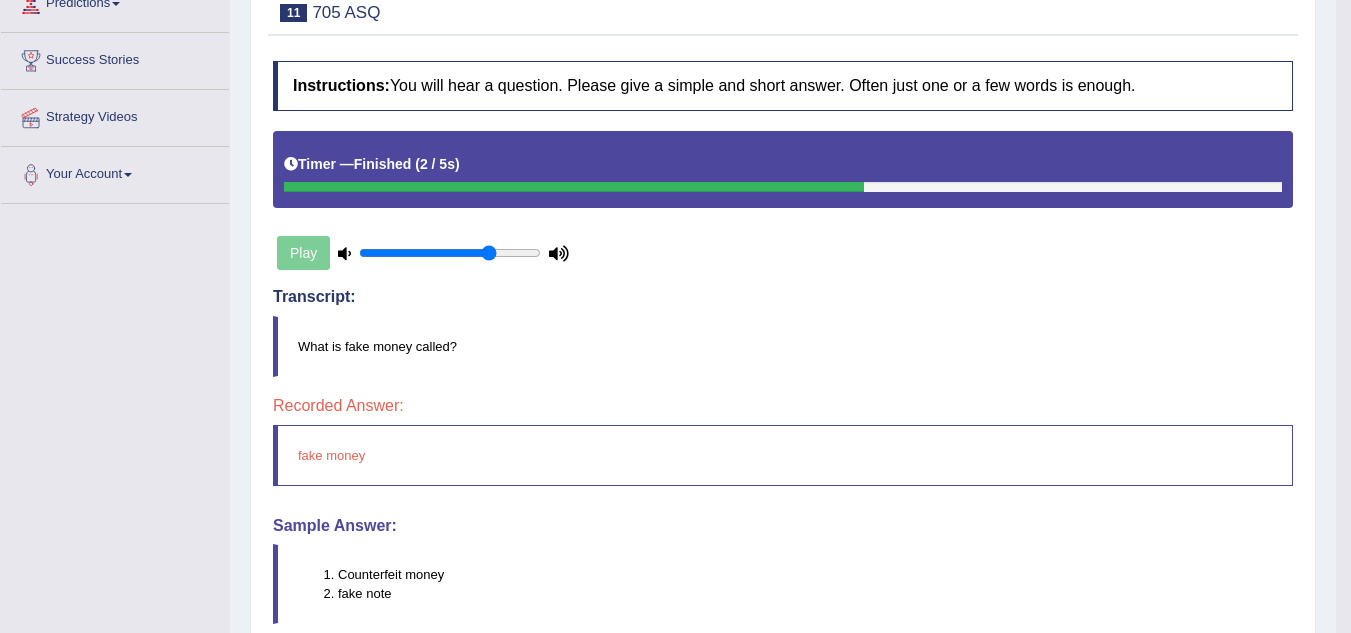 scroll, scrollTop: 296, scrollLeft: 0, axis: vertical 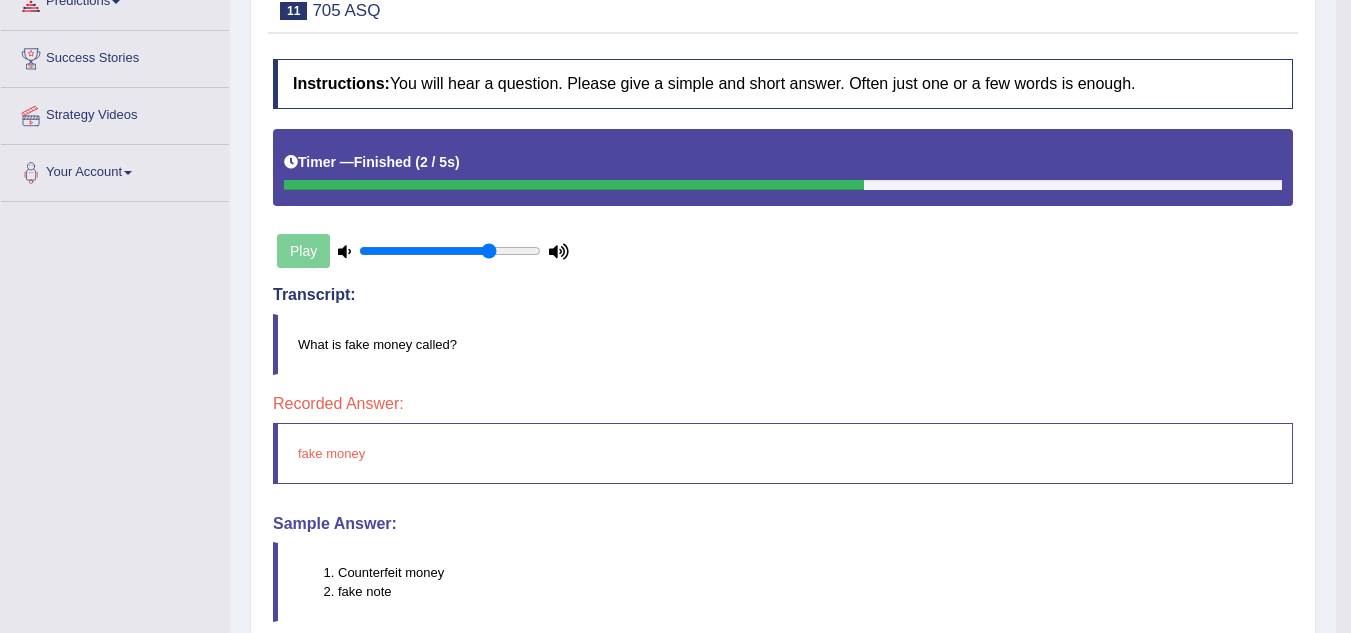 drag, startPoint x: 981, startPoint y: 513, endPoint x: 1029, endPoint y: 680, distance: 173.76134 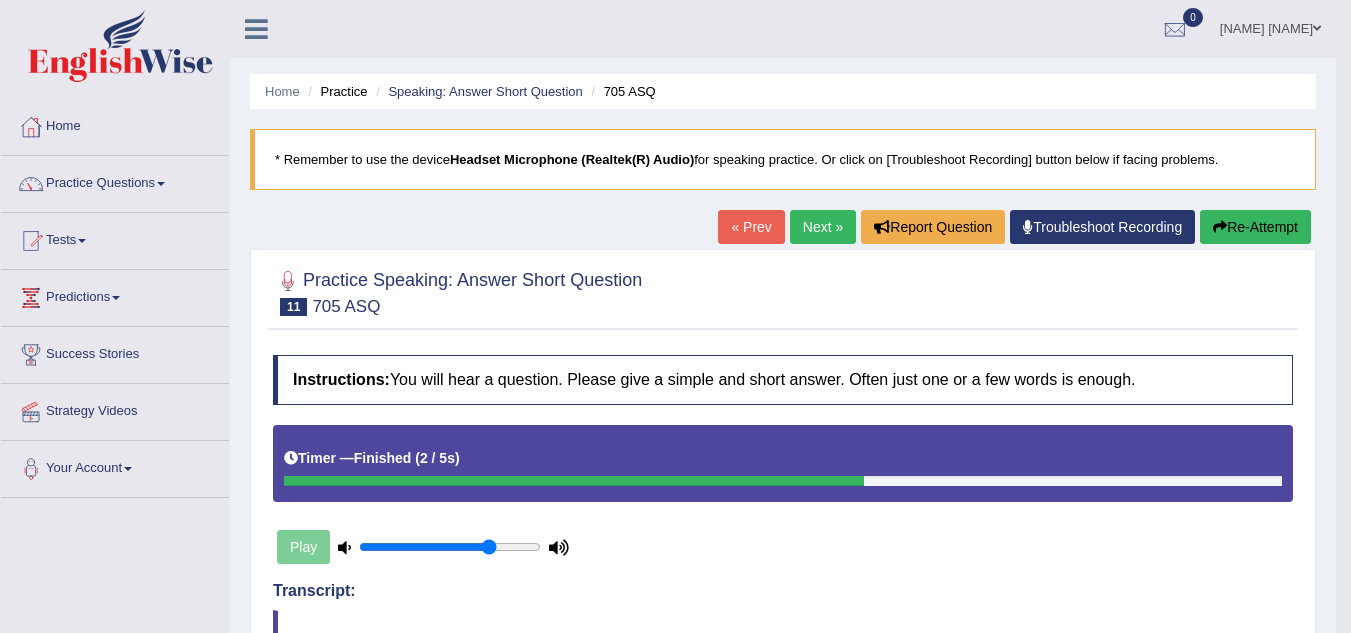 click on "Re-Attempt" at bounding box center [1255, 227] 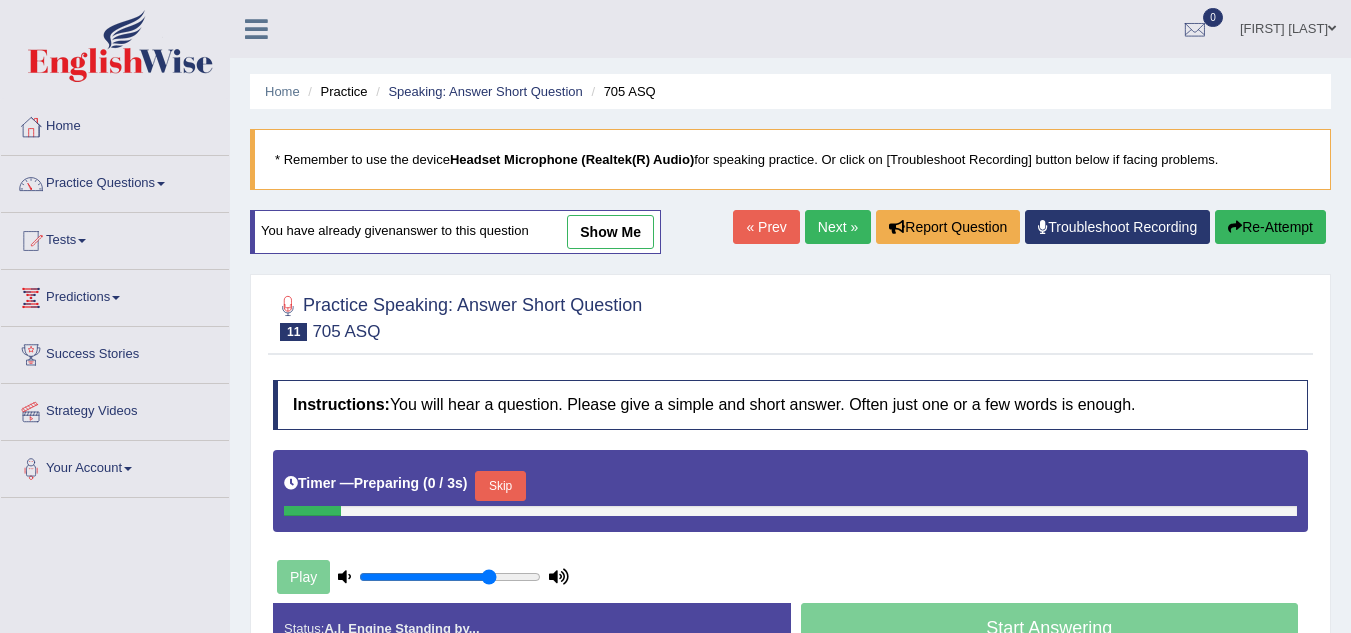 scroll, scrollTop: 0, scrollLeft: 0, axis: both 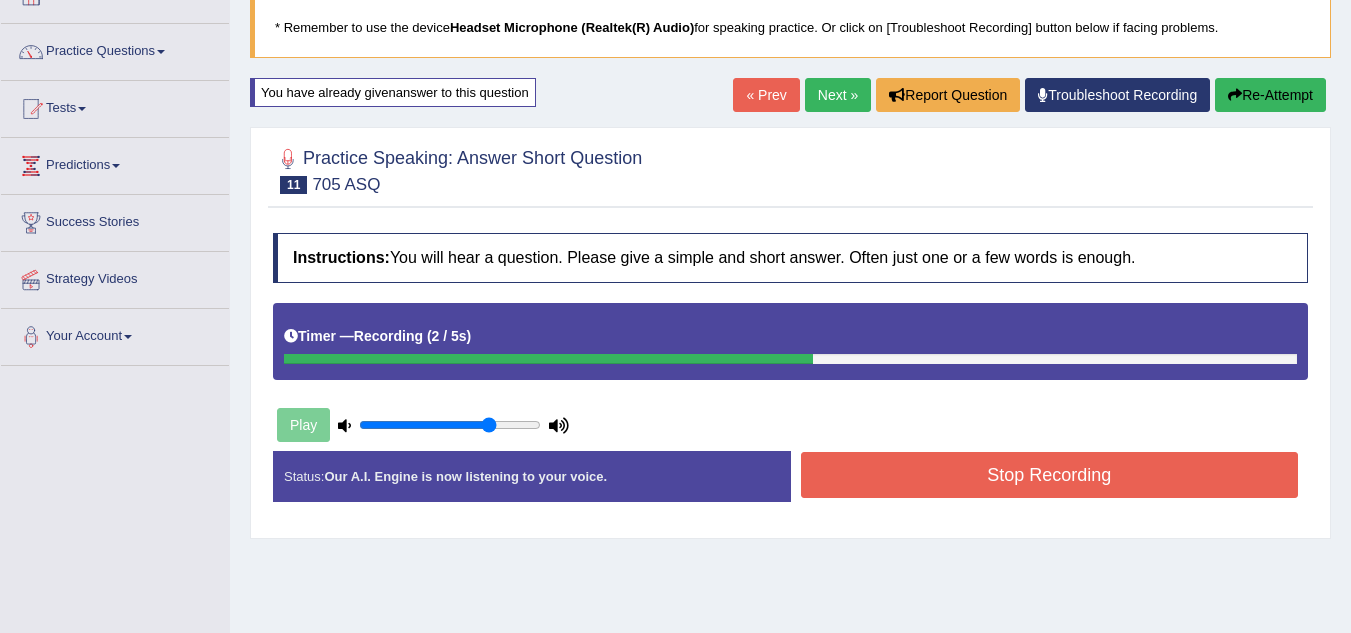 click on "Stop Recording" at bounding box center (1050, 475) 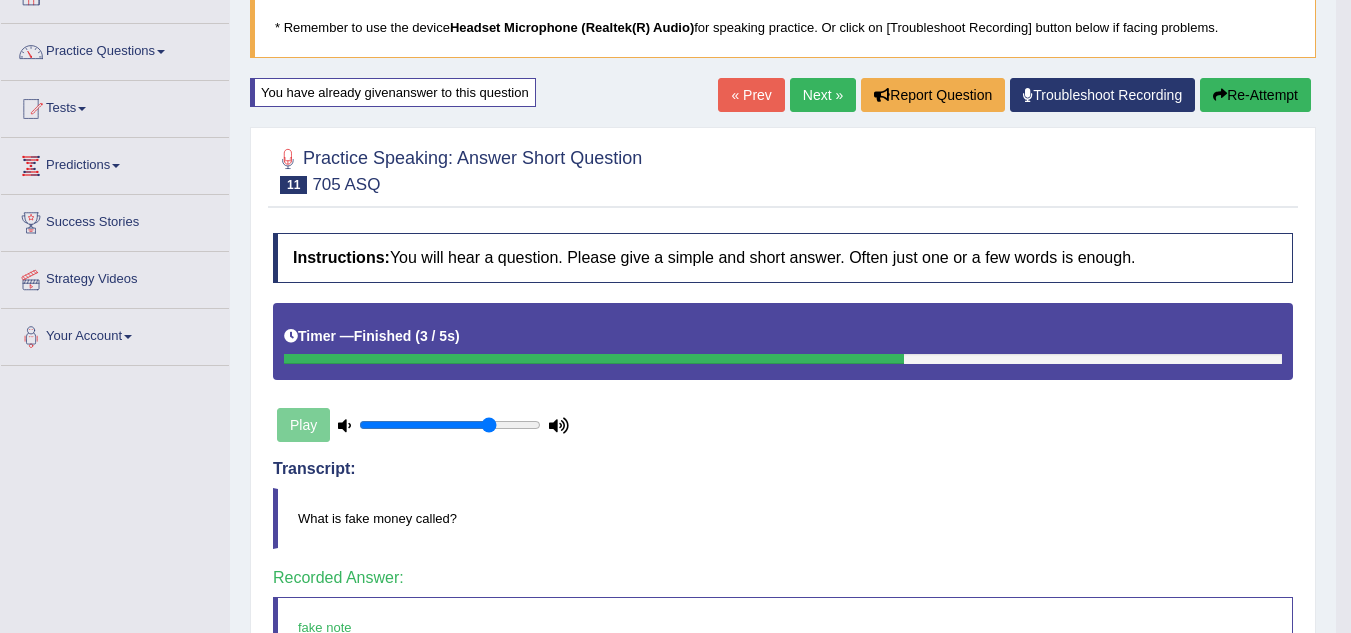 click on "Next »" at bounding box center [823, 95] 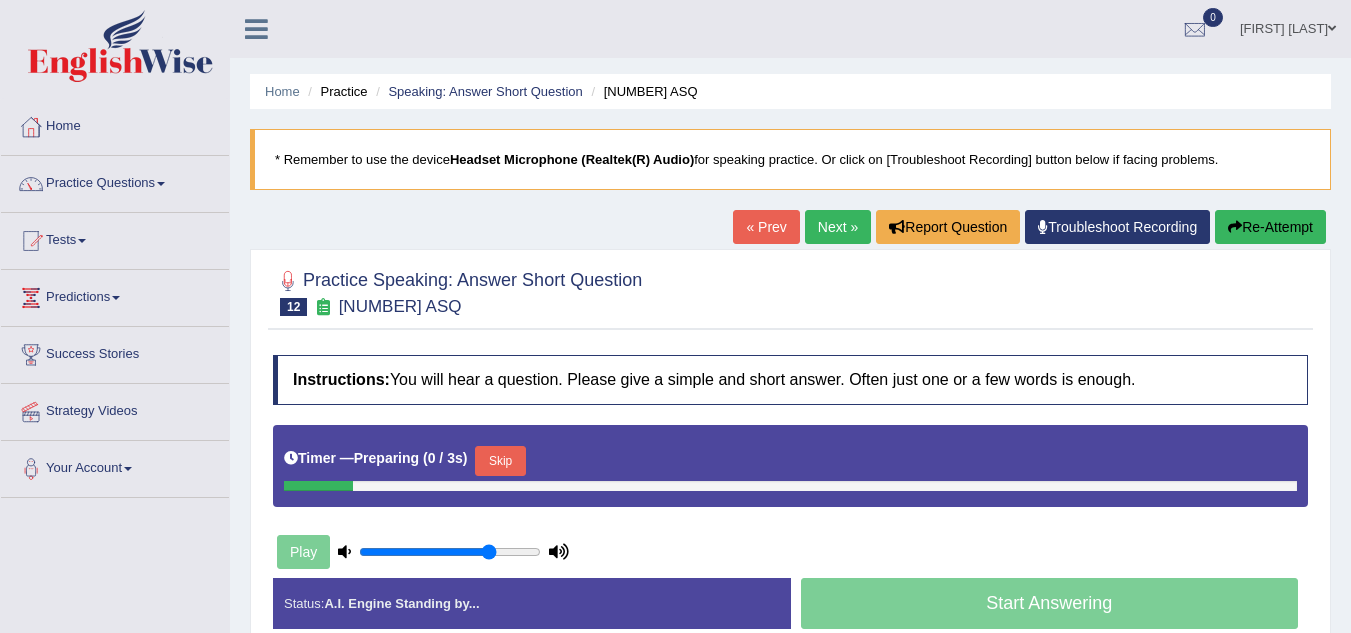scroll, scrollTop: 0, scrollLeft: 0, axis: both 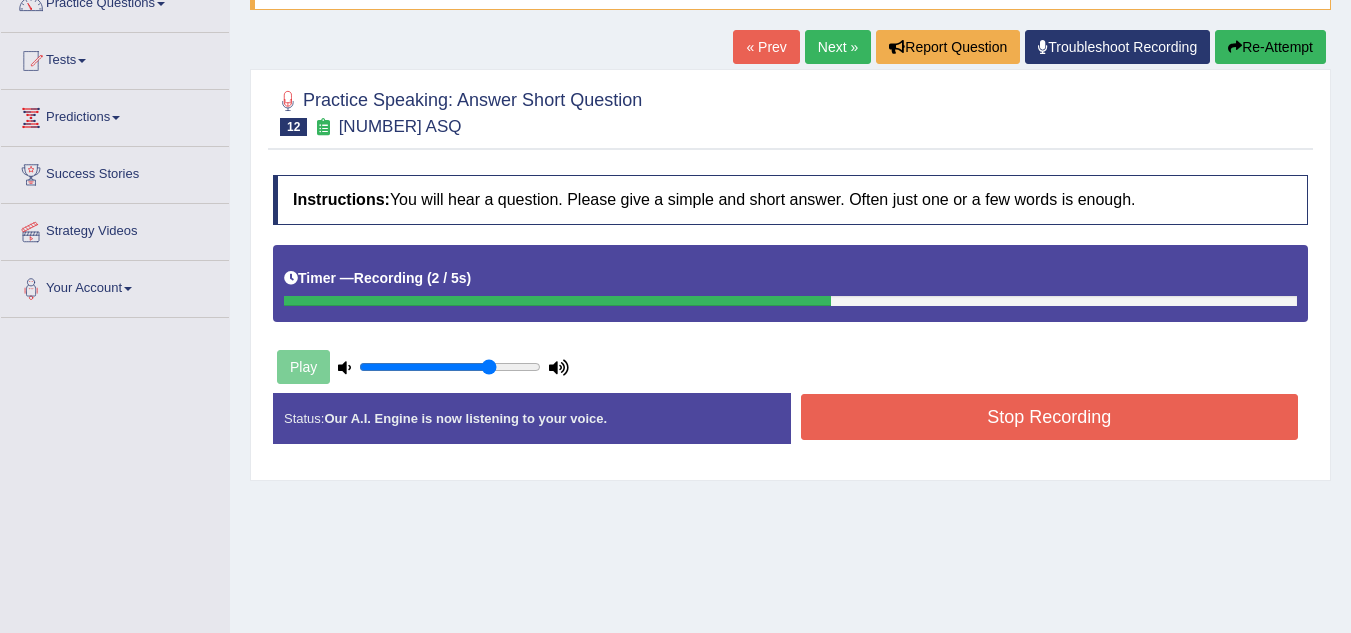 click on "Stop Recording" at bounding box center [1050, 417] 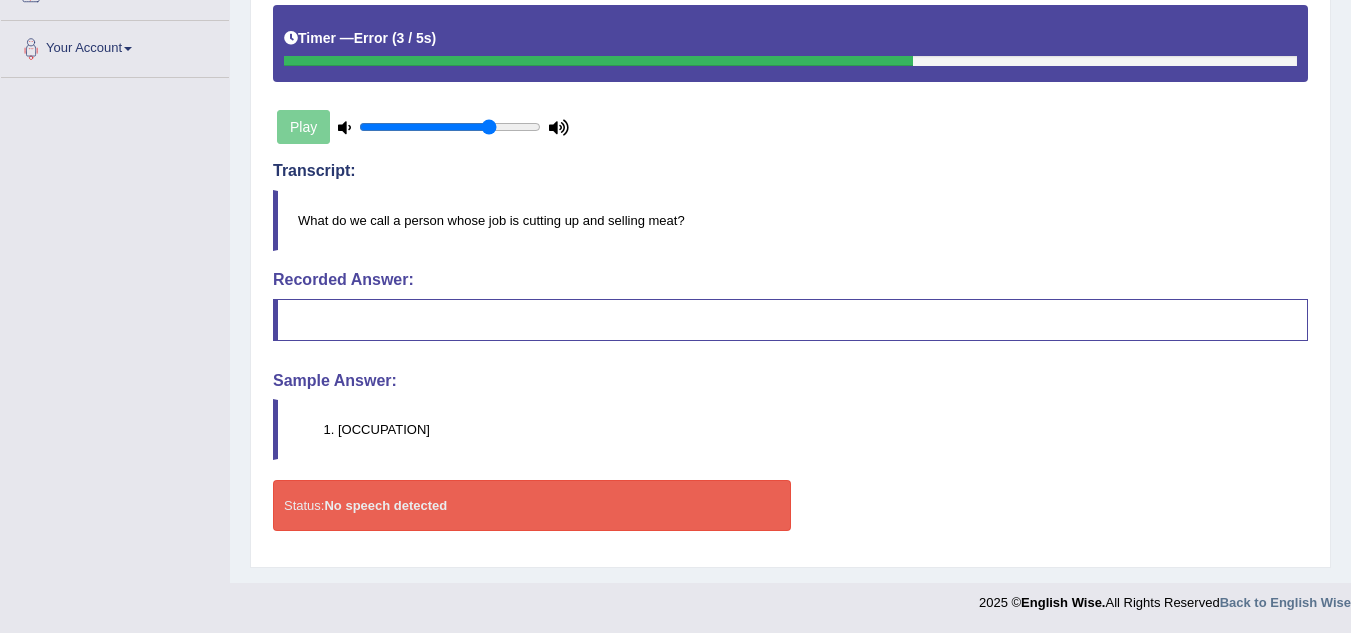 scroll, scrollTop: 0, scrollLeft: 0, axis: both 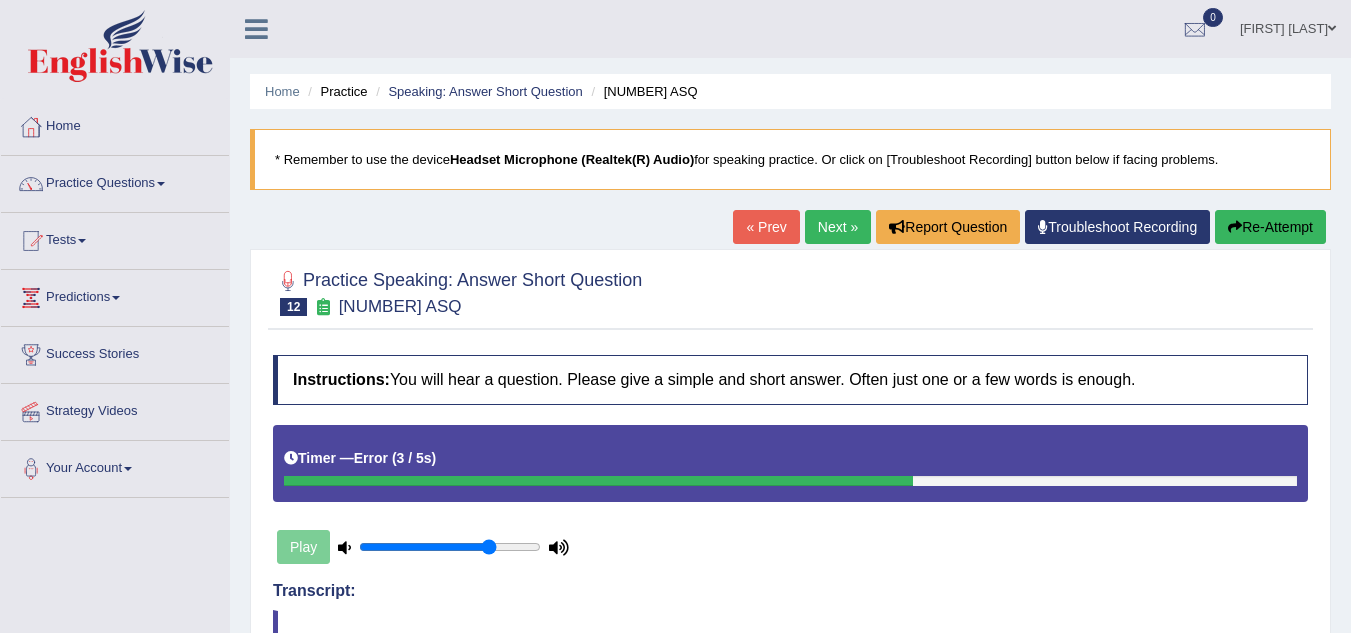 click on "Re-Attempt" at bounding box center (1270, 227) 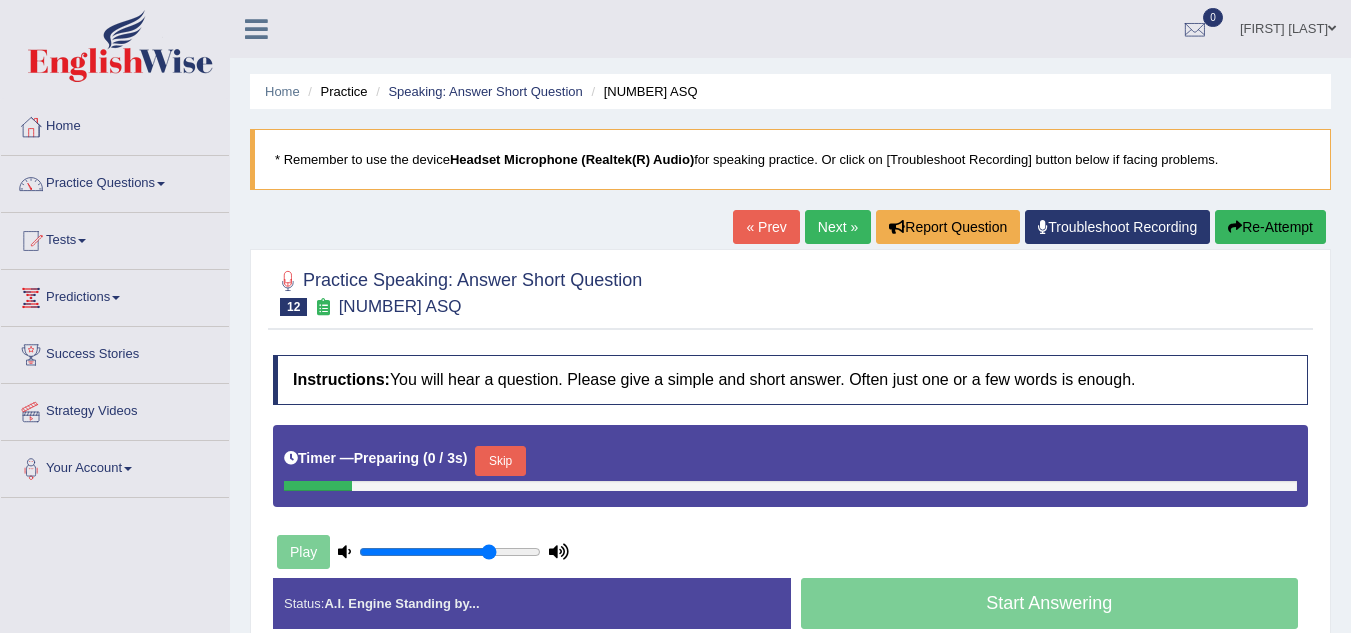 scroll, scrollTop: 0, scrollLeft: 0, axis: both 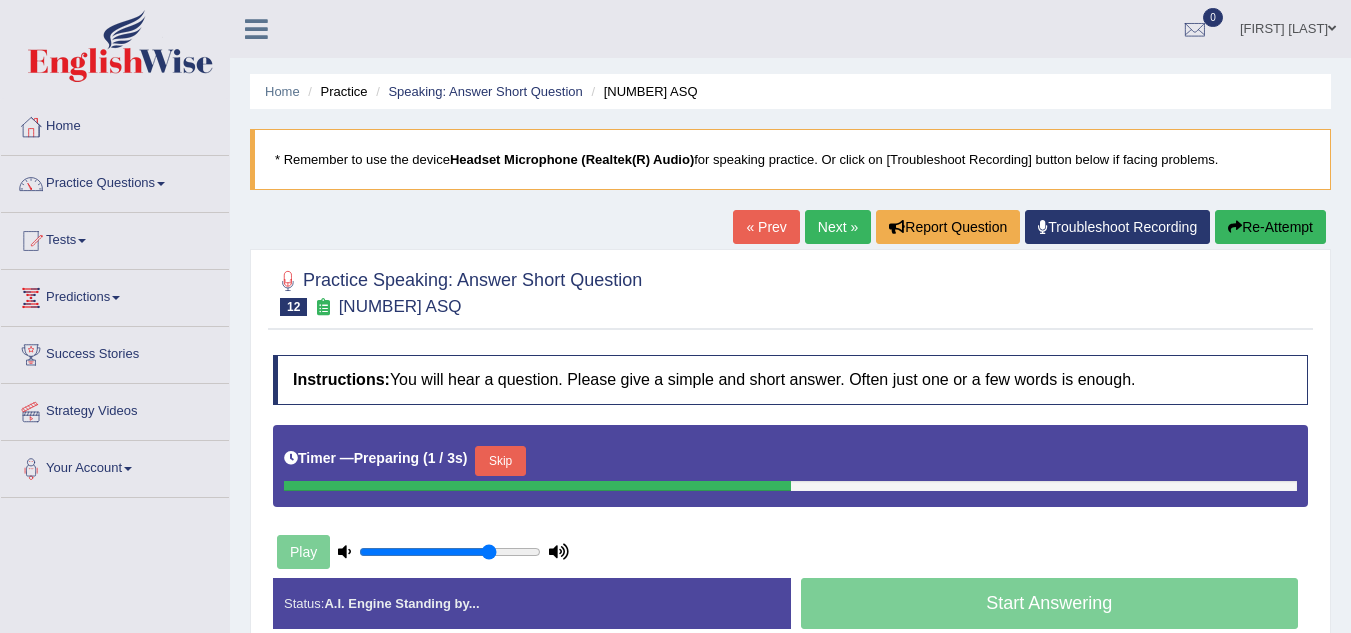 click on "Skip" at bounding box center (500, 461) 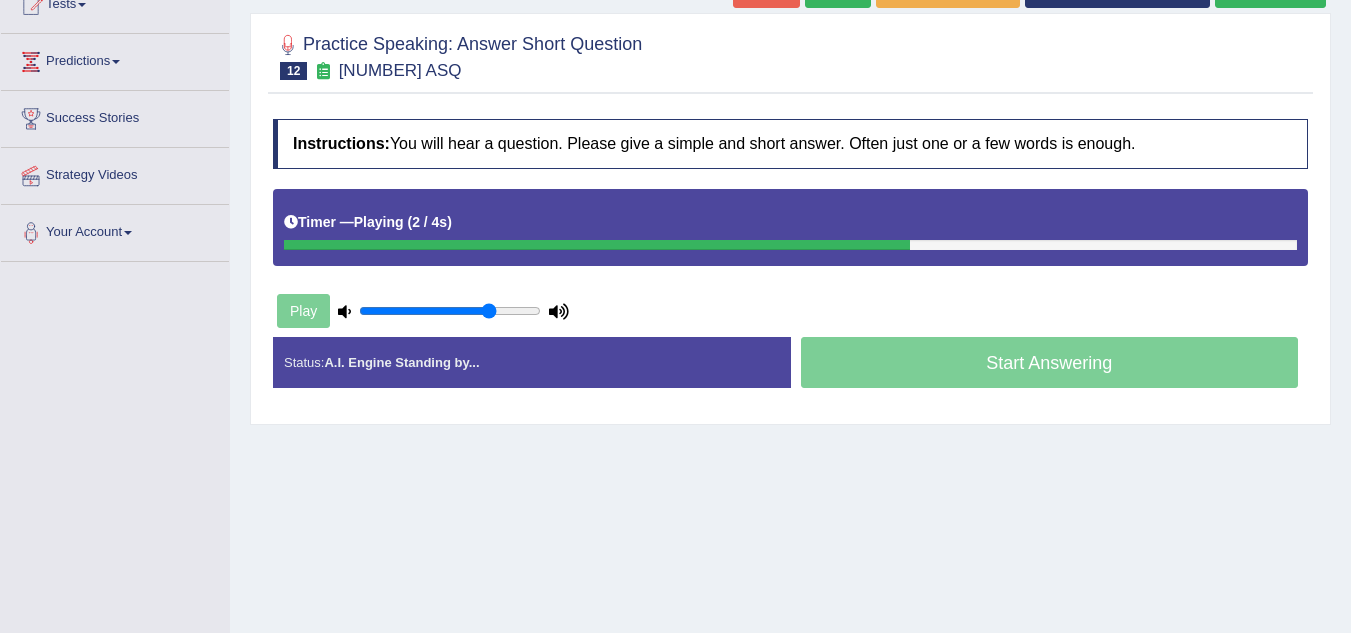 scroll, scrollTop: 235, scrollLeft: 0, axis: vertical 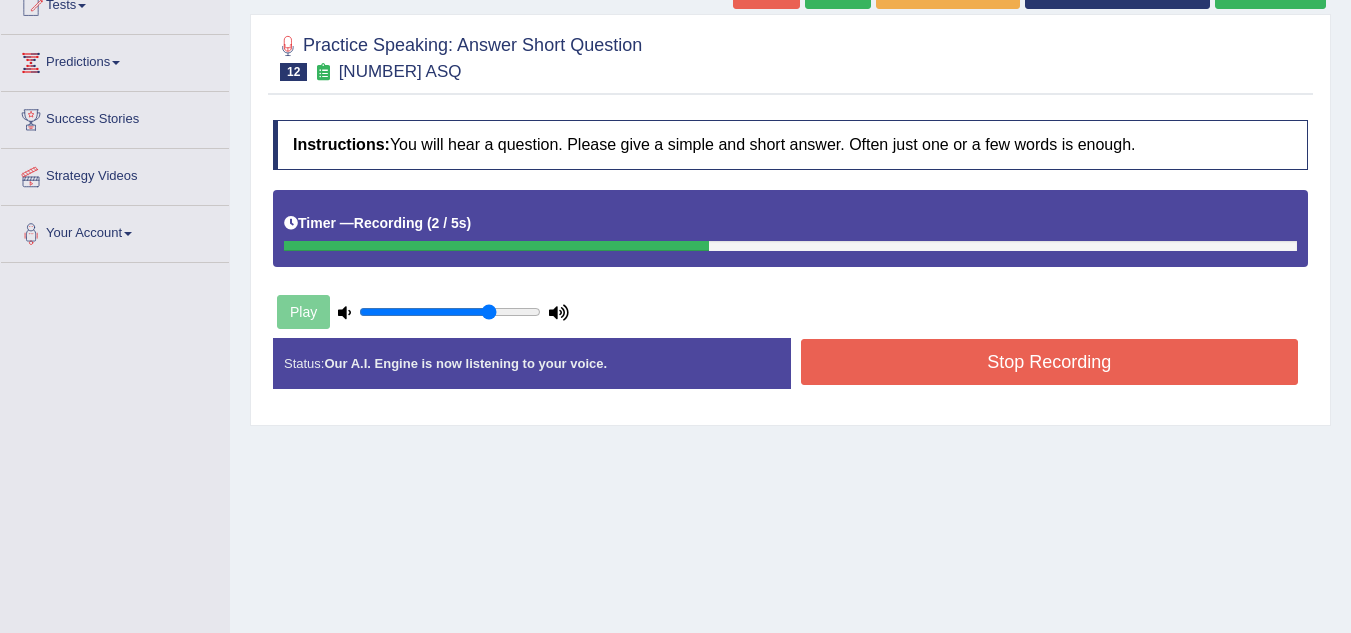 click on "Stop Recording" at bounding box center [1050, 362] 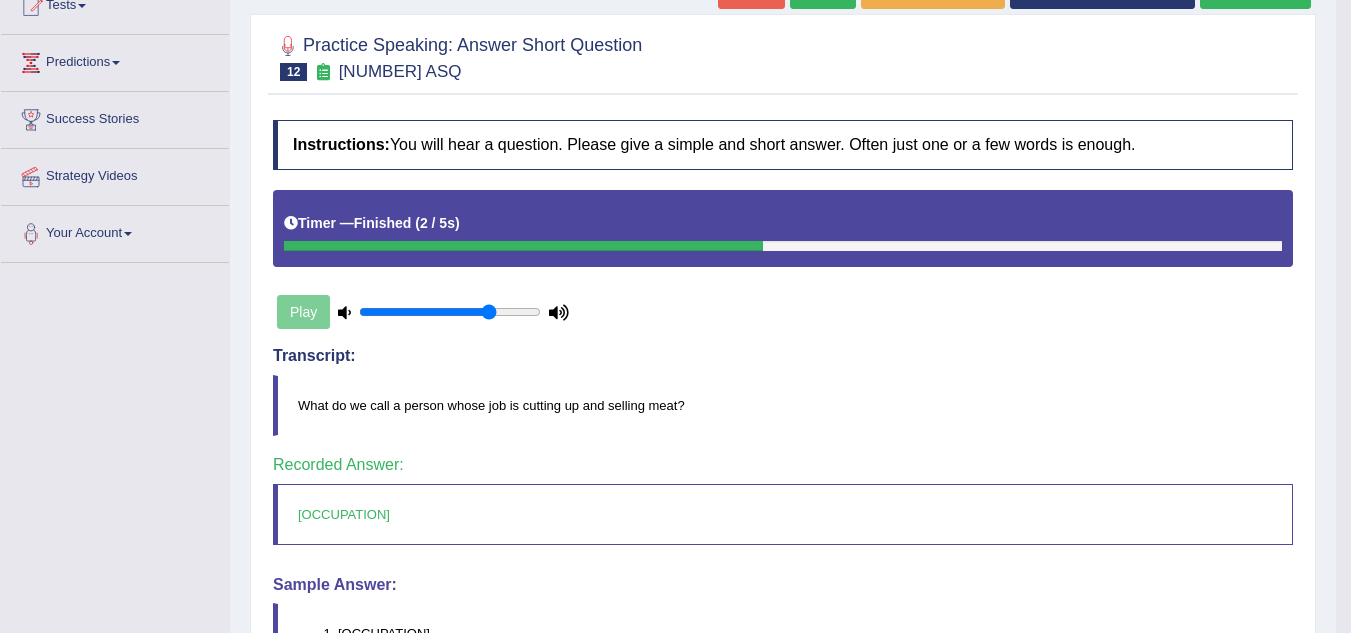 scroll, scrollTop: 0, scrollLeft: 0, axis: both 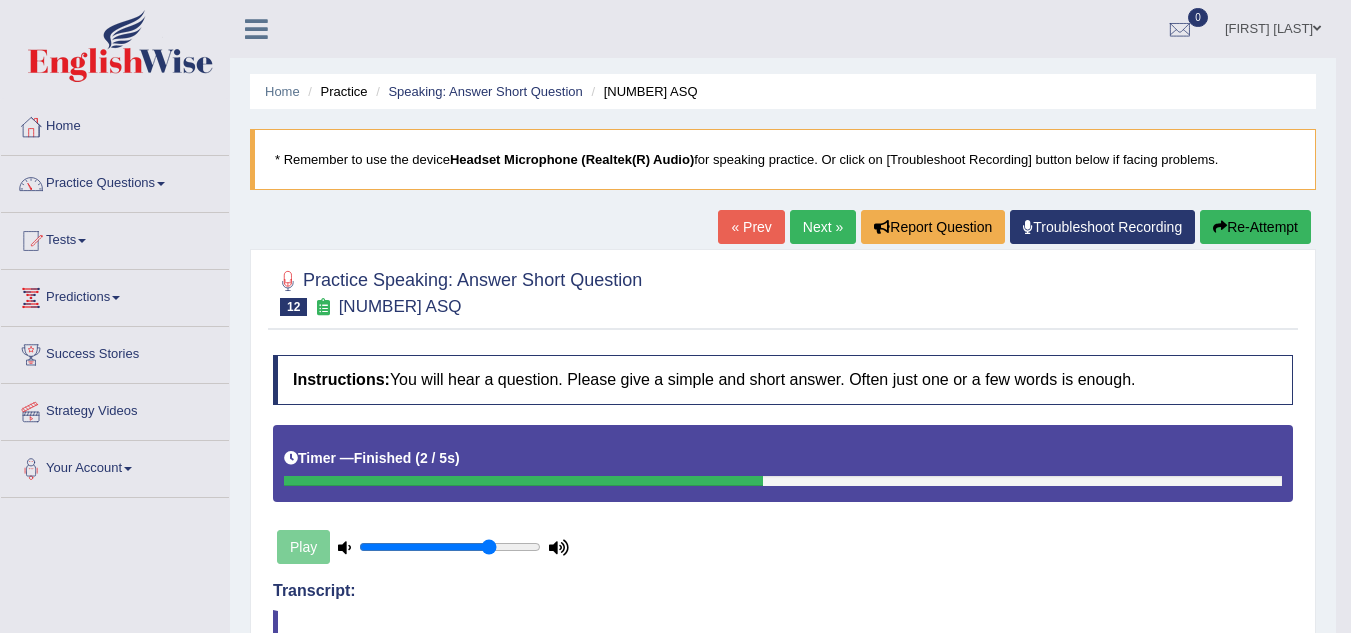 click on "Next »" at bounding box center (823, 227) 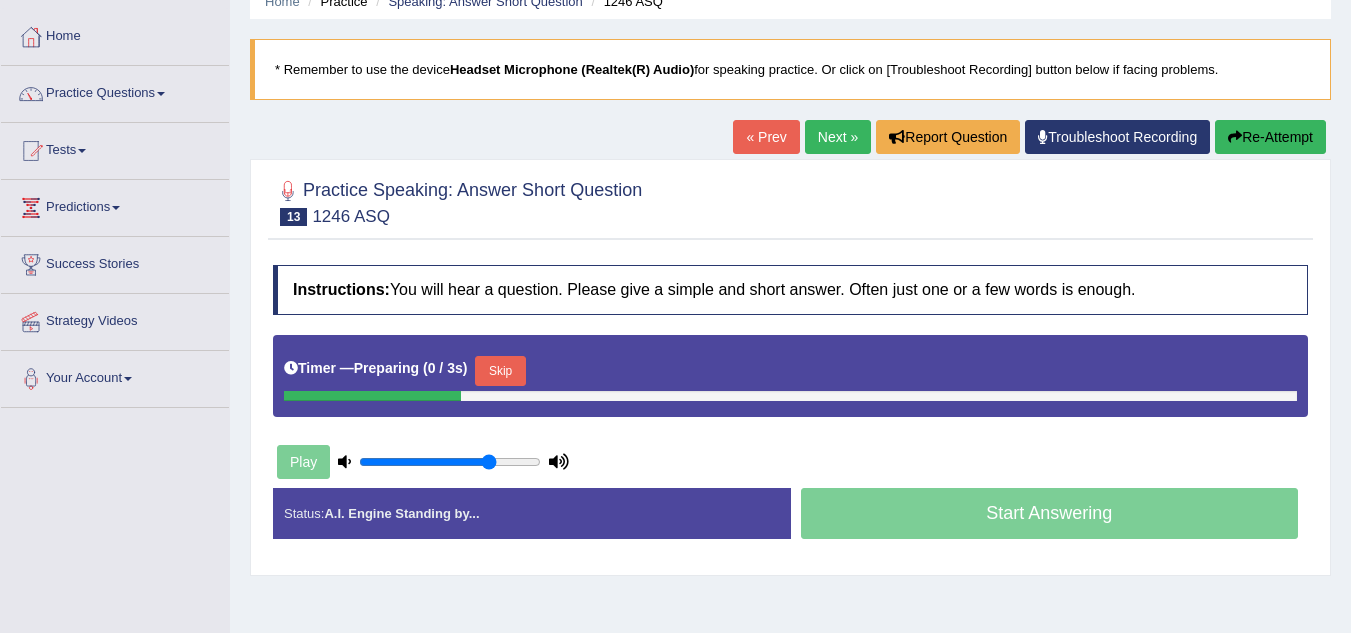 scroll, scrollTop: 282, scrollLeft: 0, axis: vertical 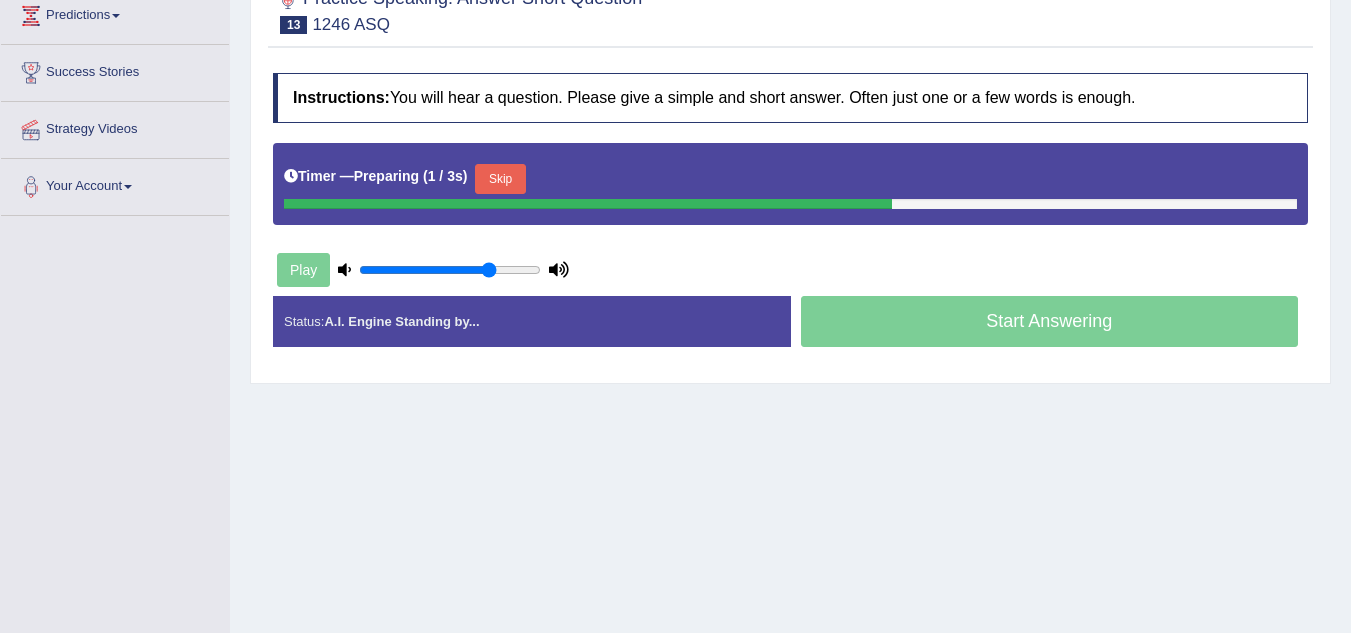click on "Skip" at bounding box center (500, 179) 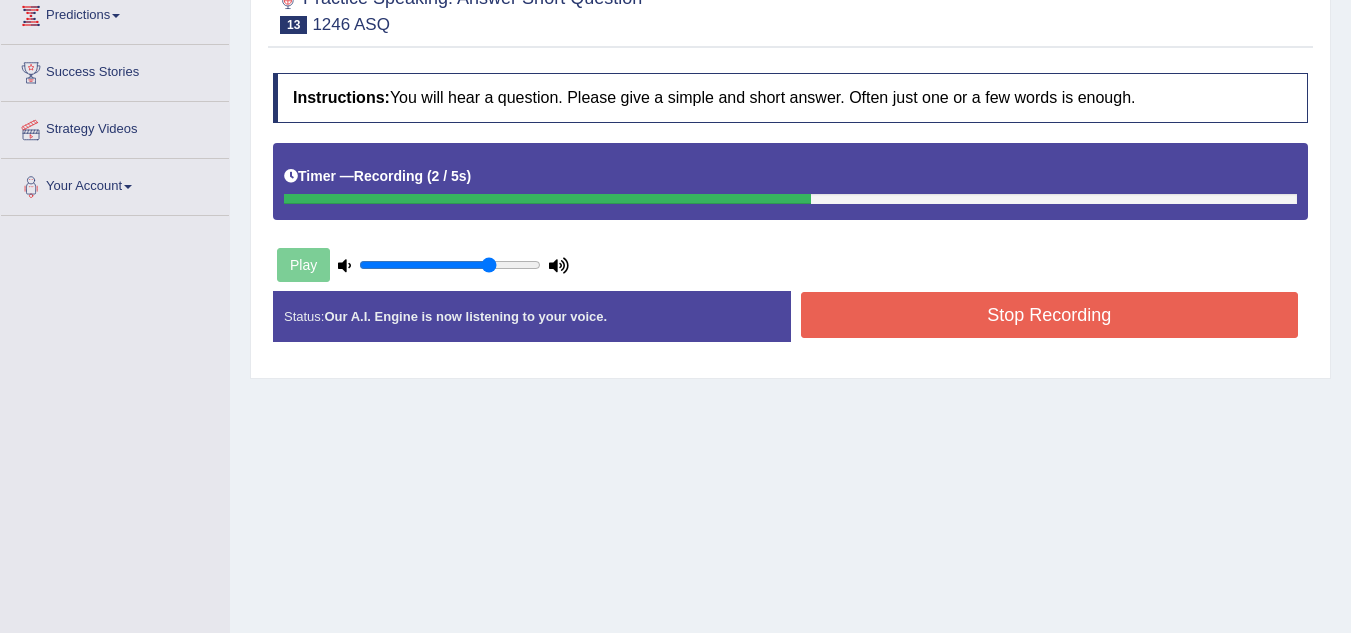 click on "Stop Recording" at bounding box center [1050, 315] 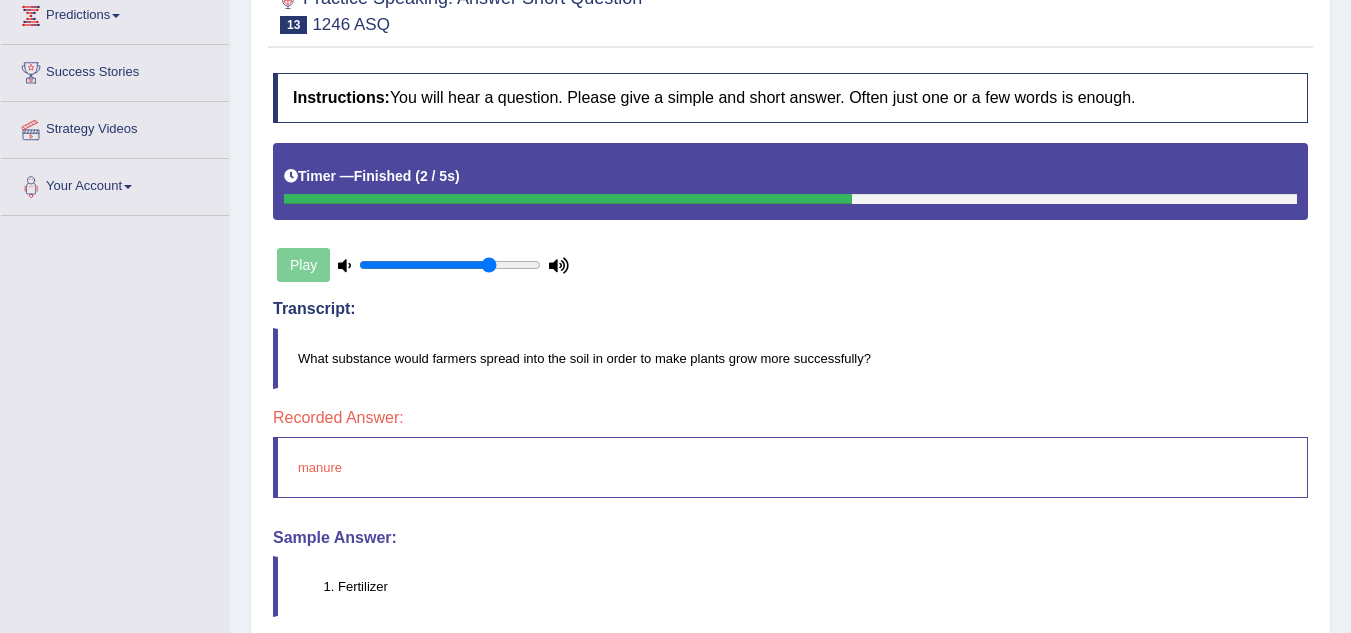 scroll, scrollTop: 0, scrollLeft: 0, axis: both 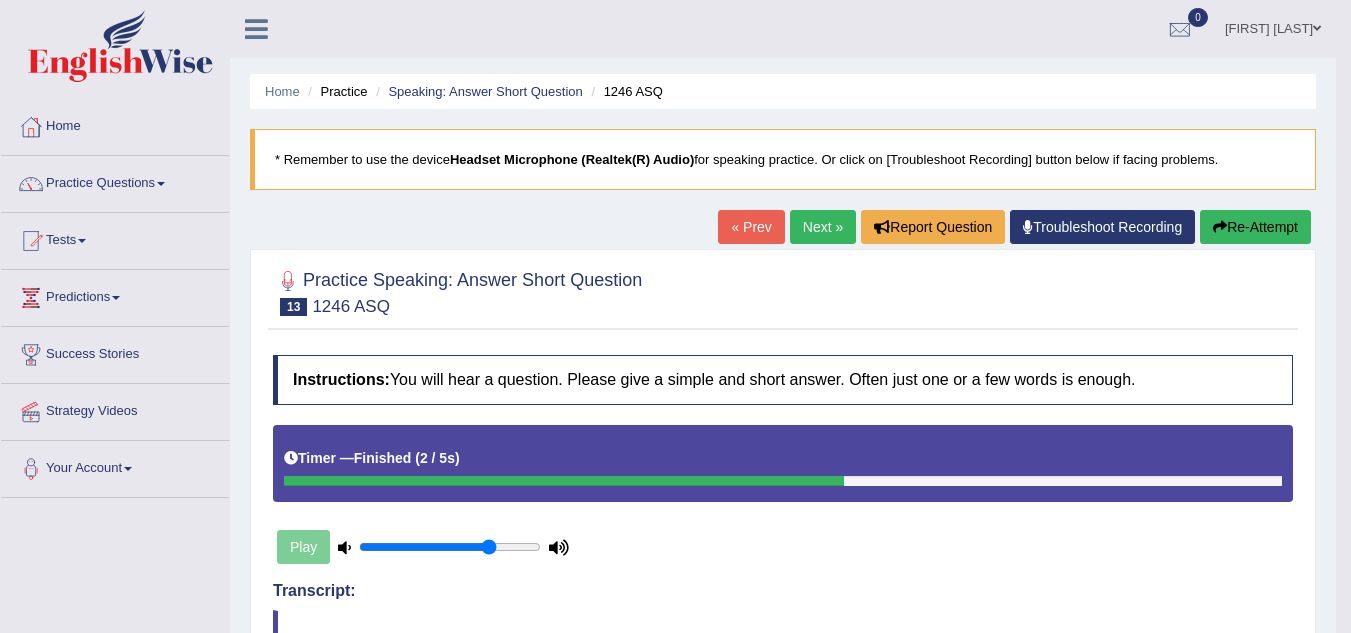click on "Next »" at bounding box center (823, 227) 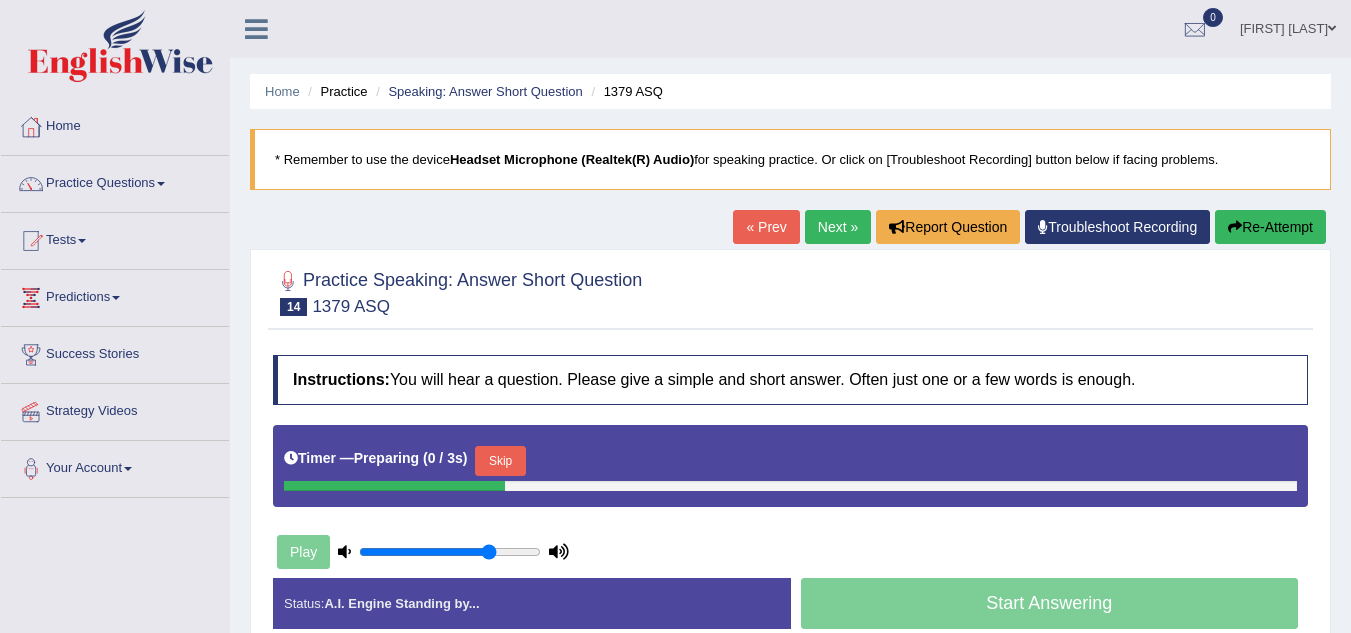 scroll, scrollTop: 319, scrollLeft: 0, axis: vertical 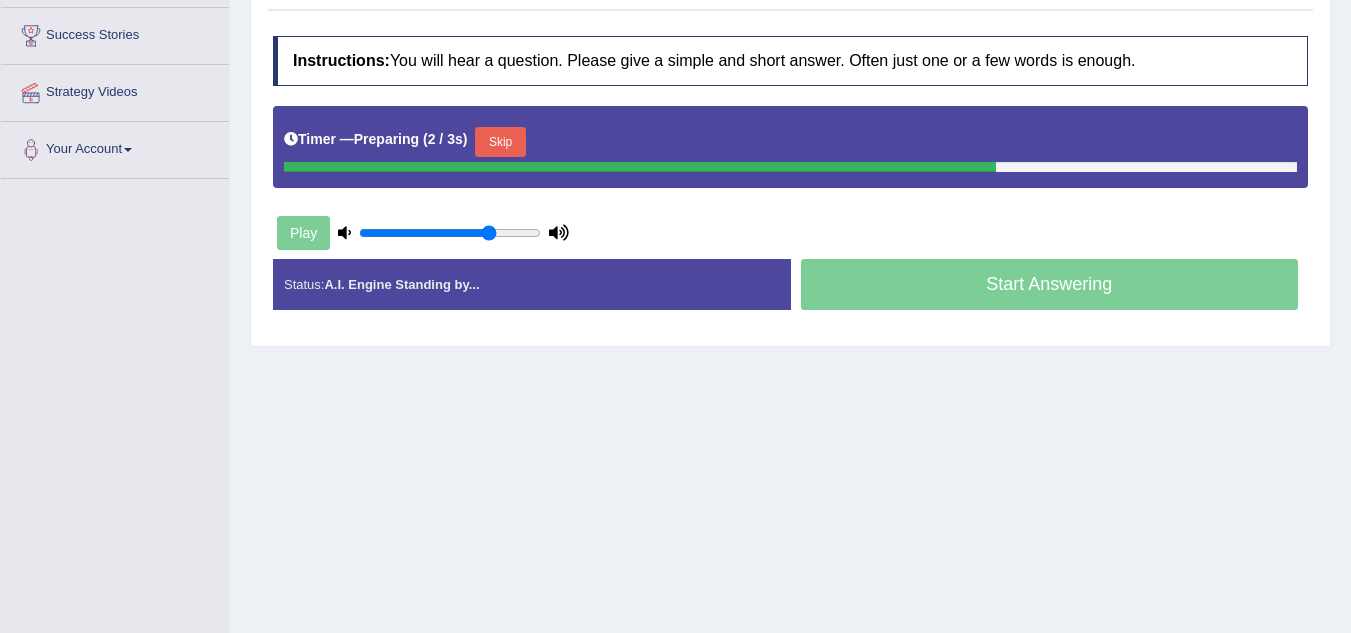 click on "Skip" at bounding box center (500, 142) 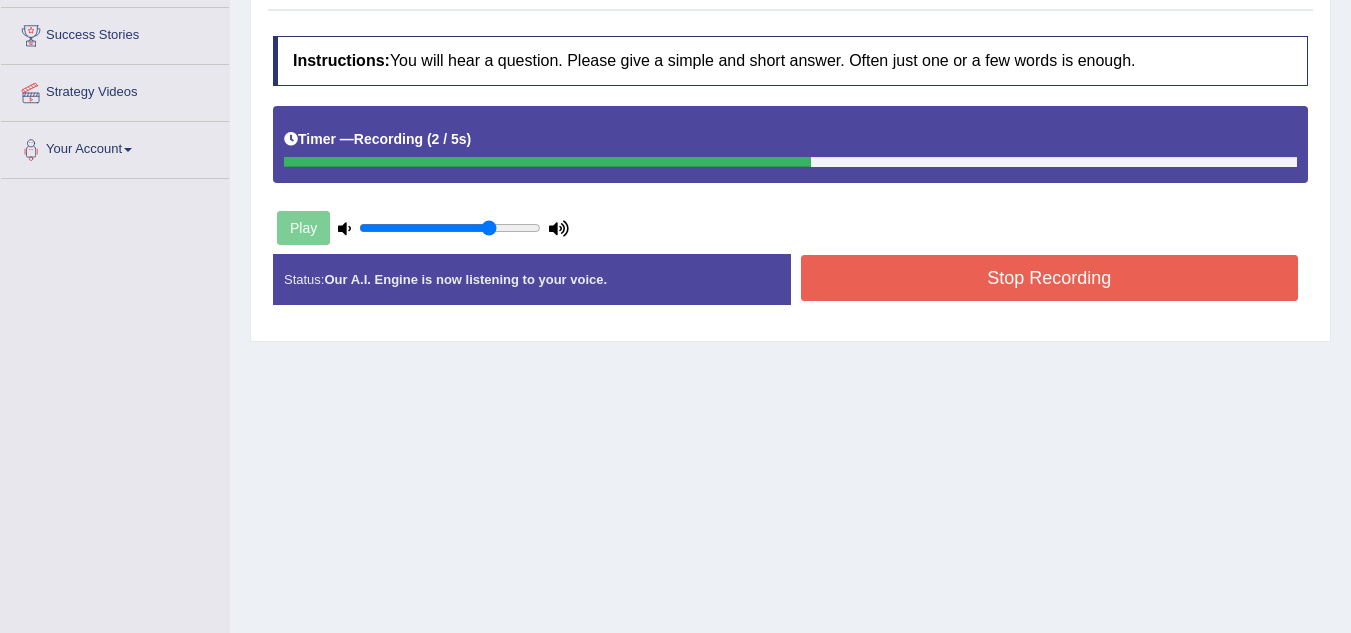 click on "Stop Recording" at bounding box center (1050, 278) 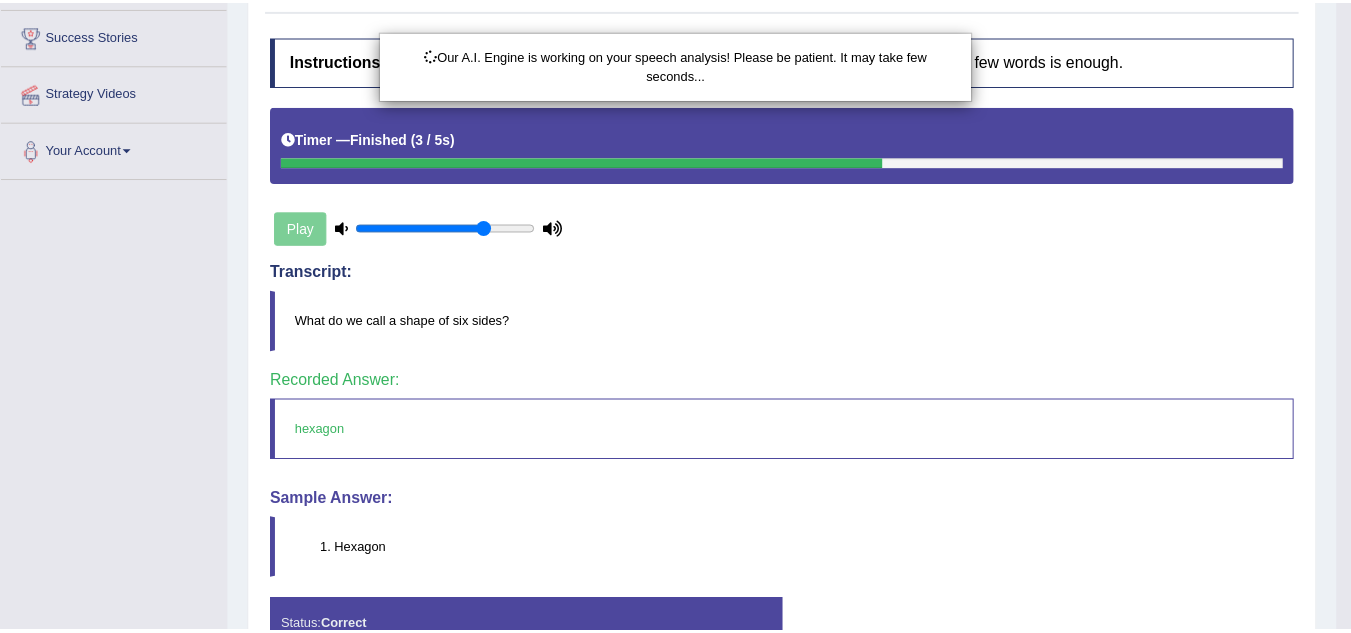 scroll, scrollTop: 21, scrollLeft: 0, axis: vertical 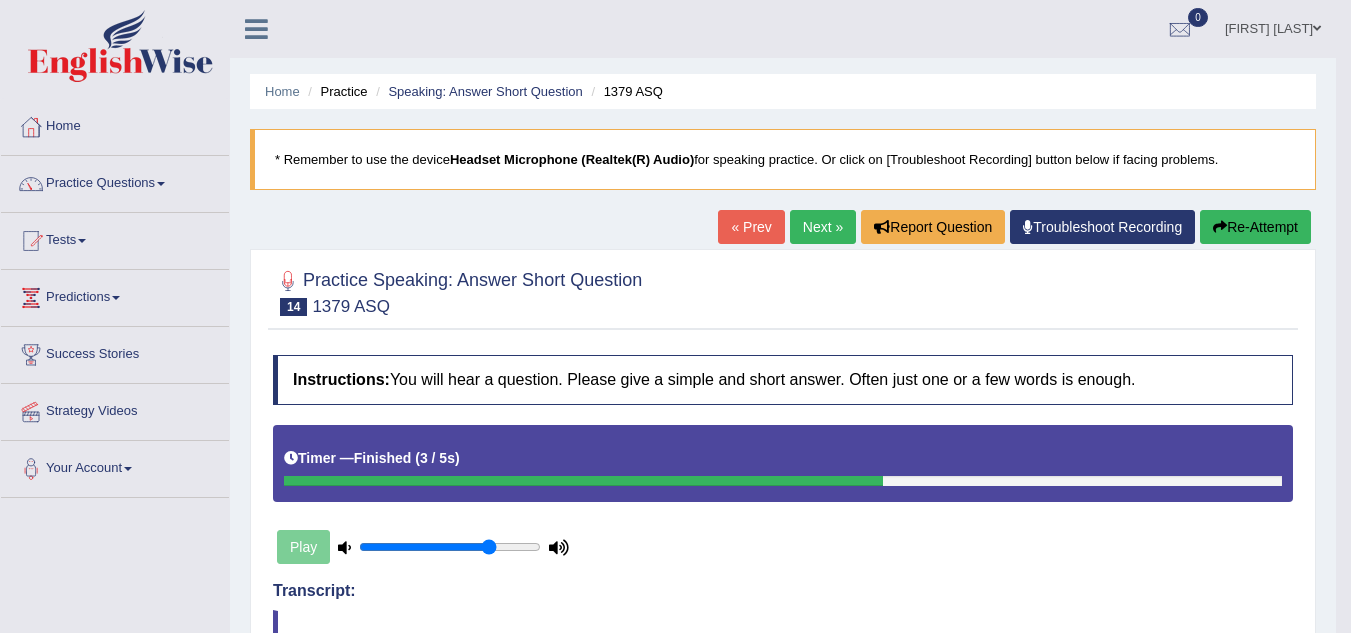 click on "Next »" at bounding box center [823, 227] 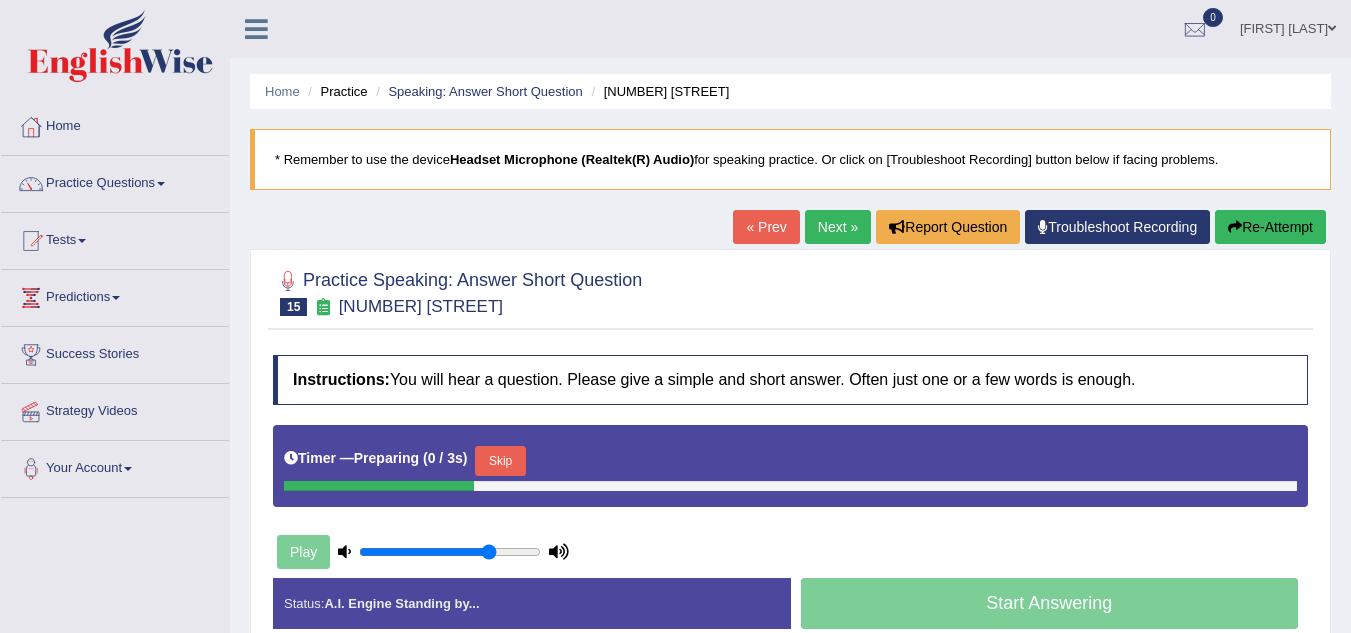 scroll, scrollTop: 374, scrollLeft: 0, axis: vertical 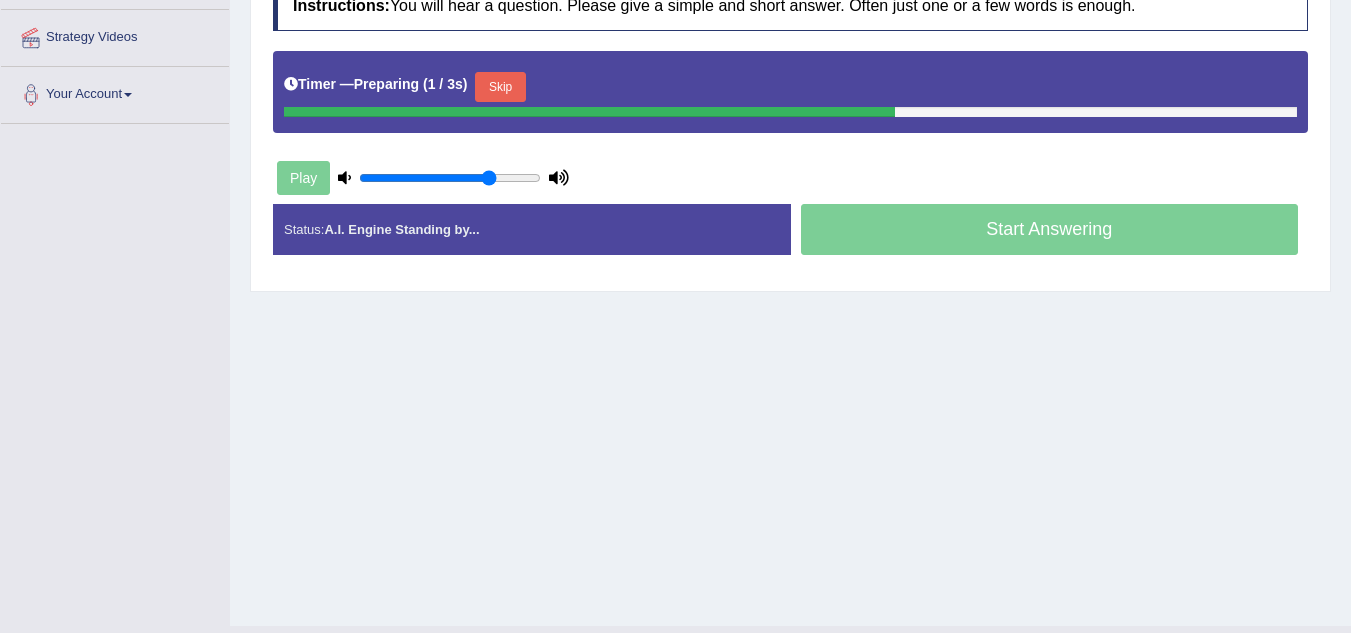 click on "Skip" at bounding box center [500, 87] 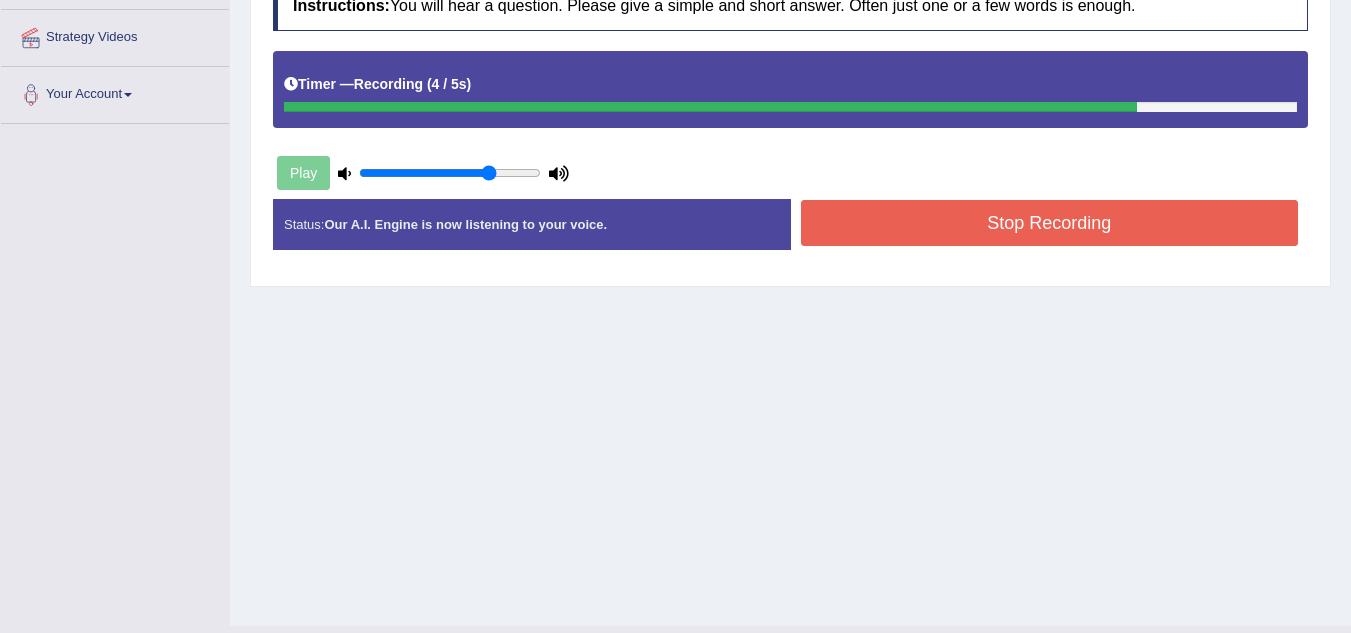 click on "Stop Recording" at bounding box center (1050, 223) 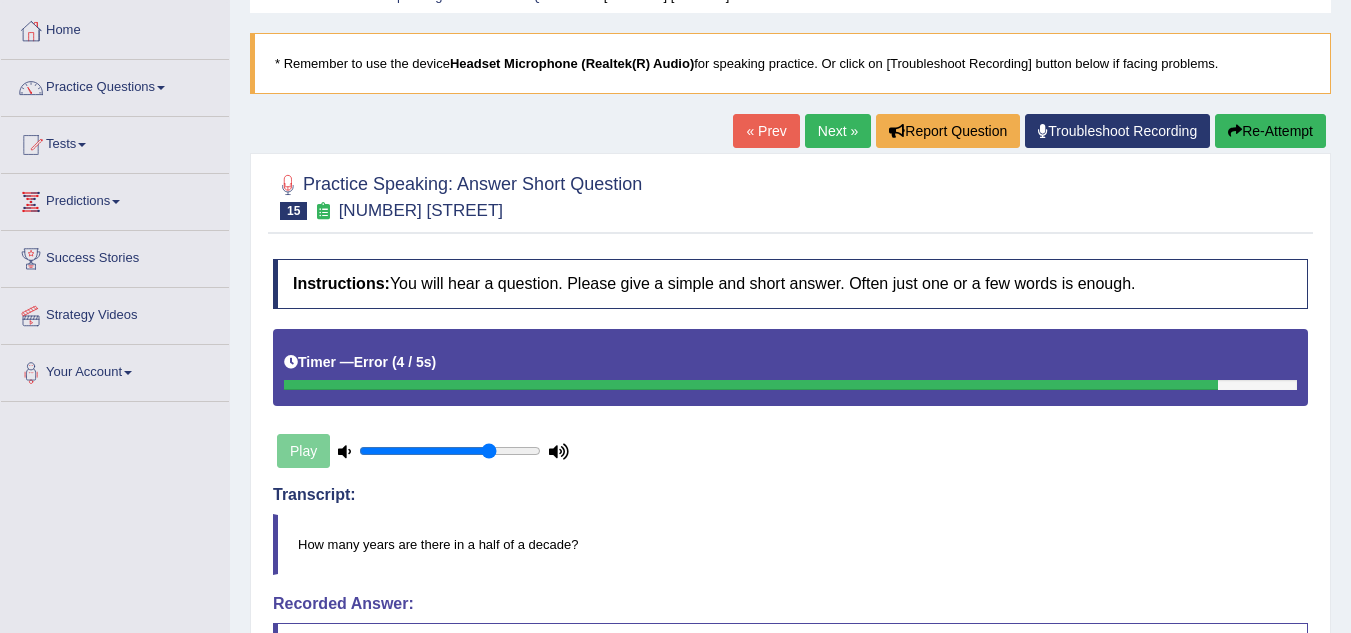 scroll, scrollTop: 91, scrollLeft: 0, axis: vertical 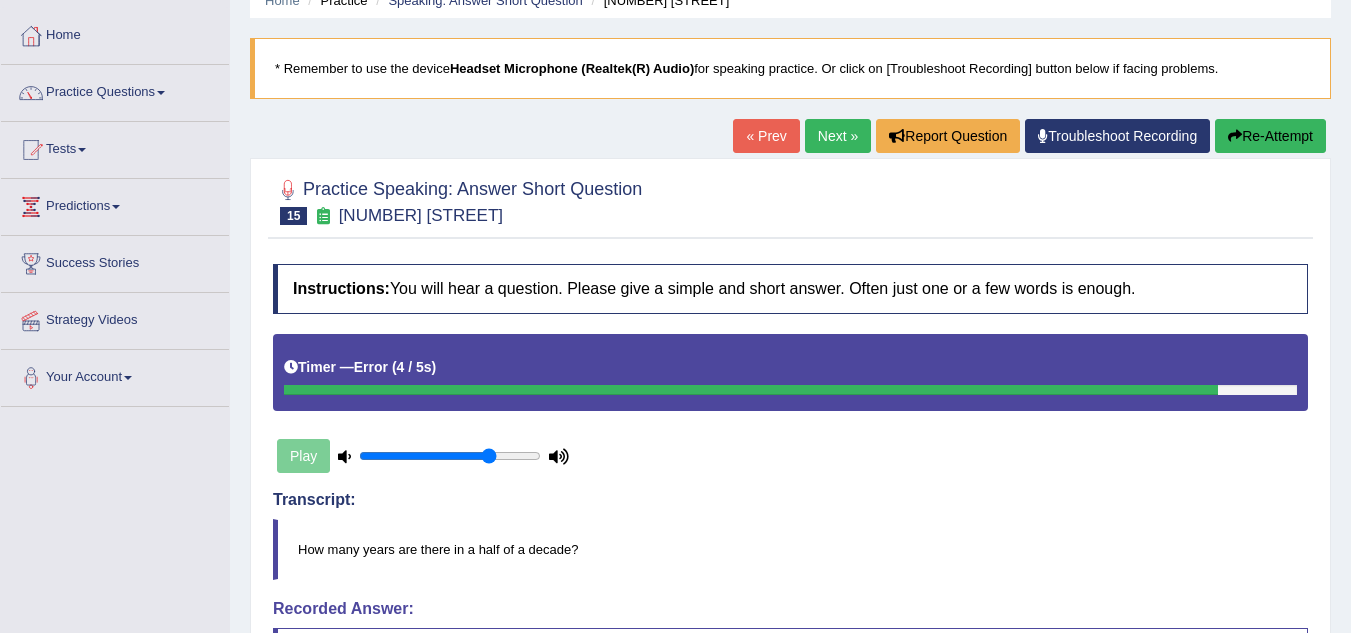 click on "Next »" at bounding box center [838, 136] 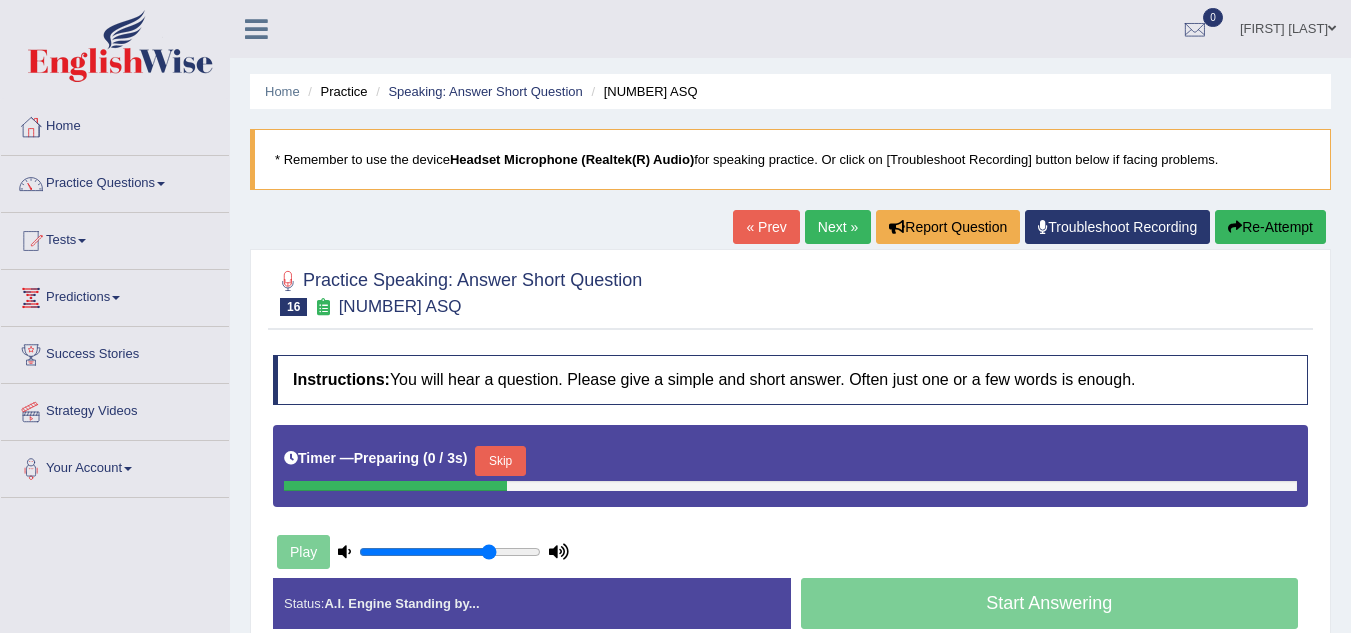 scroll, scrollTop: 135, scrollLeft: 0, axis: vertical 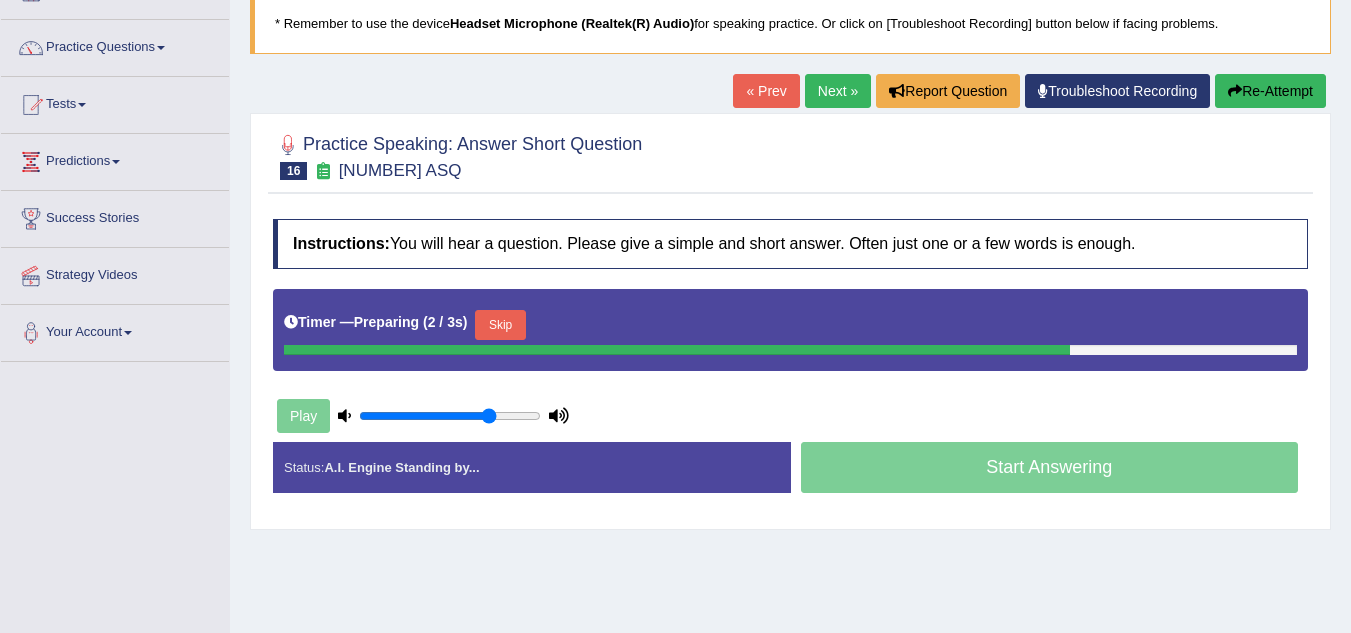 click on "Skip" at bounding box center (500, 325) 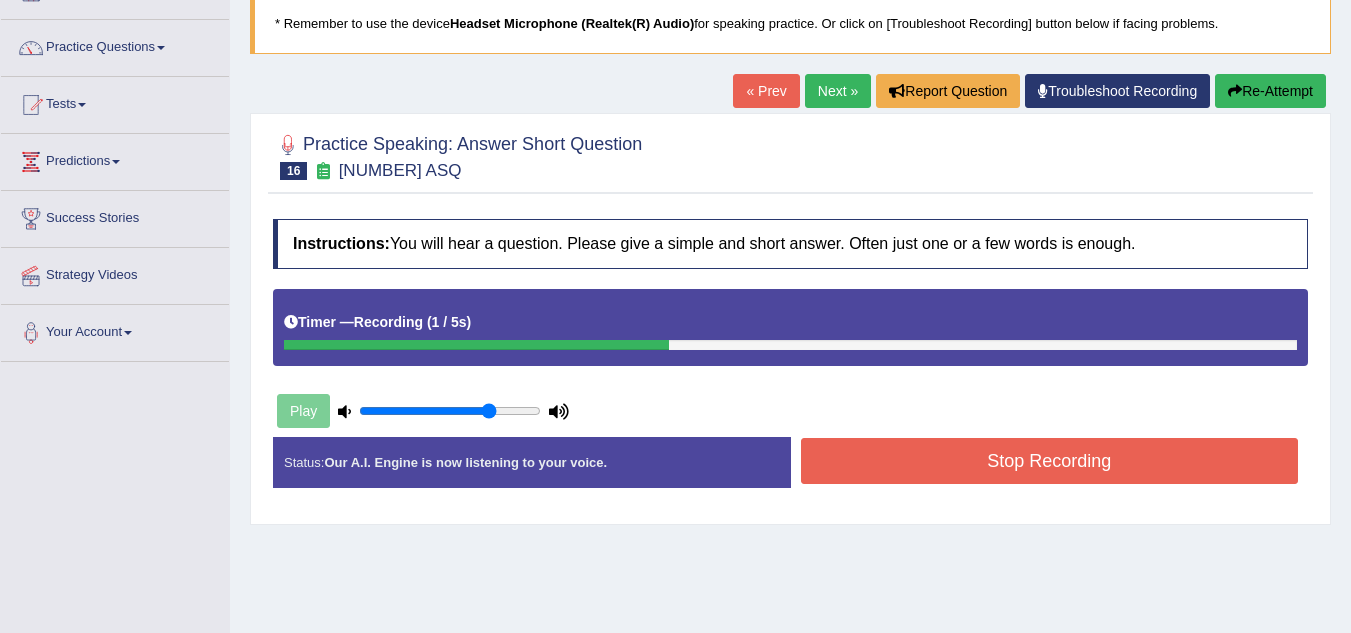 click on "Stop Recording" at bounding box center (1050, 461) 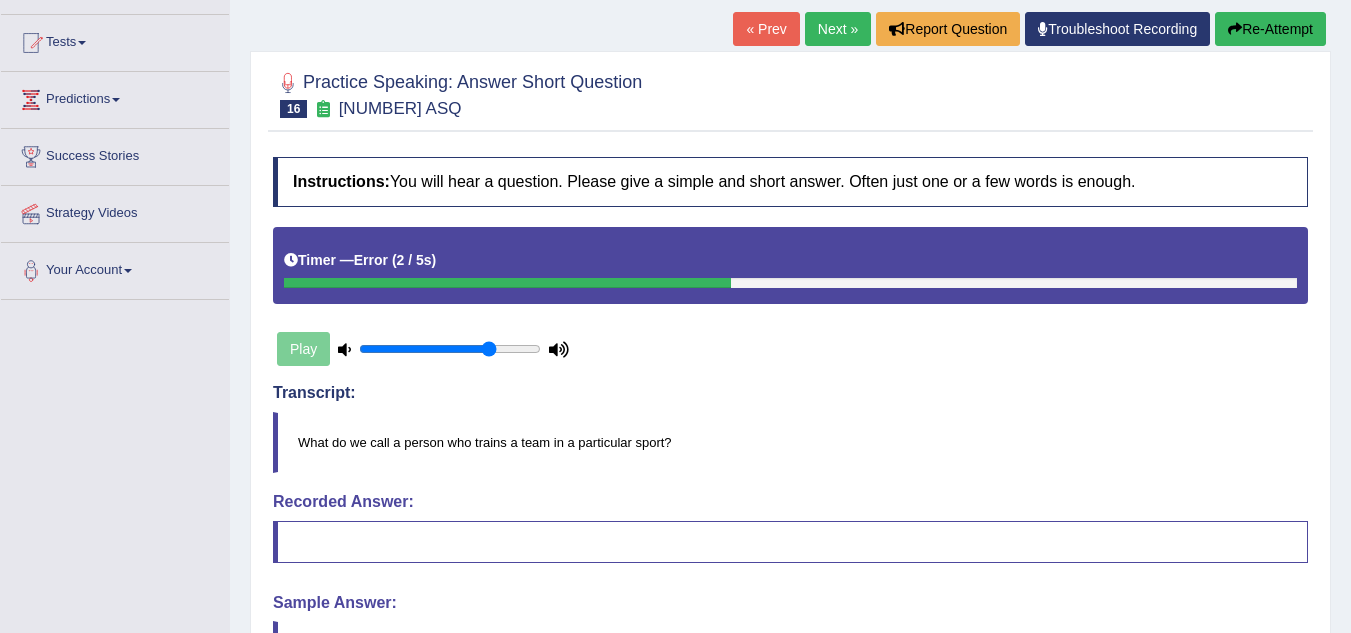 scroll, scrollTop: 0, scrollLeft: 0, axis: both 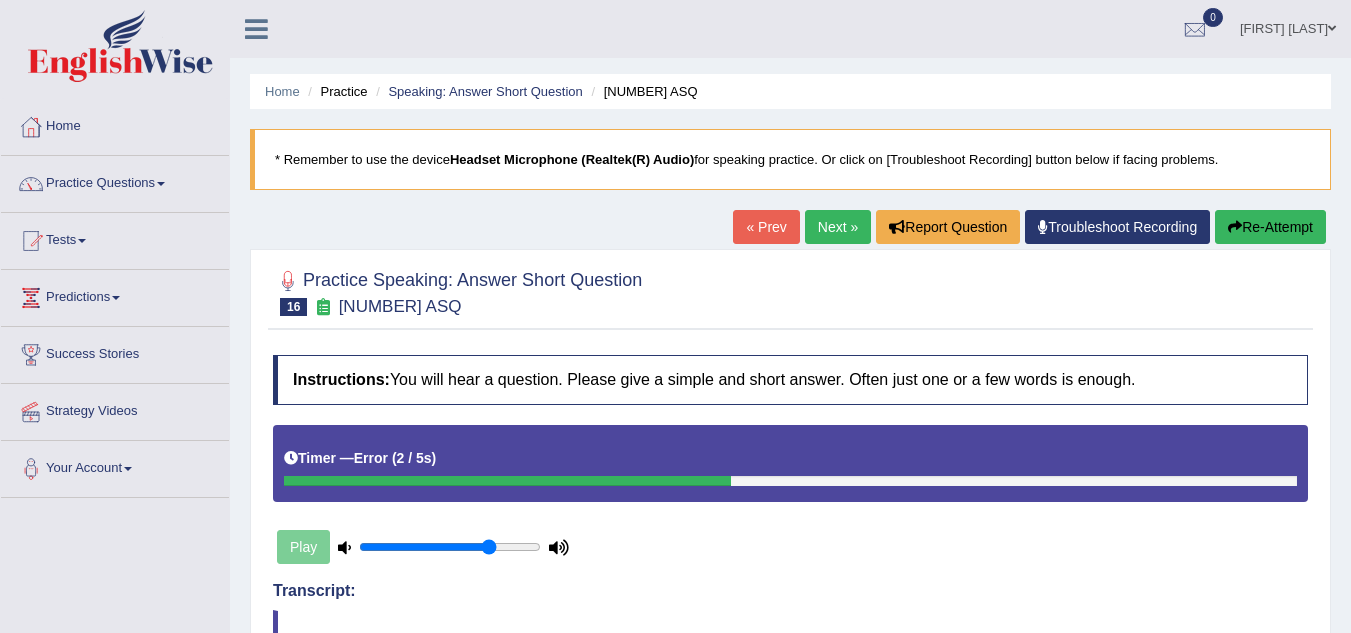 click on "Re-Attempt" at bounding box center (1270, 227) 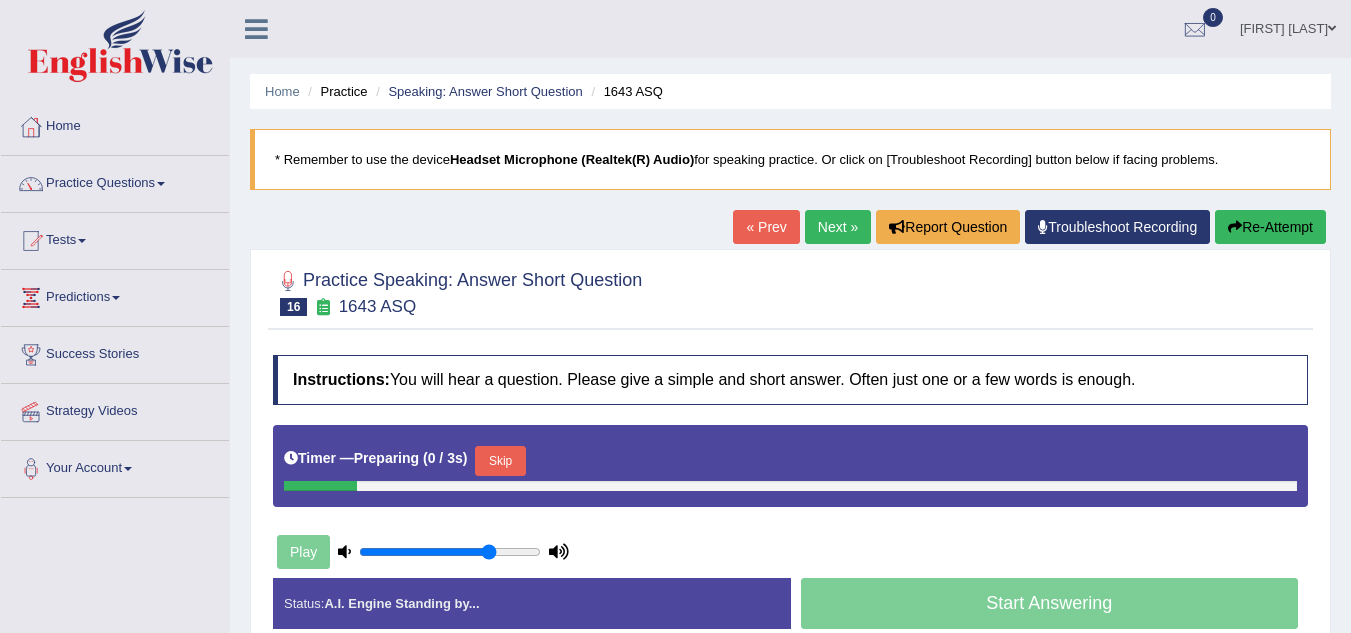 scroll, scrollTop: 0, scrollLeft: 0, axis: both 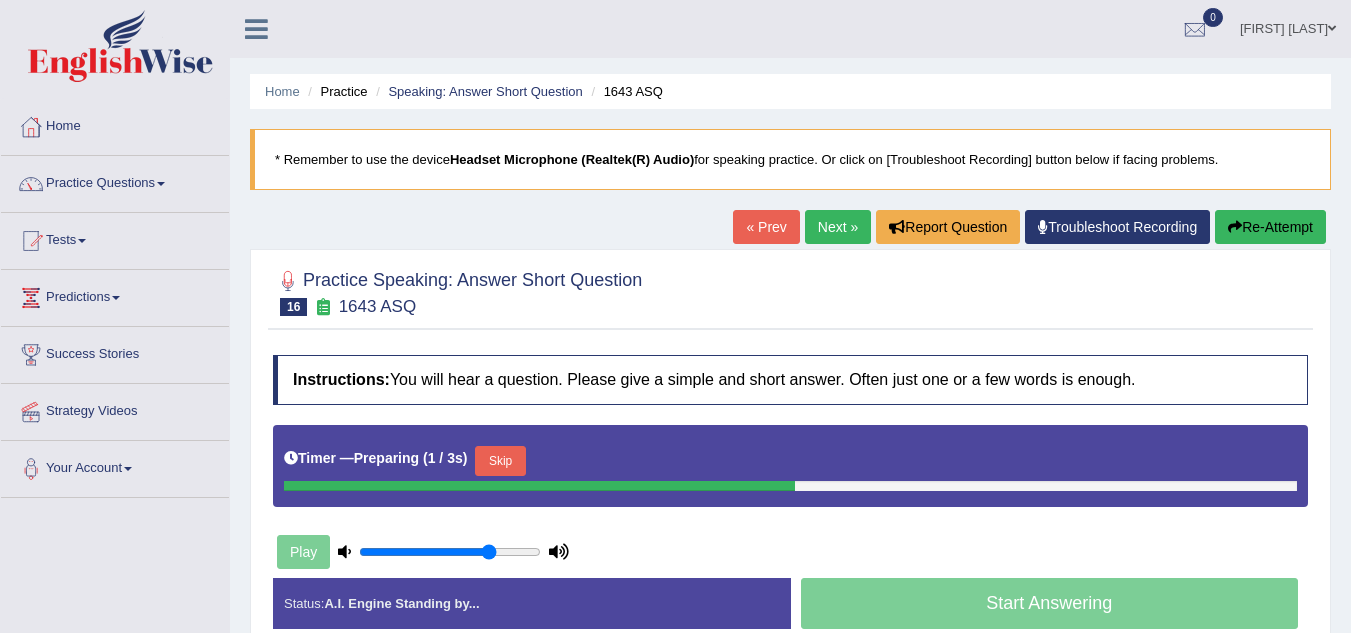 click on "Skip" at bounding box center [500, 461] 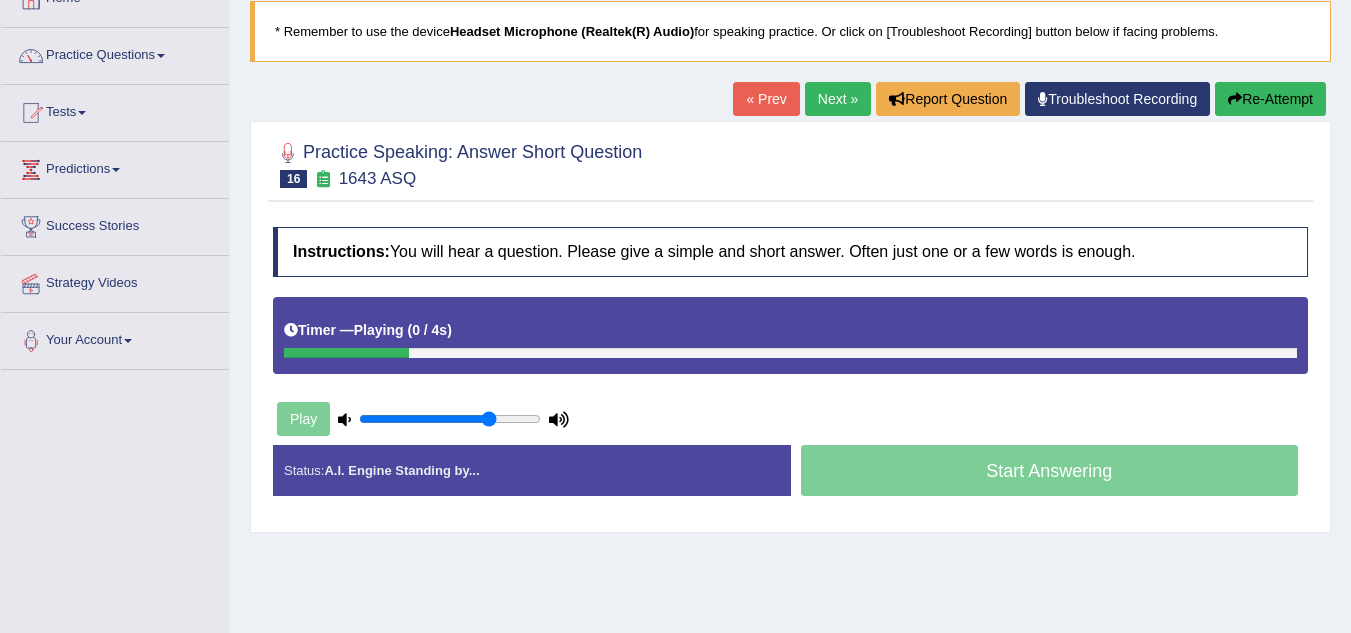 scroll, scrollTop: 129, scrollLeft: 0, axis: vertical 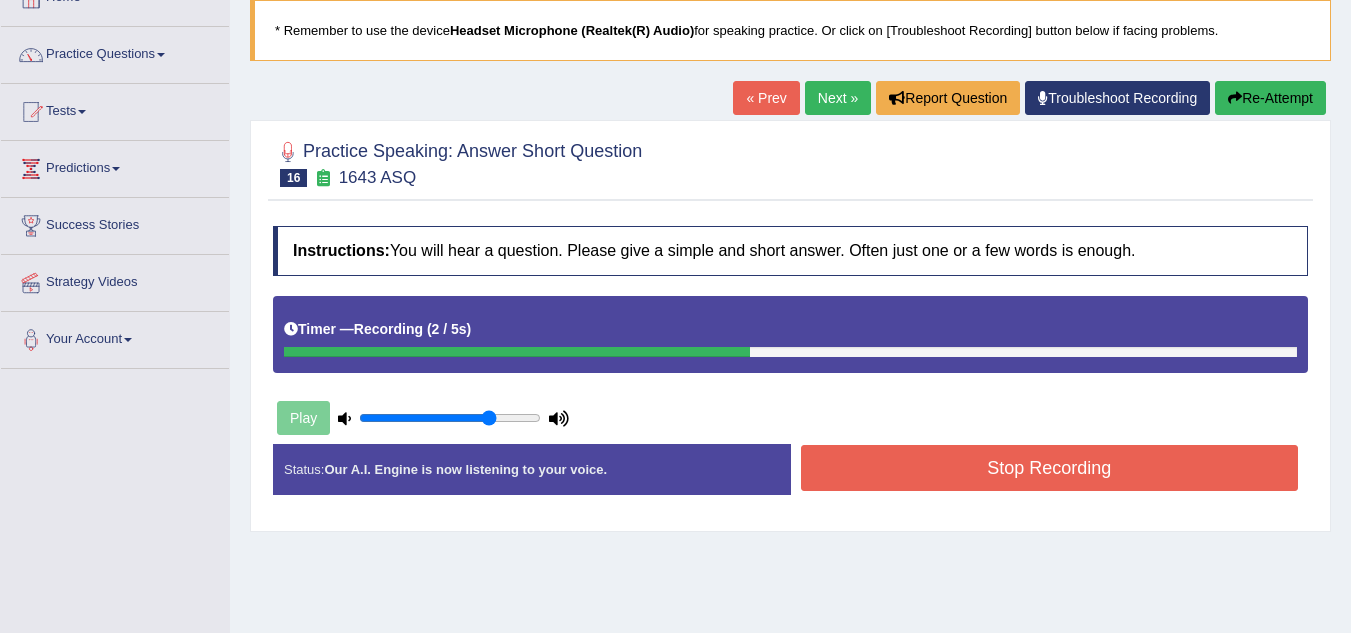 click on "Stop Recording" at bounding box center [1050, 468] 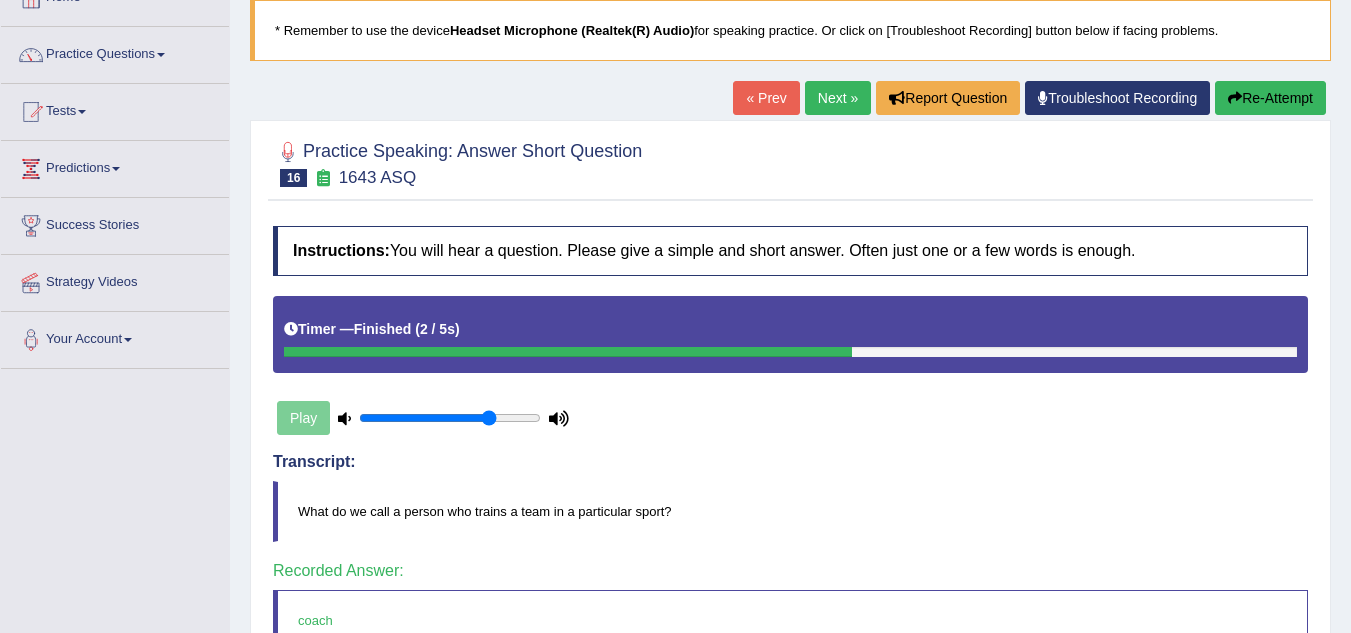 click on "Toggle navigation
Home
Practice Questions   Speaking Practice Read Aloud
Repeat Sentence
Describe Image
Re-tell Lecture
Answer Short Question
Summarize Group Discussion
Respond To A Situation
Writing Practice  Summarize Written Text
Write Essay
Reading Practice  Reading & Writing: Fill In The Blanks
Choose Multiple Answers
Re-order Paragraphs
Fill In The Blanks
Choose Single Answer
Listening Practice  Summarize Spoken Text
Highlight Incorrect Words
Highlight Correct Summary
Select Missing Word
Choose Single Answer
Choose Multiple Answers
Fill In The Blanks
Write From Dictation
Pronunciation
Tests  Take Practice Sectional Test" at bounding box center [675, 187] 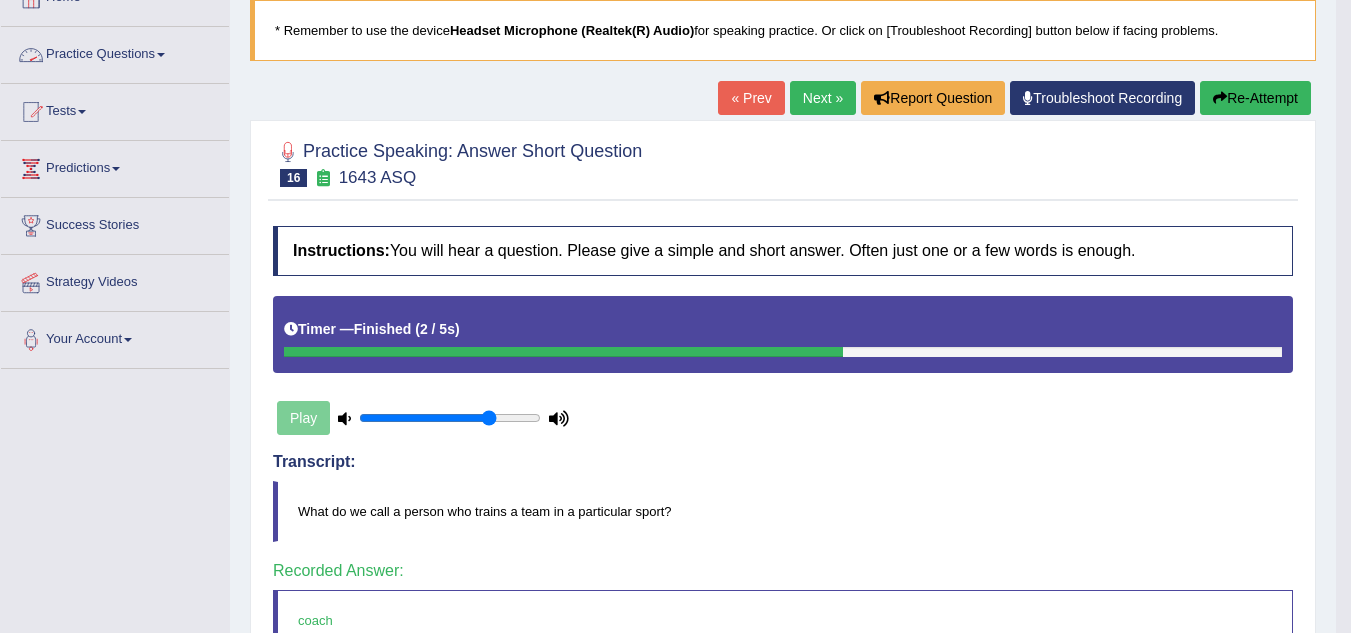 click on "Practice Questions" at bounding box center [115, 52] 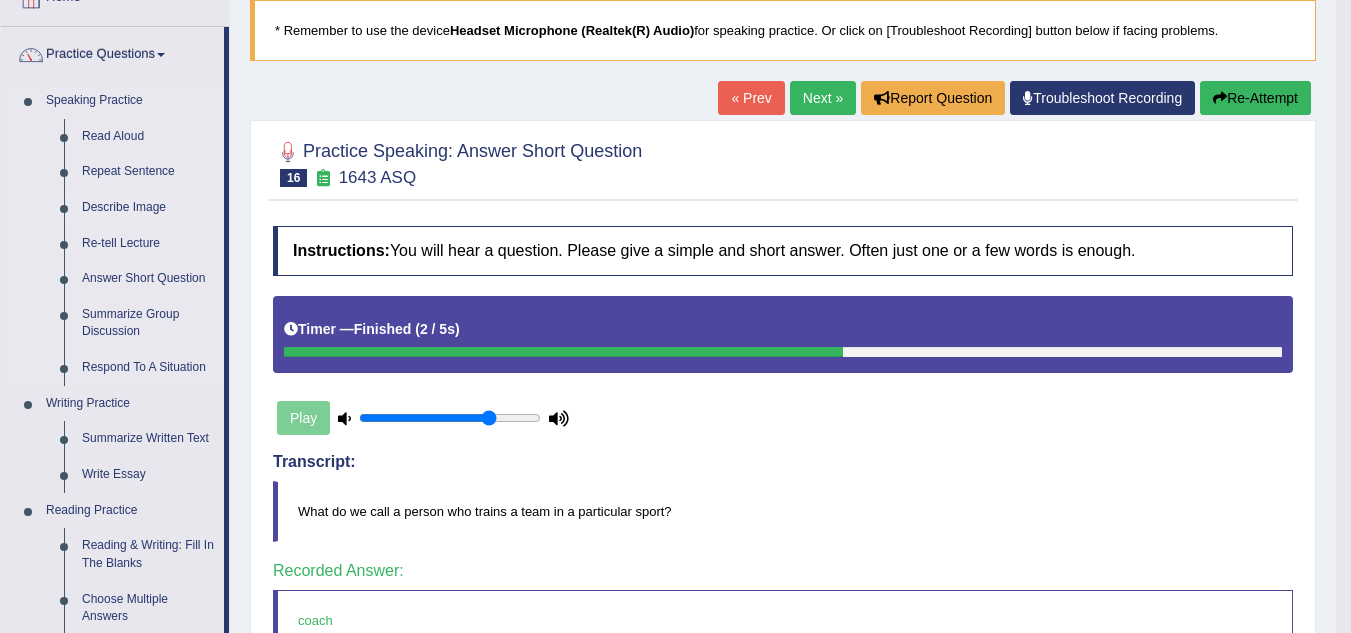 click on "Describe Image" at bounding box center (148, 208) 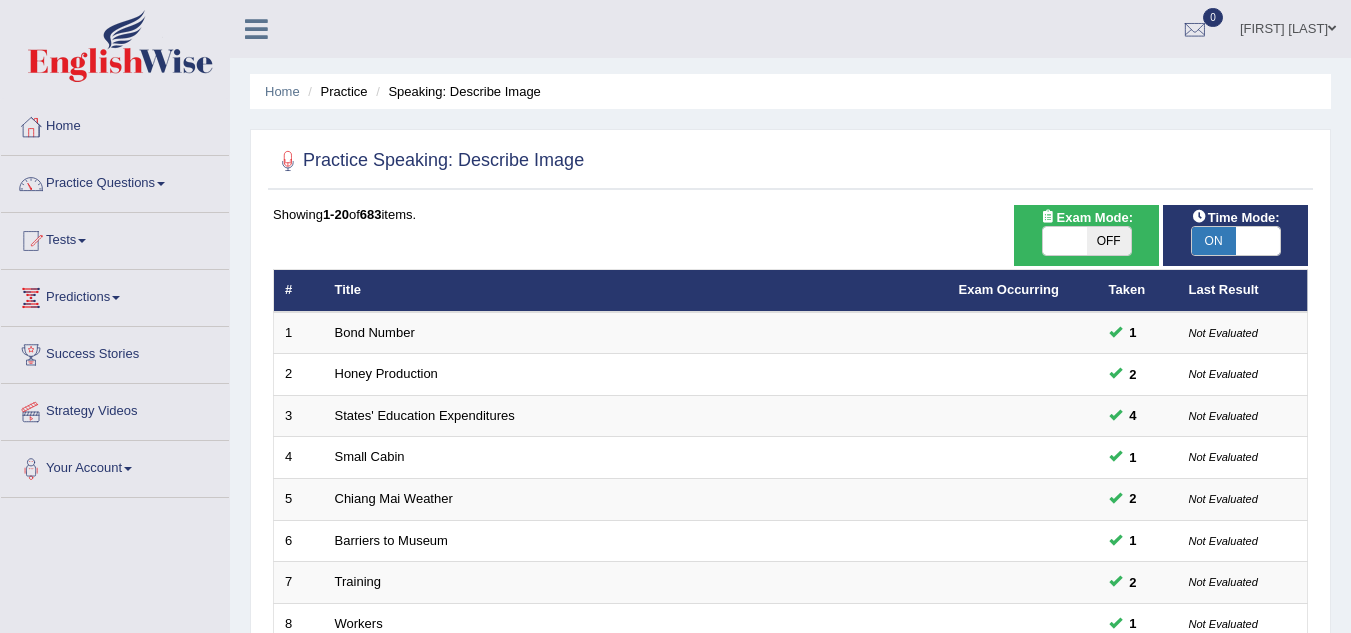scroll, scrollTop: 0, scrollLeft: 0, axis: both 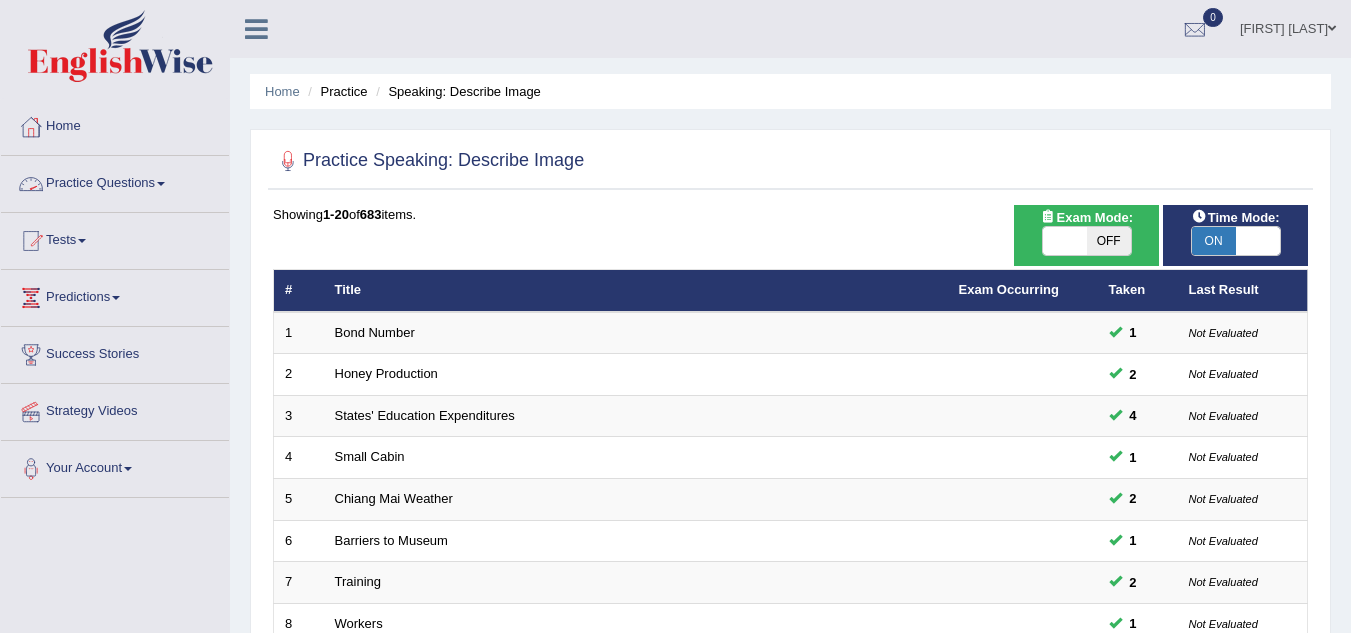 click on "Practice Questions" at bounding box center (115, 181) 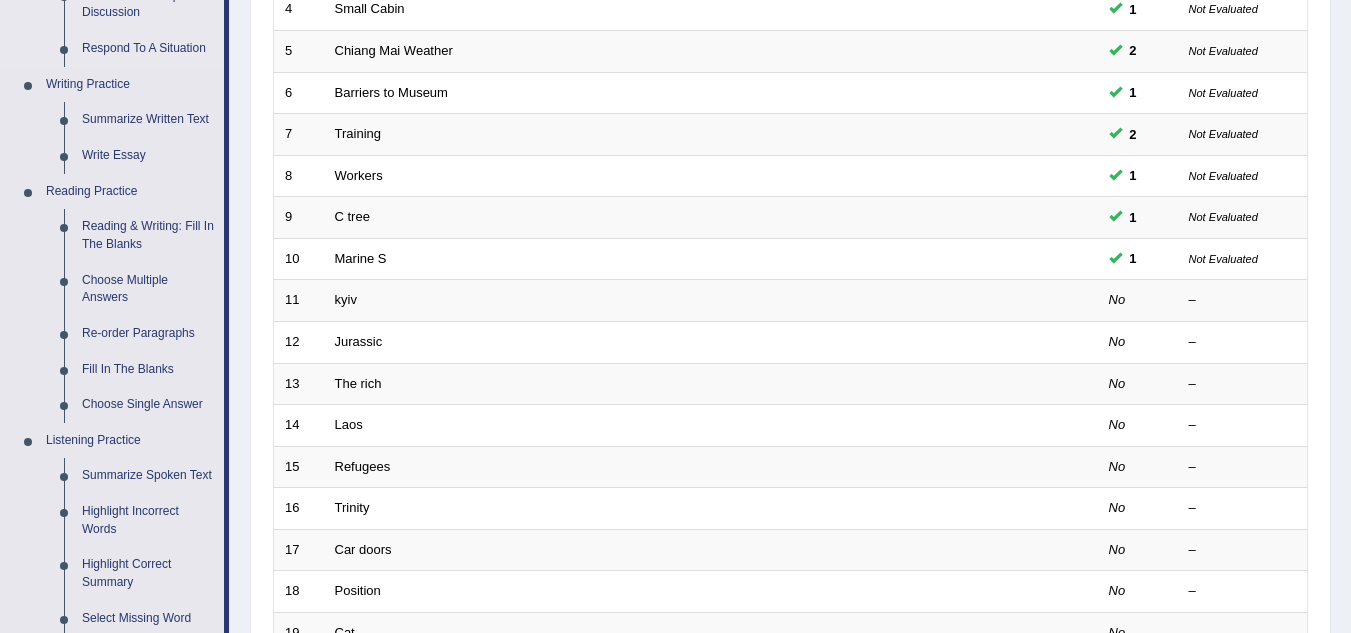 scroll, scrollTop: 449, scrollLeft: 0, axis: vertical 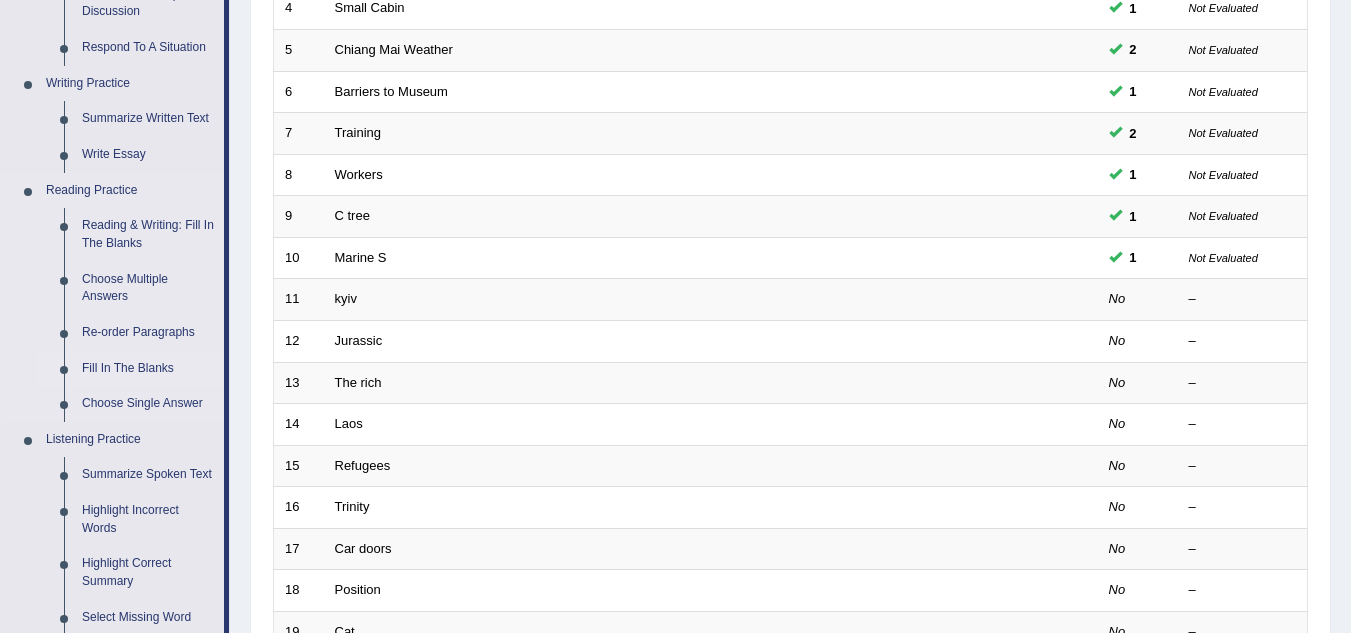 click on "Fill In The Blanks" at bounding box center [148, 369] 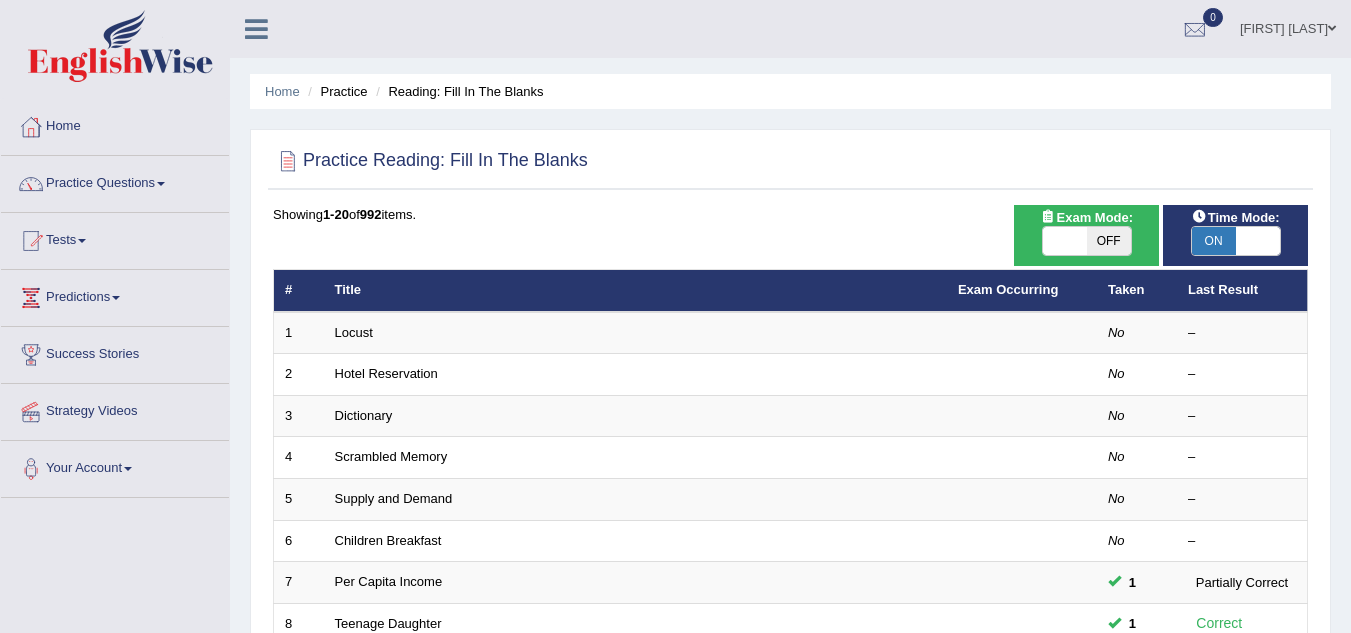 scroll, scrollTop: 0, scrollLeft: 0, axis: both 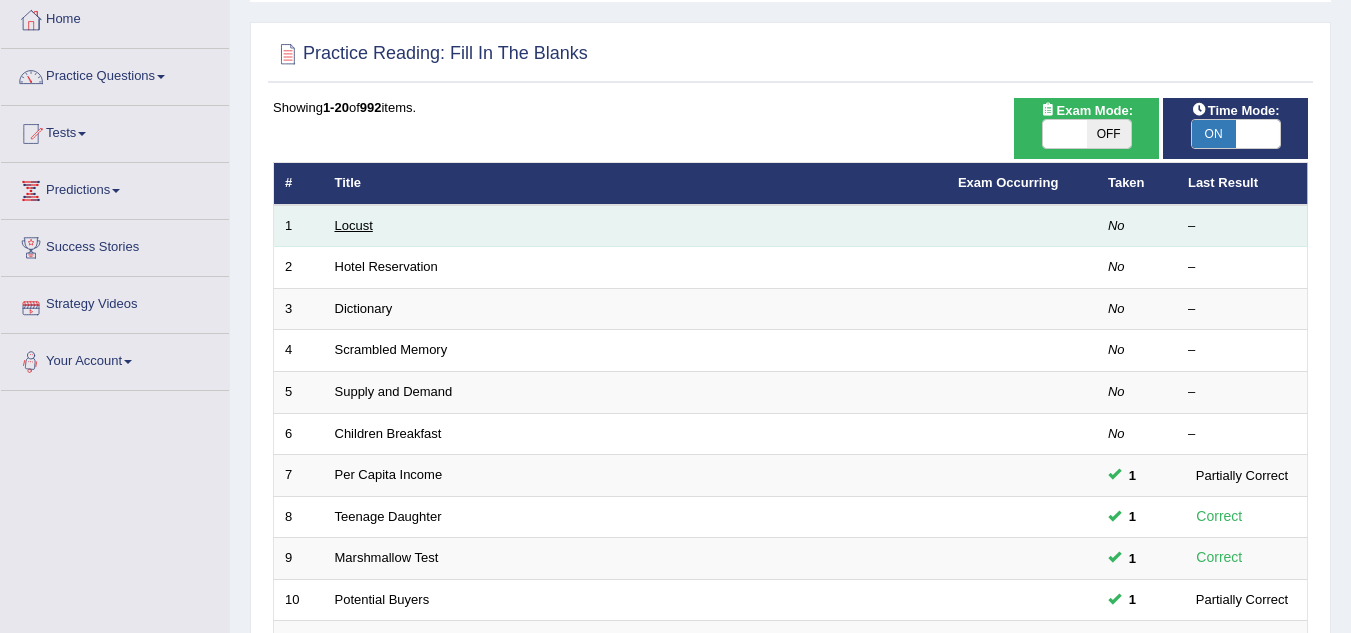 click on "Locust" at bounding box center (354, 225) 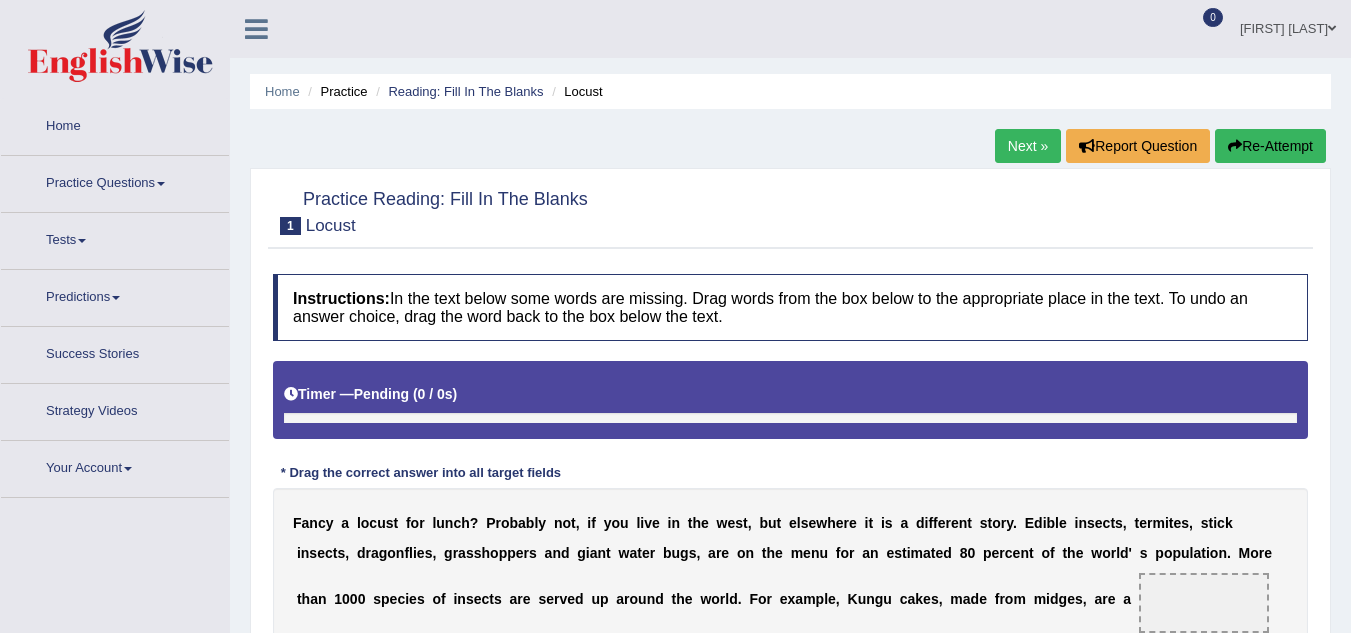 scroll, scrollTop: 0, scrollLeft: 0, axis: both 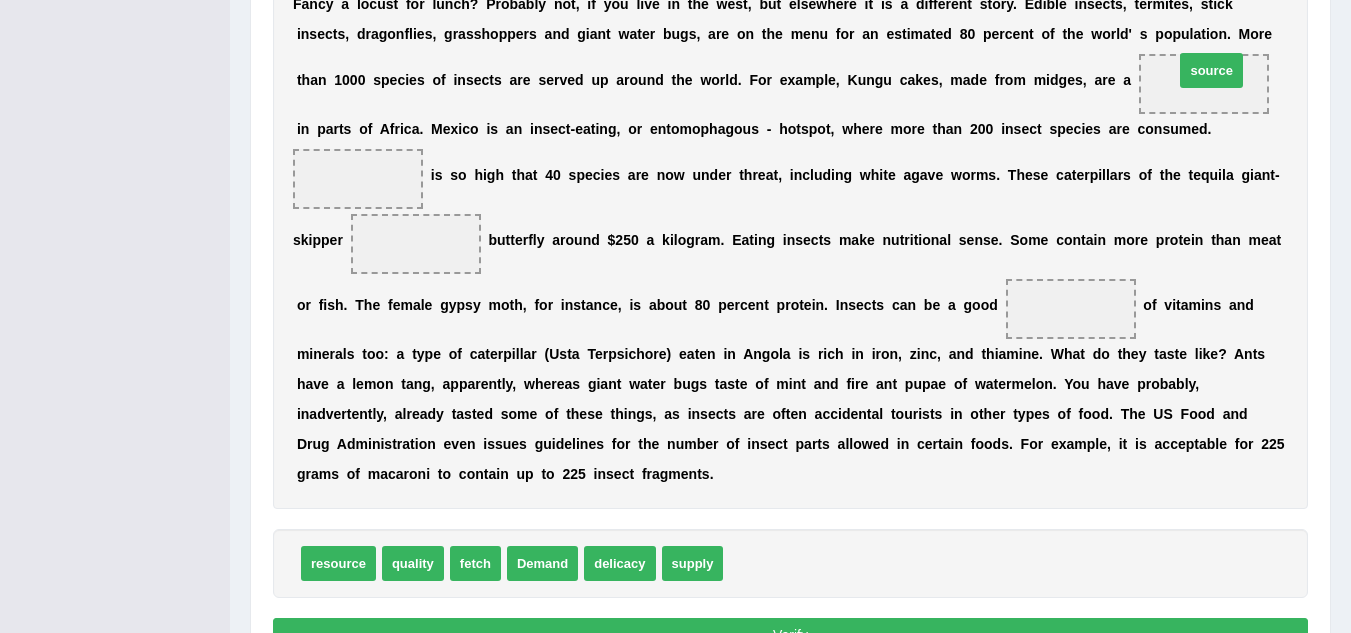 drag, startPoint x: 751, startPoint y: 555, endPoint x: 1202, endPoint y: 57, distance: 671.8668 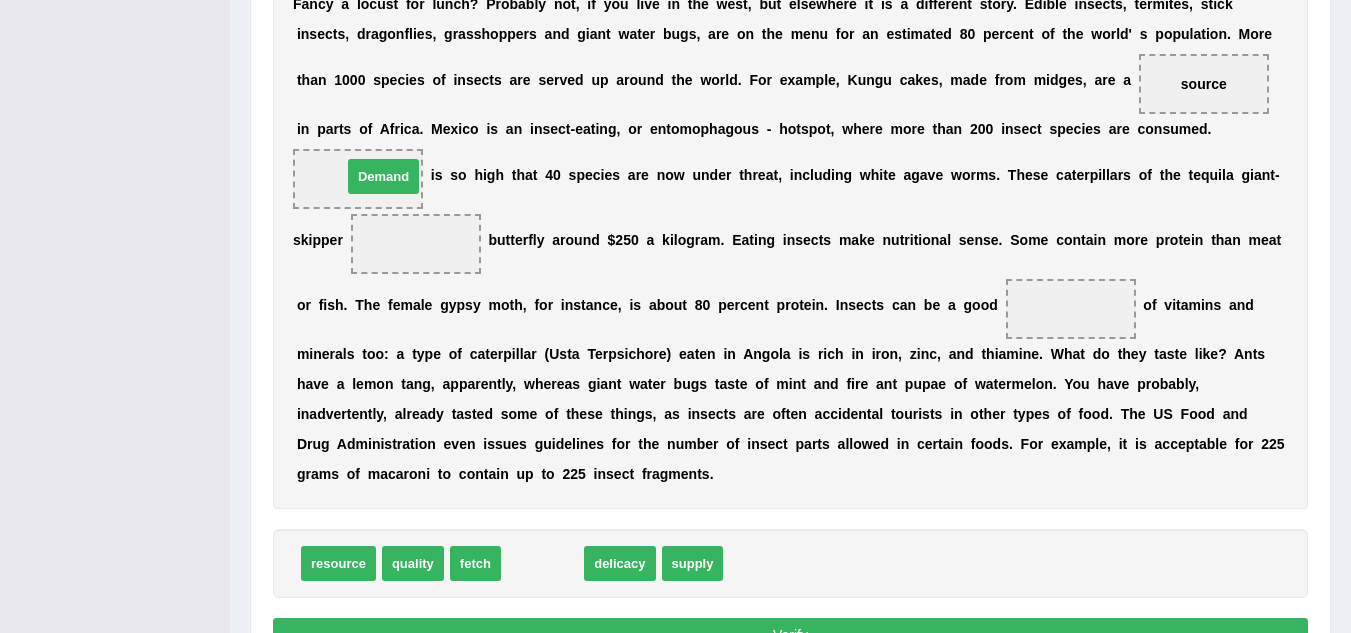 drag, startPoint x: 541, startPoint y: 567, endPoint x: 375, endPoint y: 175, distance: 425.69943 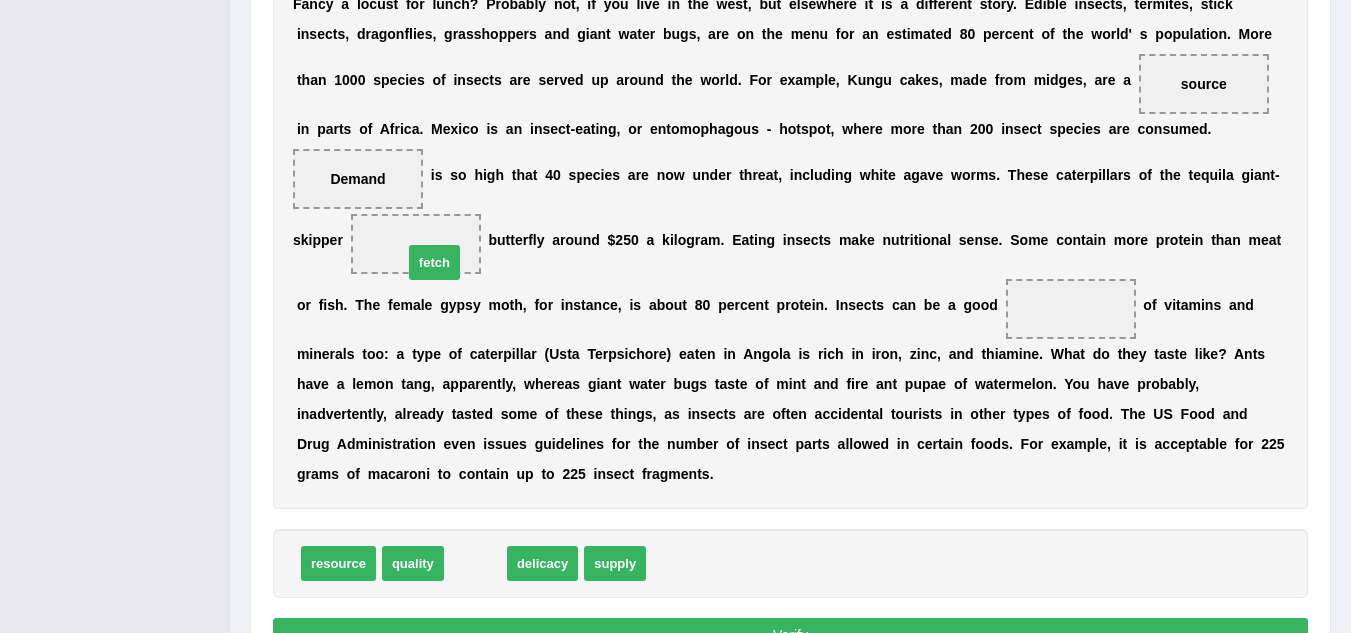 drag, startPoint x: 463, startPoint y: 562, endPoint x: 420, endPoint y: 257, distance: 308.01624 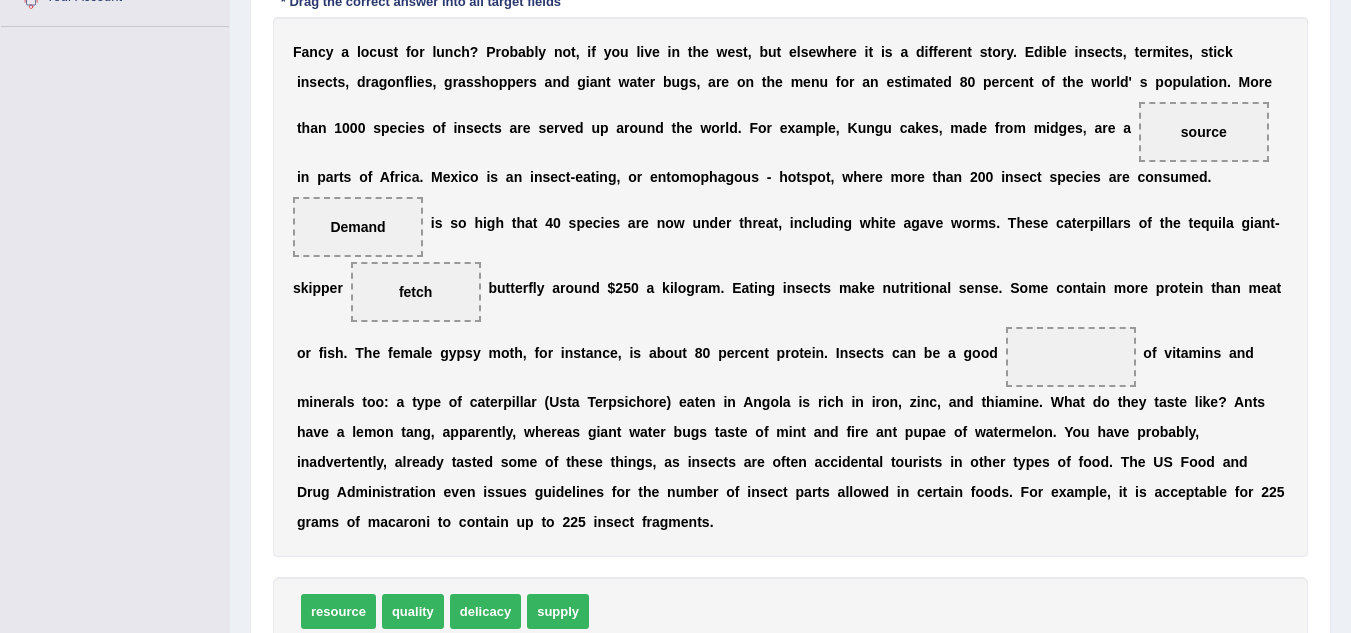 scroll, scrollTop: 467, scrollLeft: 0, axis: vertical 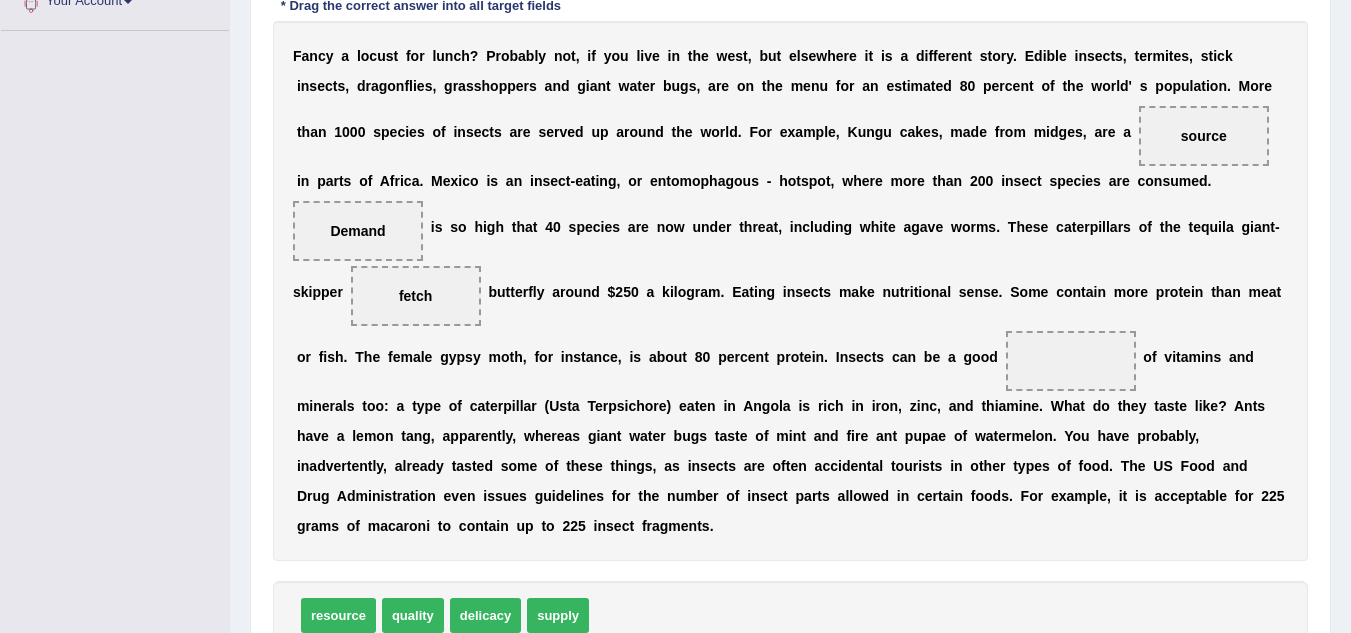 drag, startPoint x: 1197, startPoint y: 124, endPoint x: 1040, endPoint y: 346, distance: 271.90622 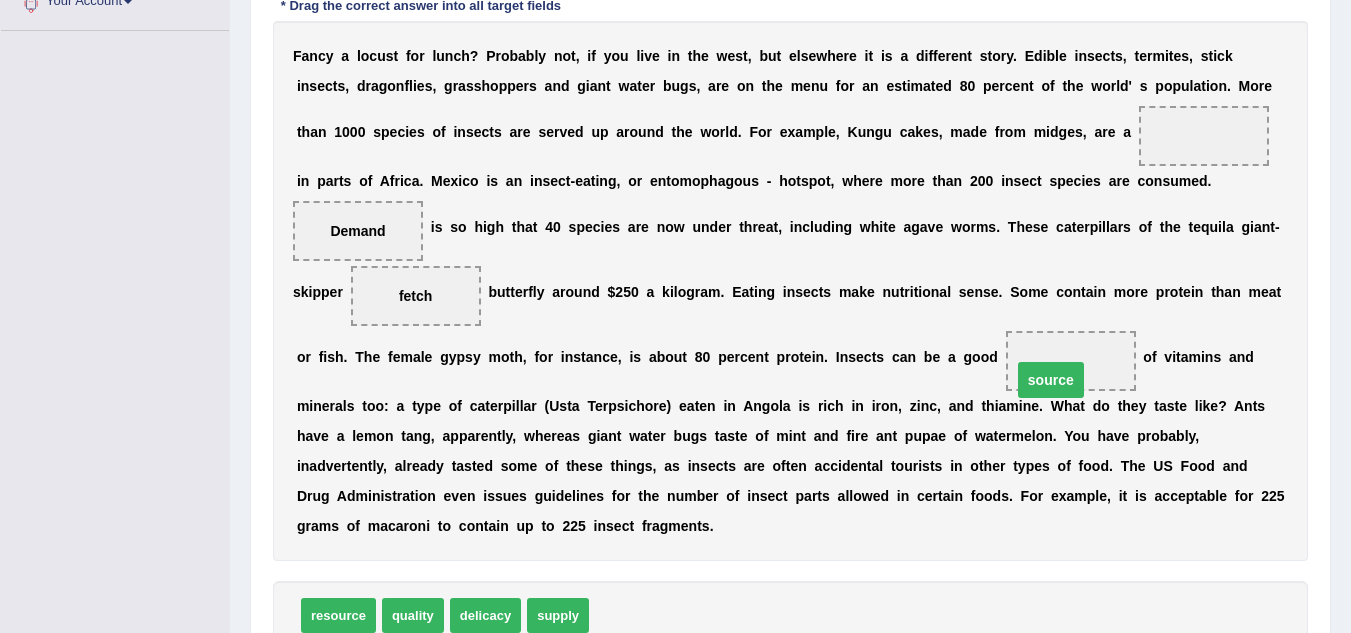 drag, startPoint x: 1208, startPoint y: 135, endPoint x: 1054, endPoint y: 381, distance: 290.2275 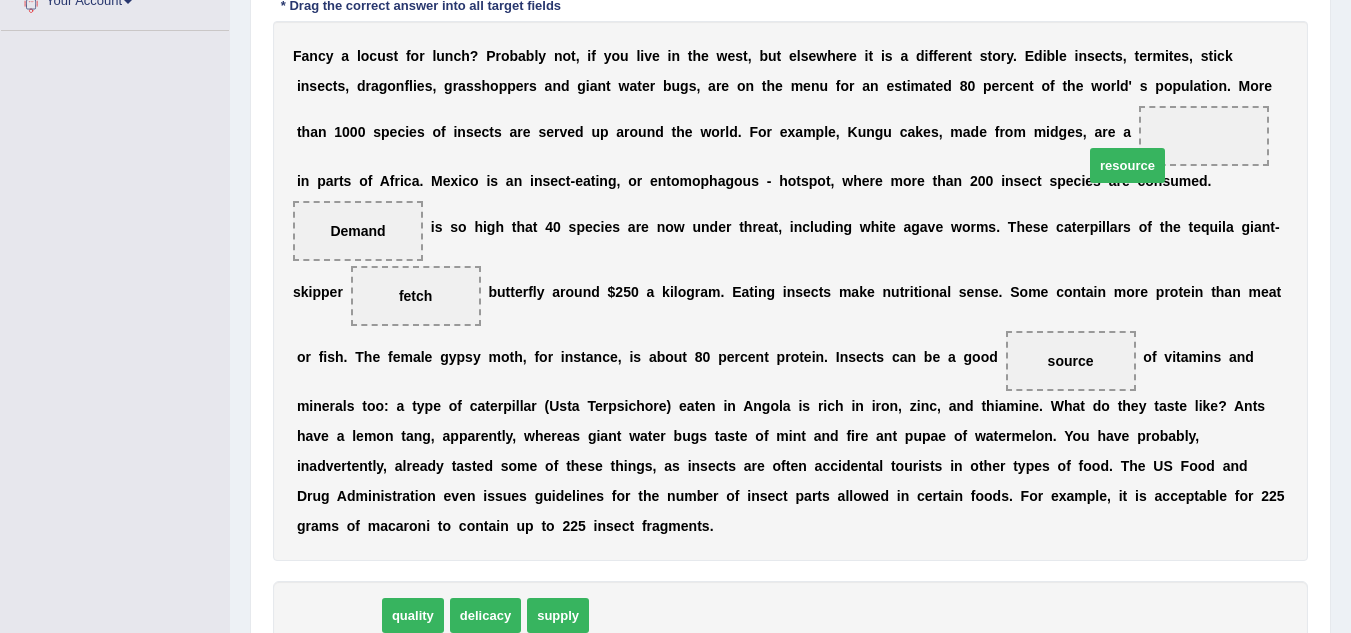 drag, startPoint x: 347, startPoint y: 617, endPoint x: 1146, endPoint y: 161, distance: 919.96576 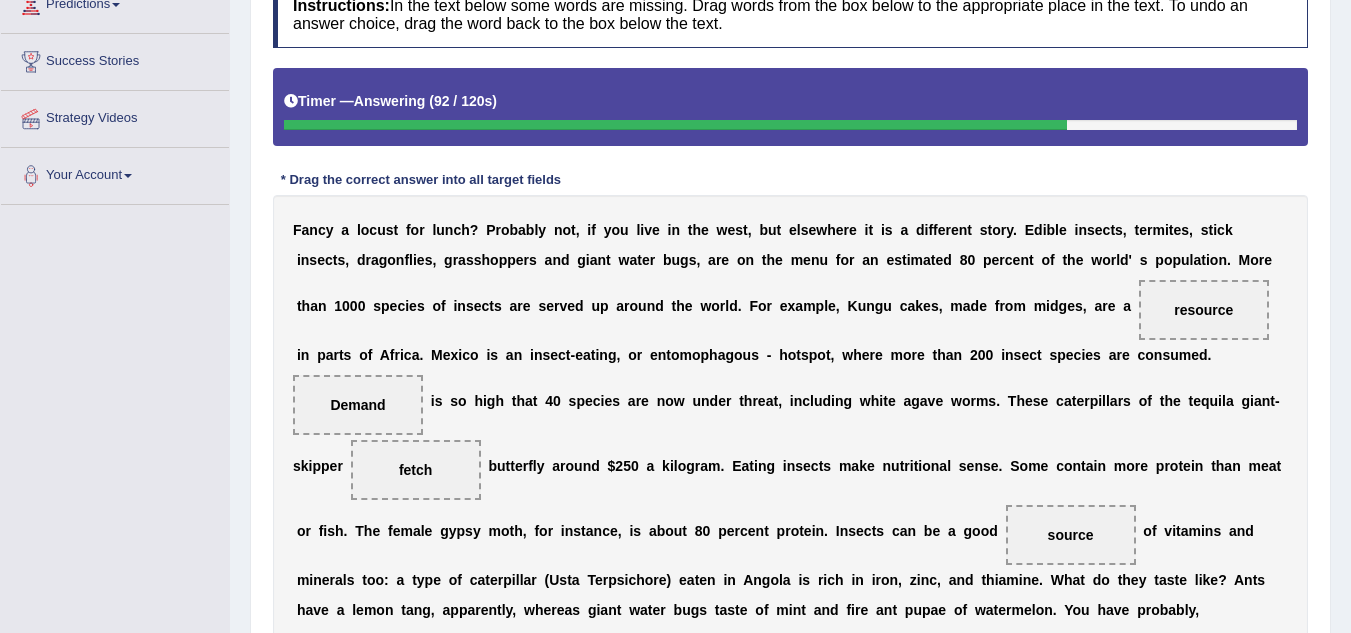 scroll, scrollTop: 630, scrollLeft: 0, axis: vertical 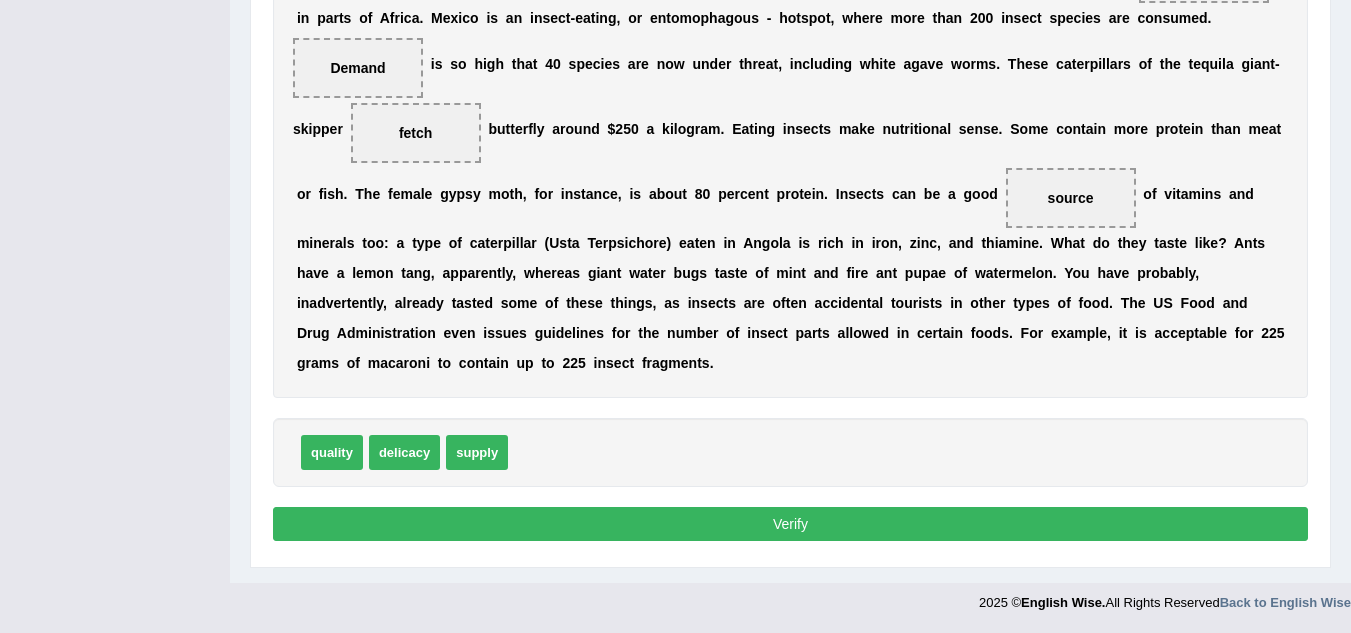 click on "Verify" at bounding box center [790, 524] 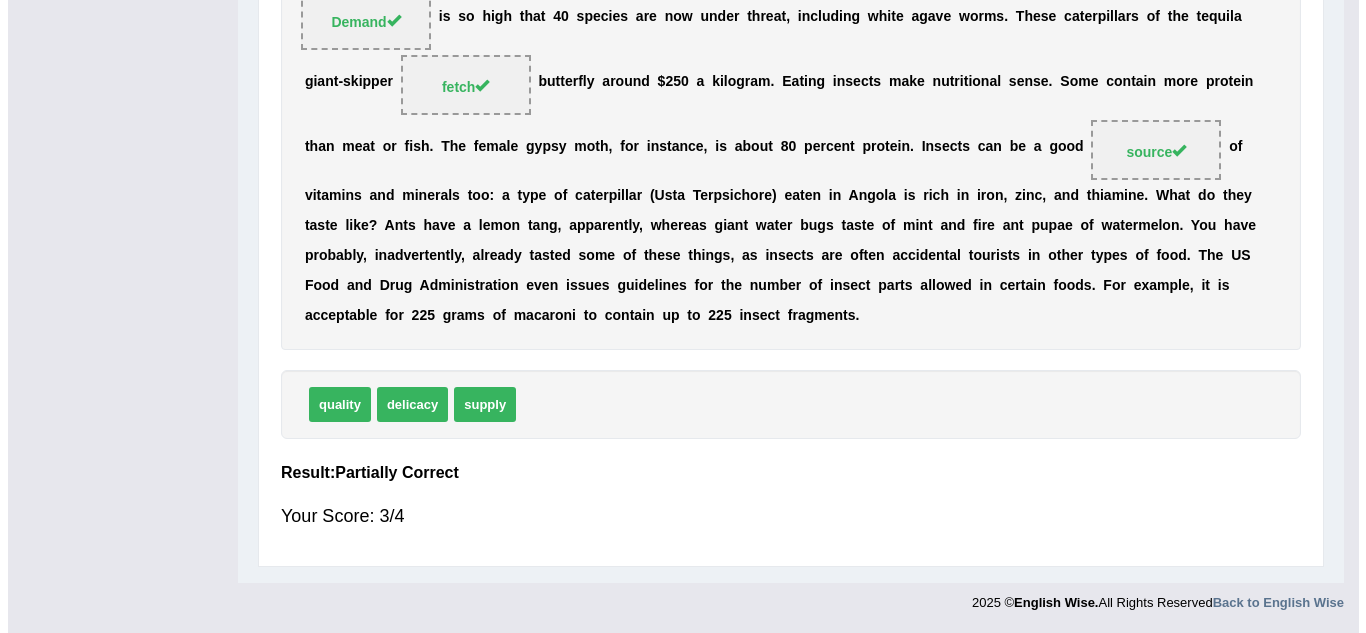 scroll, scrollTop: 470, scrollLeft: 0, axis: vertical 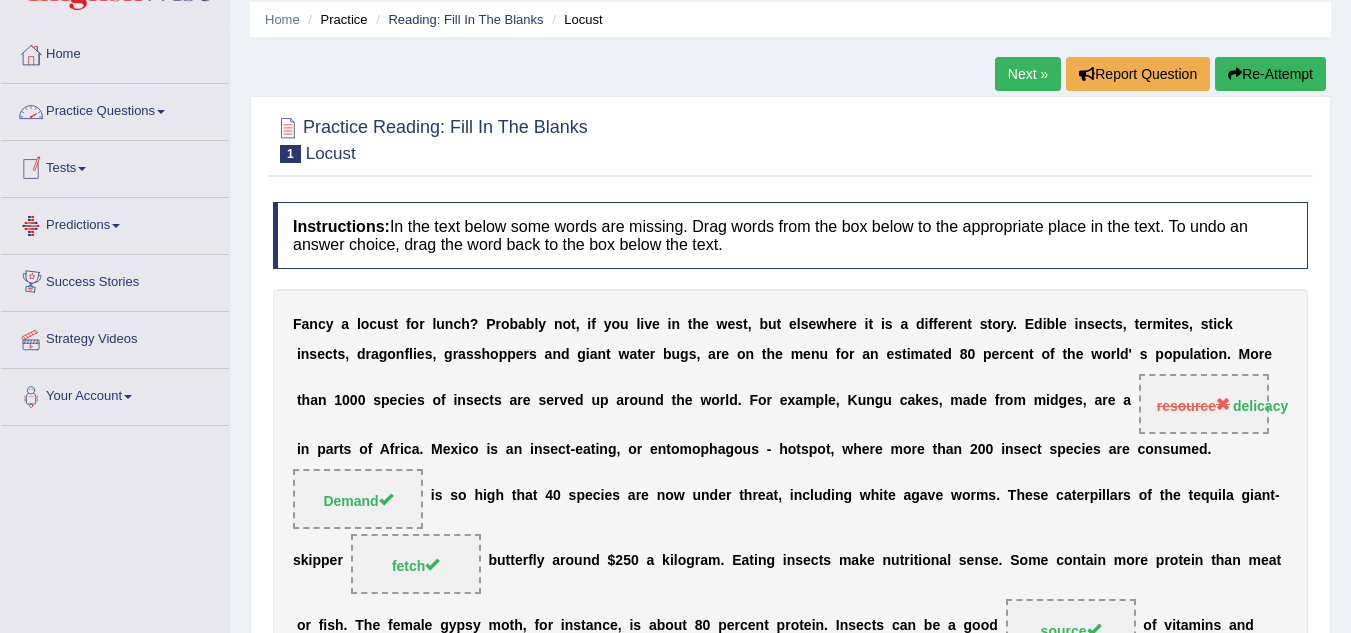 click on "Practice Questions" at bounding box center [115, 109] 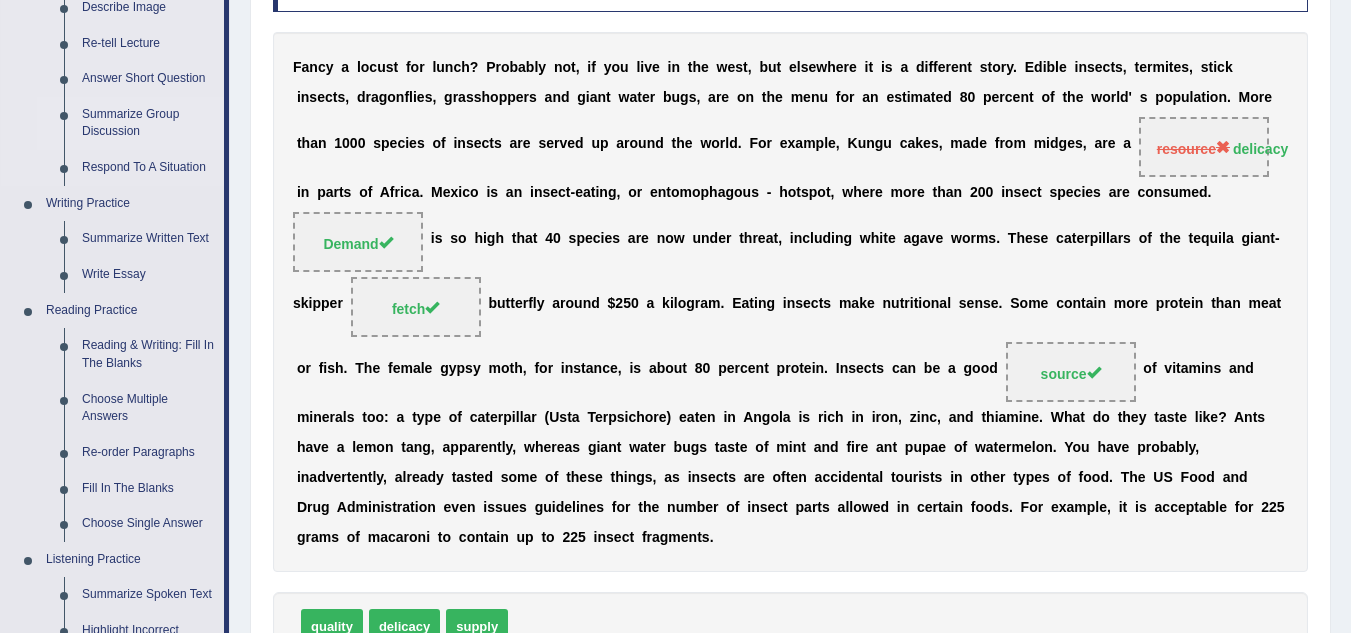 scroll, scrollTop: 327, scrollLeft: 0, axis: vertical 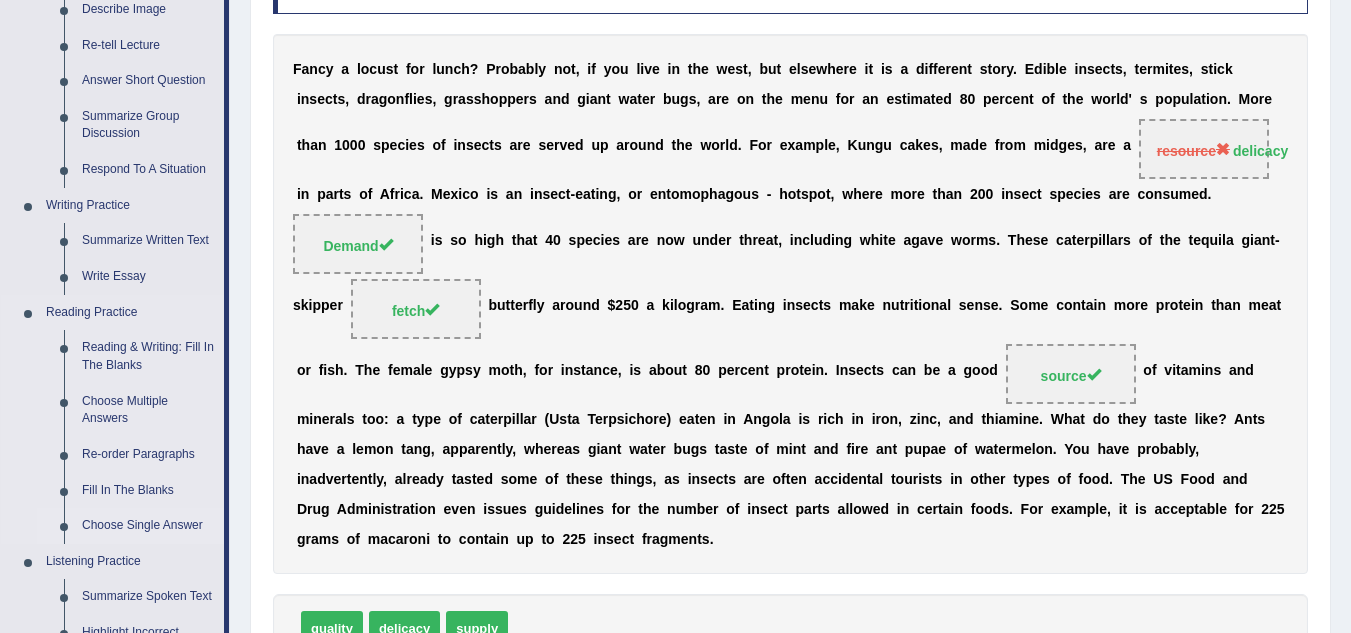 click on "Choose Single Answer" at bounding box center (148, 526) 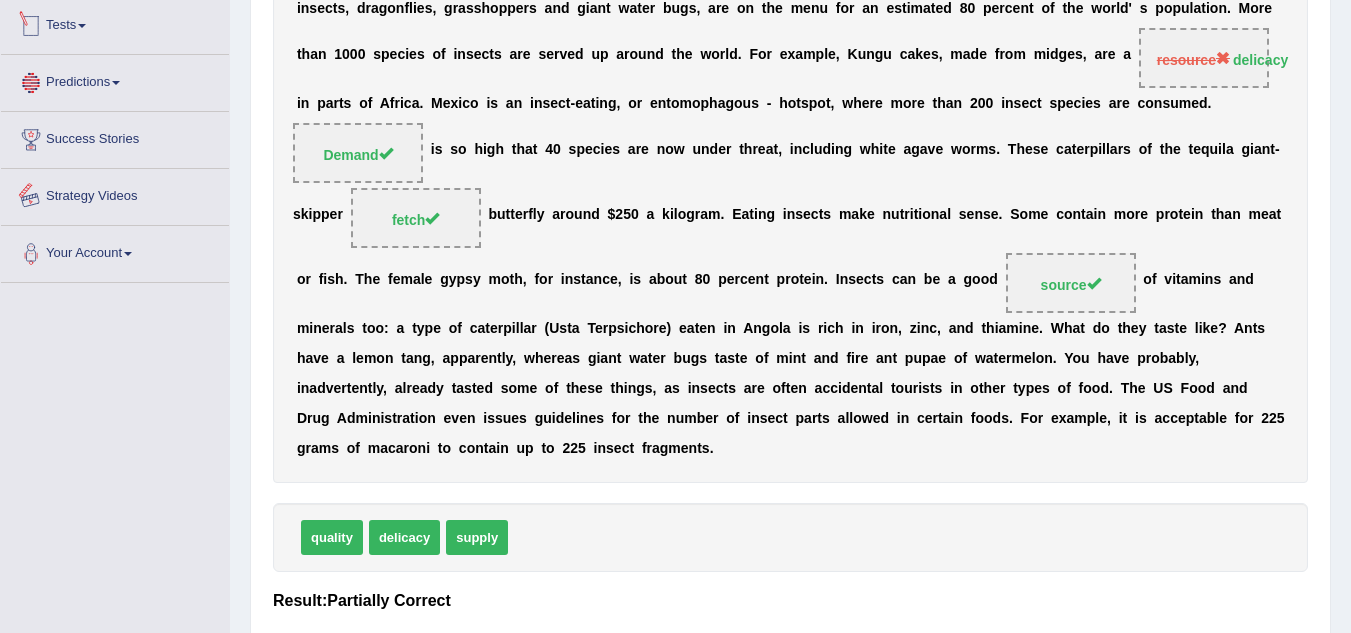 scroll, scrollTop: 545, scrollLeft: 0, axis: vertical 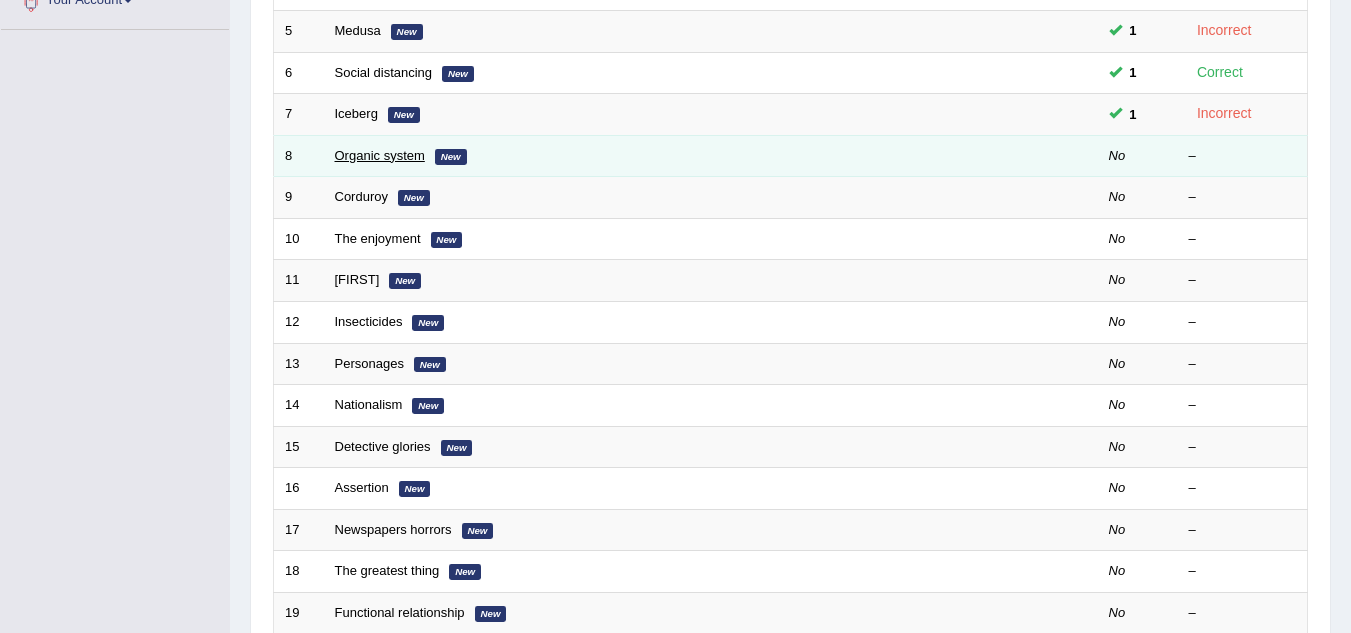 click on "Organic system" at bounding box center [380, 155] 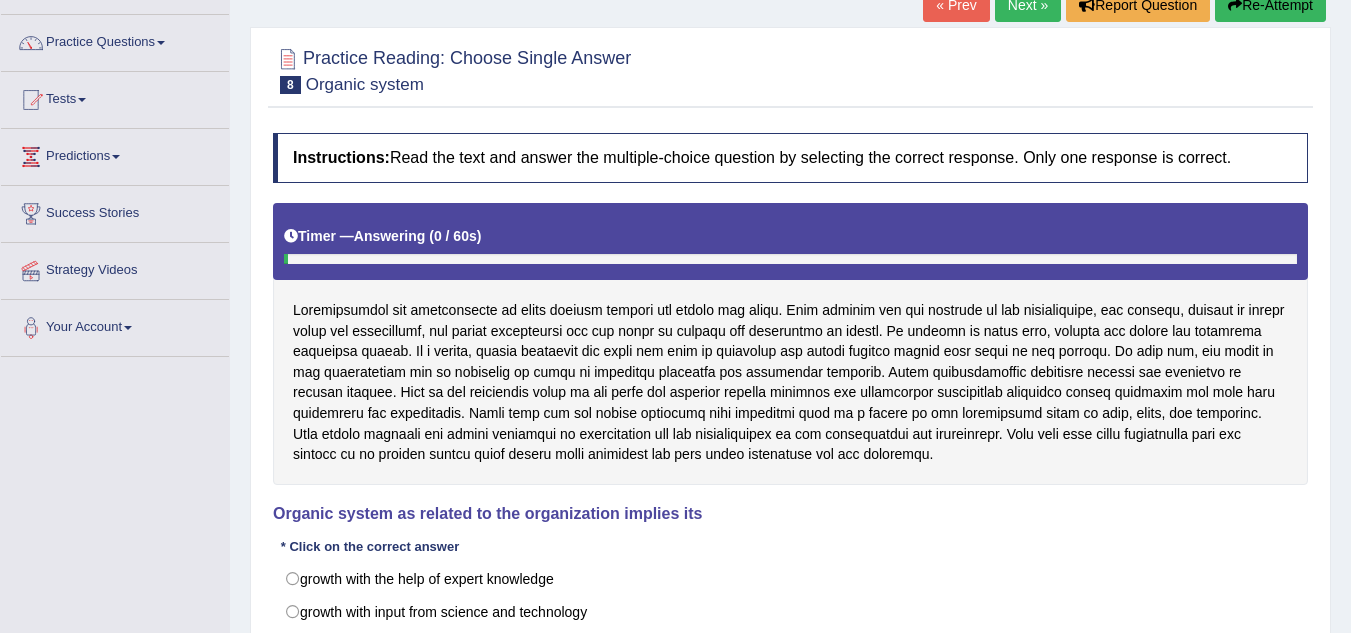 scroll, scrollTop: 144, scrollLeft: 0, axis: vertical 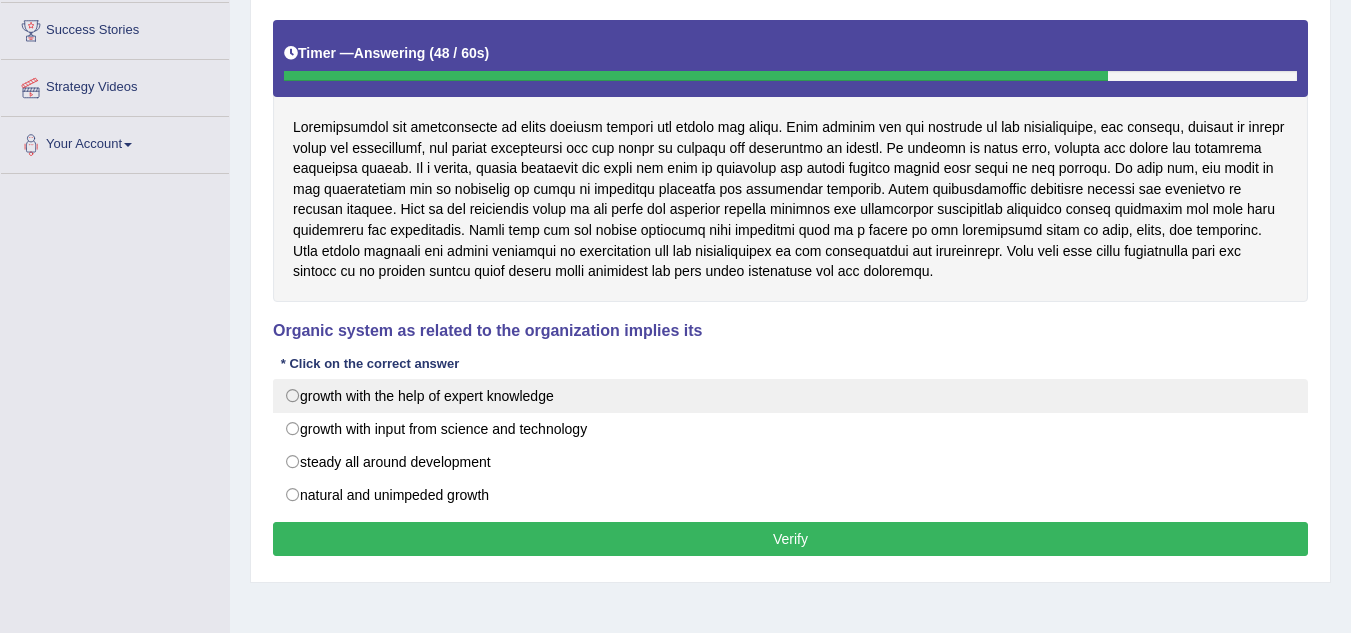 click on "growth with the help of expert knowledge" at bounding box center (790, 396) 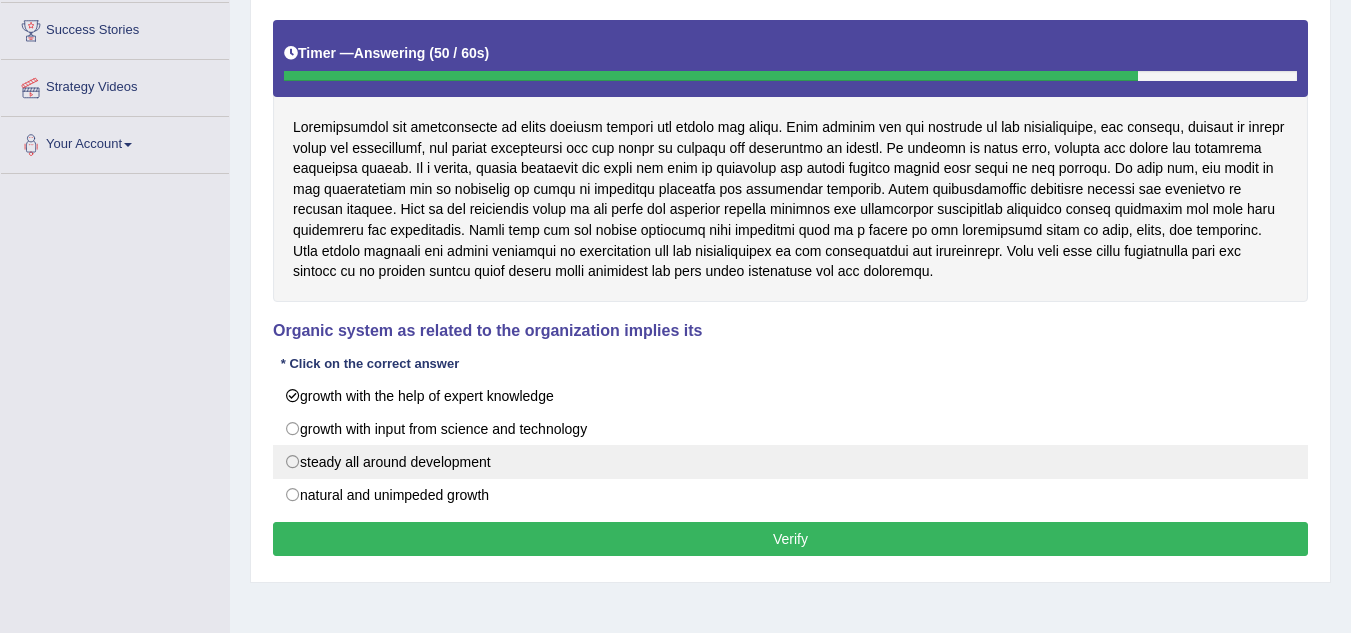 click on "steady all around development" at bounding box center (790, 462) 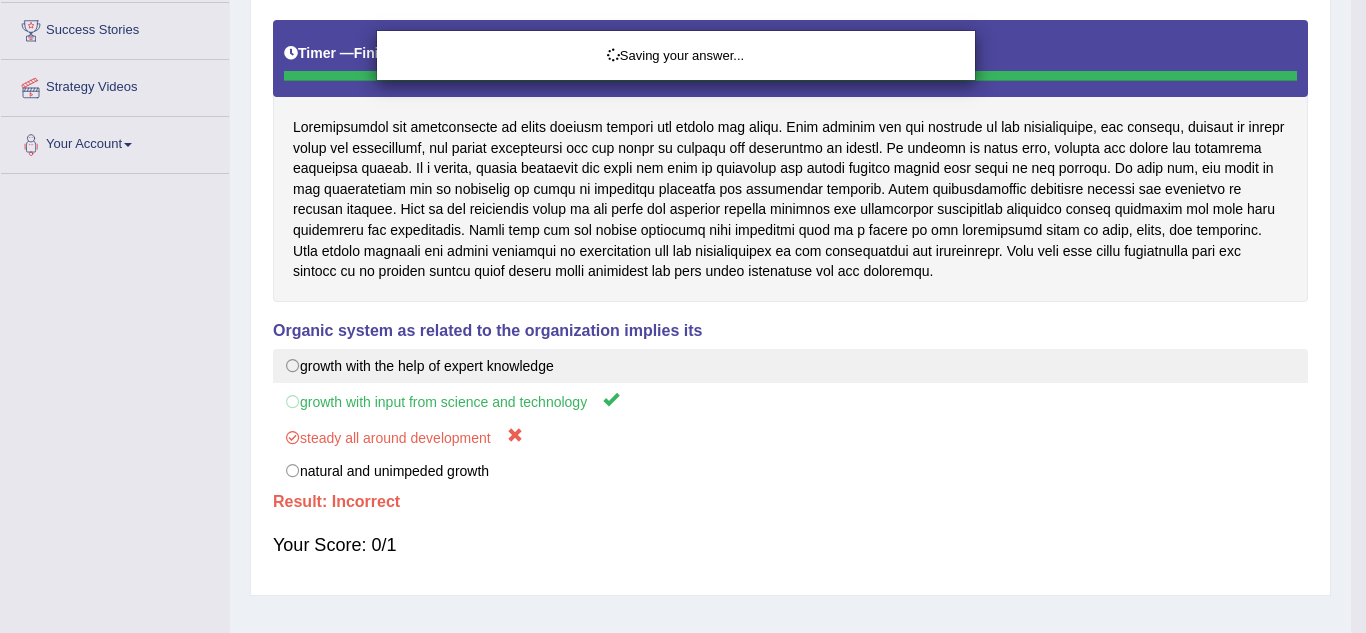 click on "Saving your answer..." at bounding box center (683, 316) 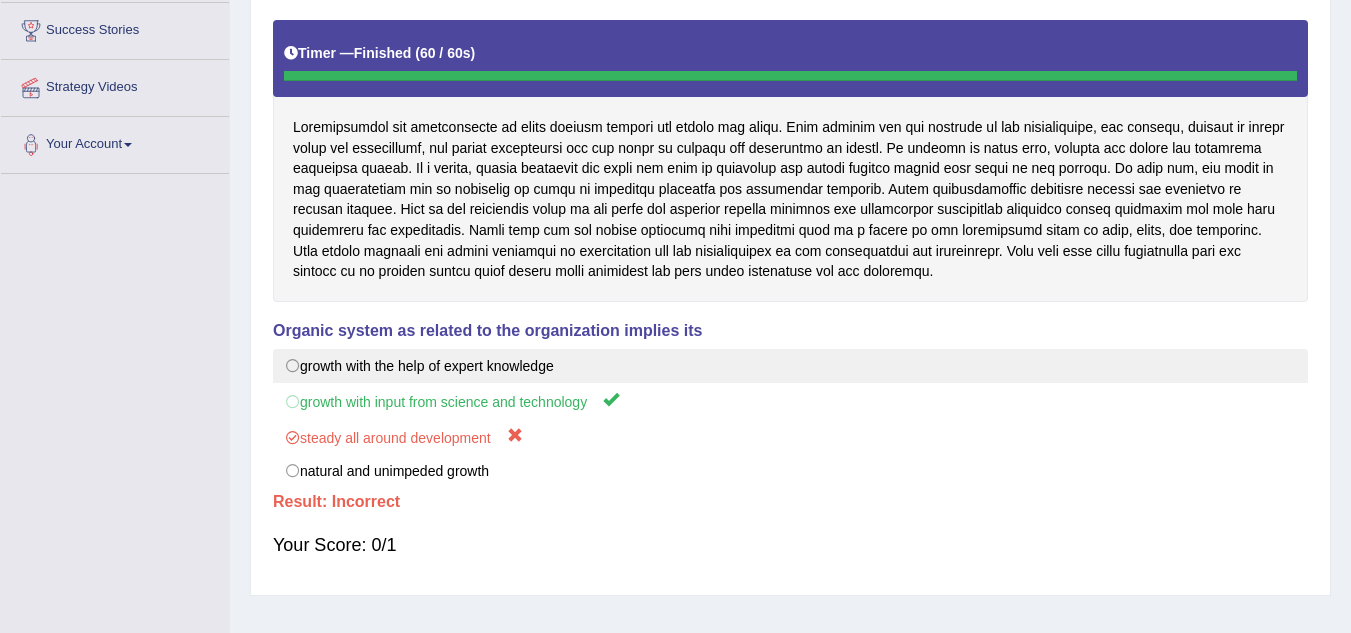 click on "growth with input from science and technology" at bounding box center (790, 400) 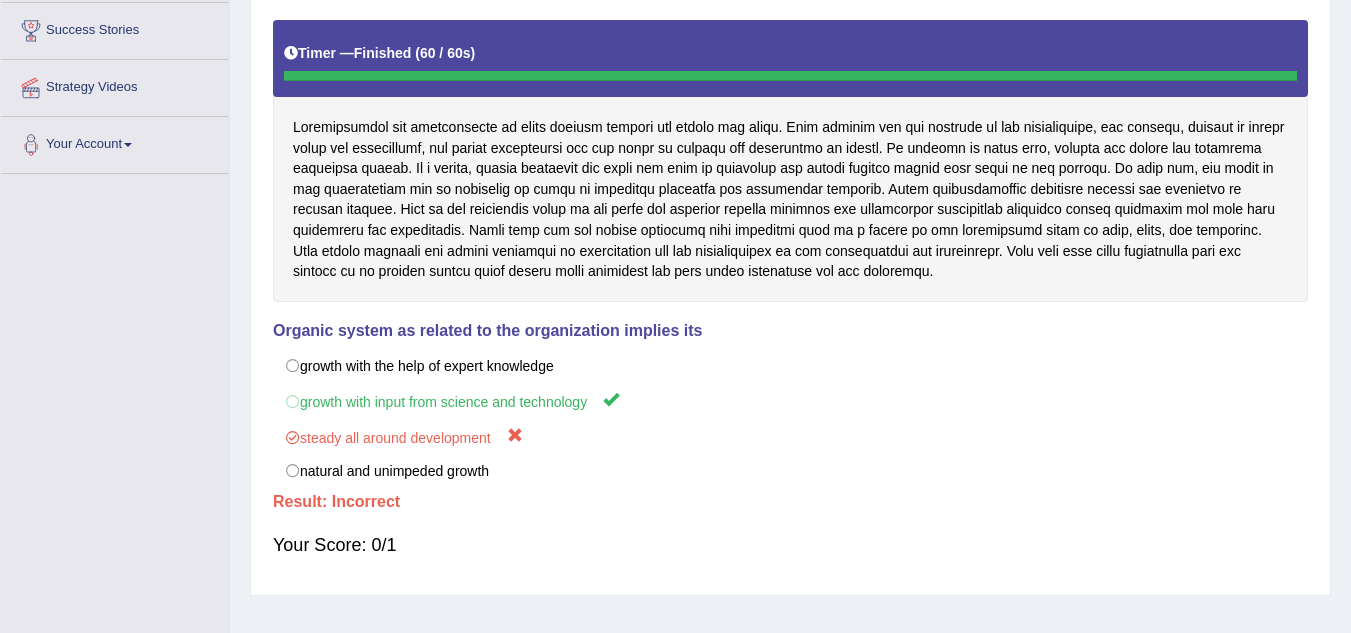 scroll, scrollTop: 0, scrollLeft: 0, axis: both 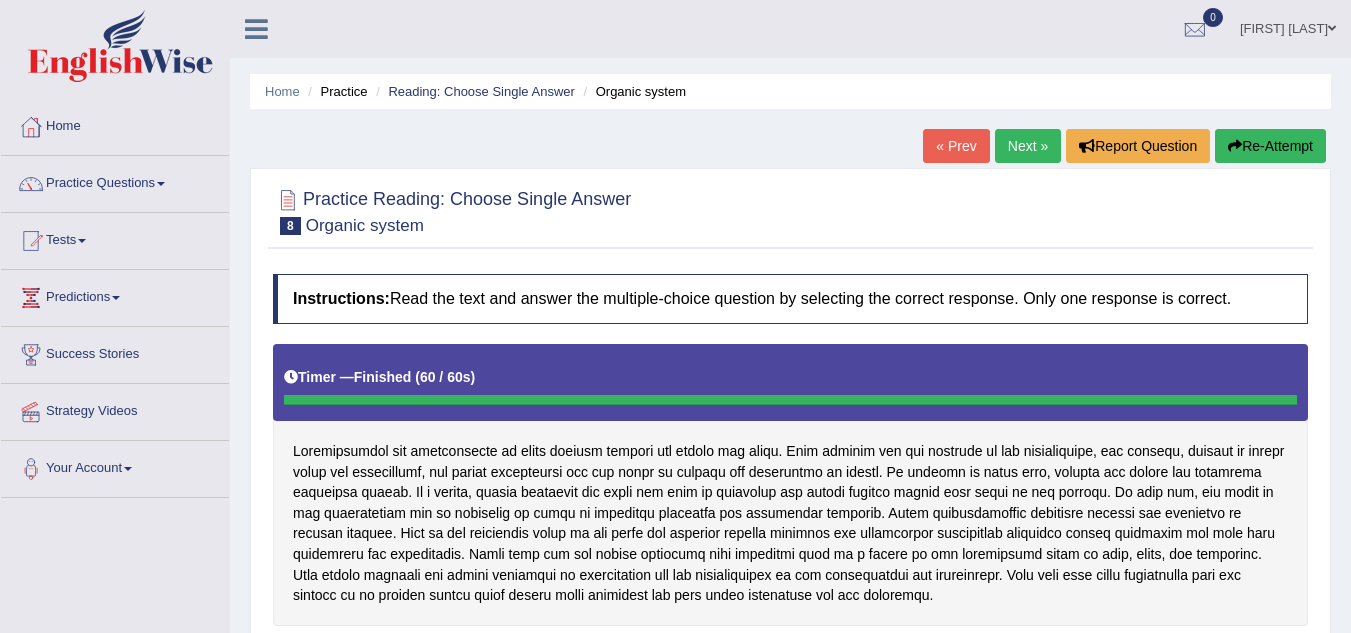 click on "Next »" at bounding box center (1028, 146) 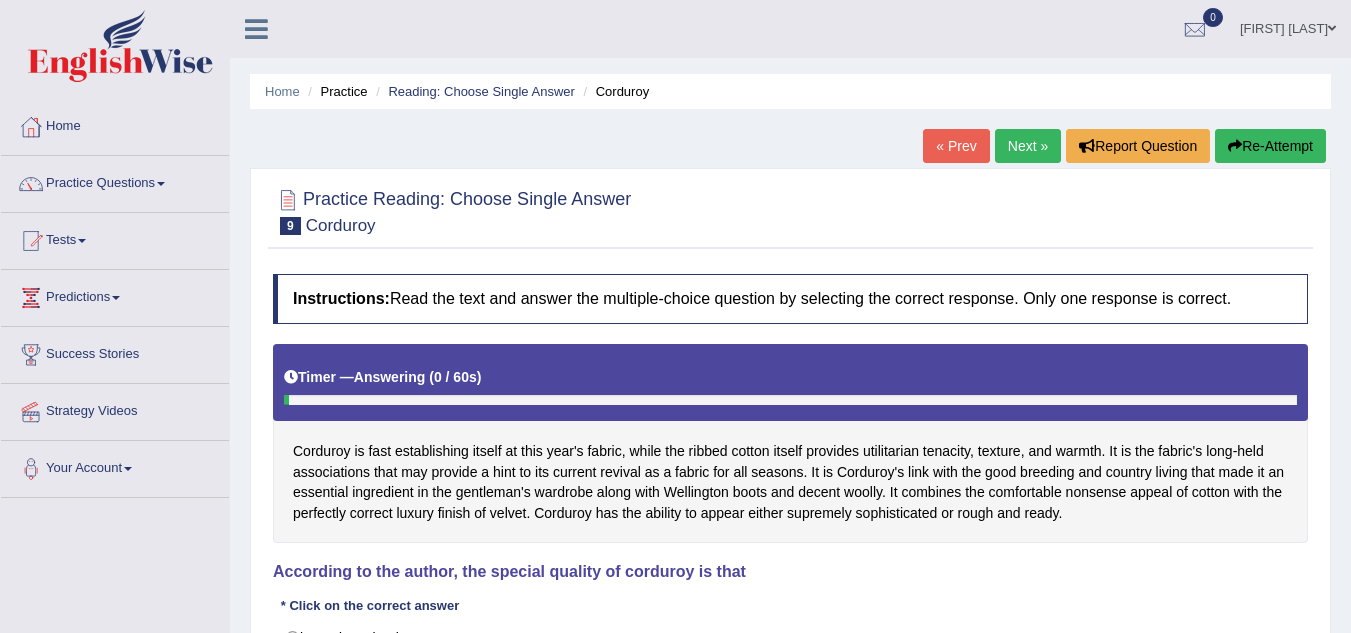 scroll, scrollTop: 0, scrollLeft: 0, axis: both 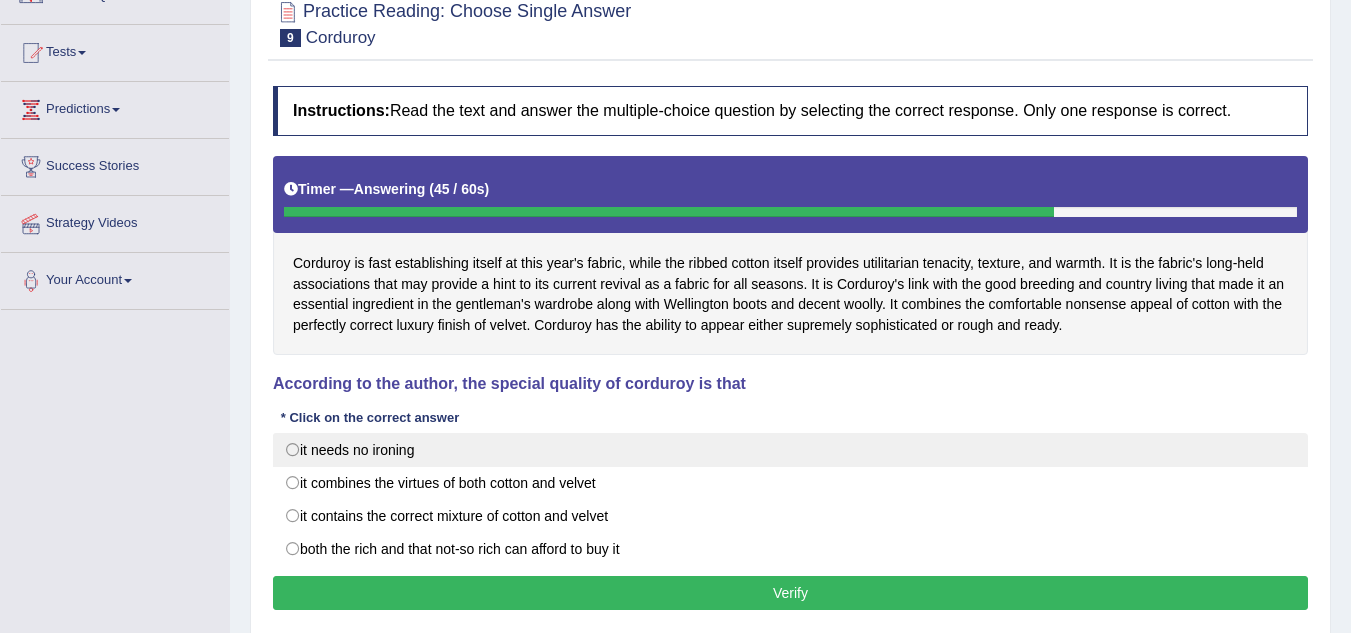 click on "it needs no ironing" at bounding box center (790, 450) 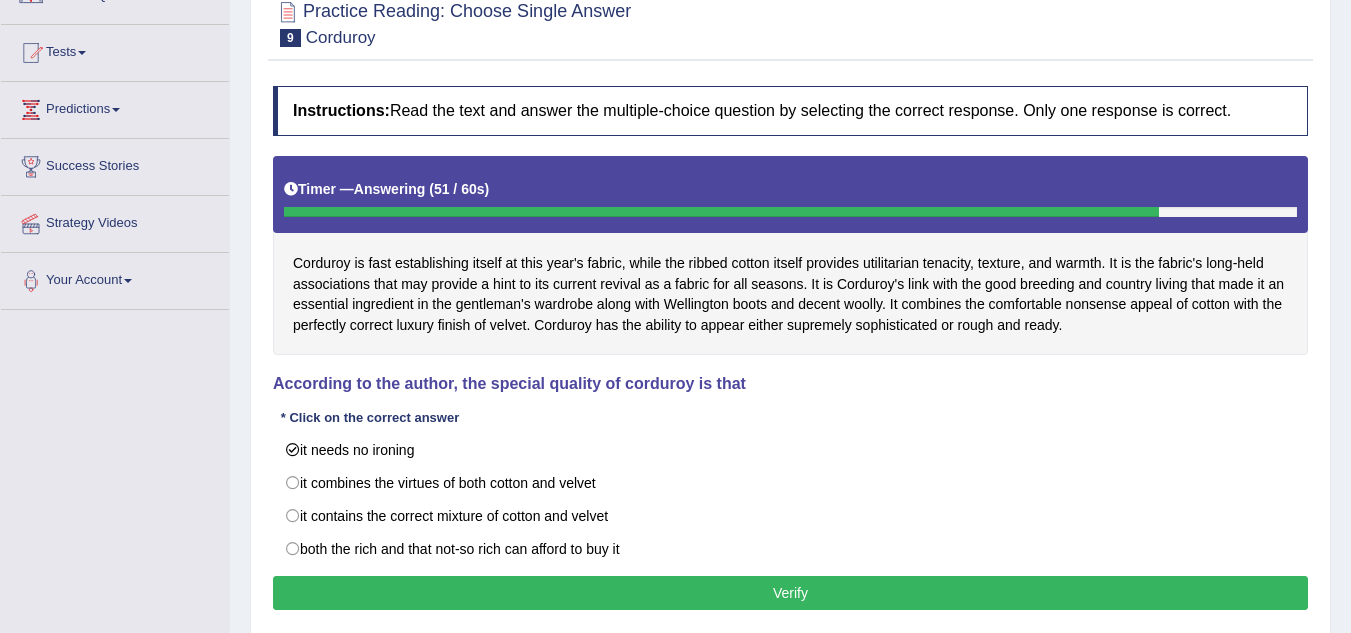 click on "Verify" at bounding box center [790, 593] 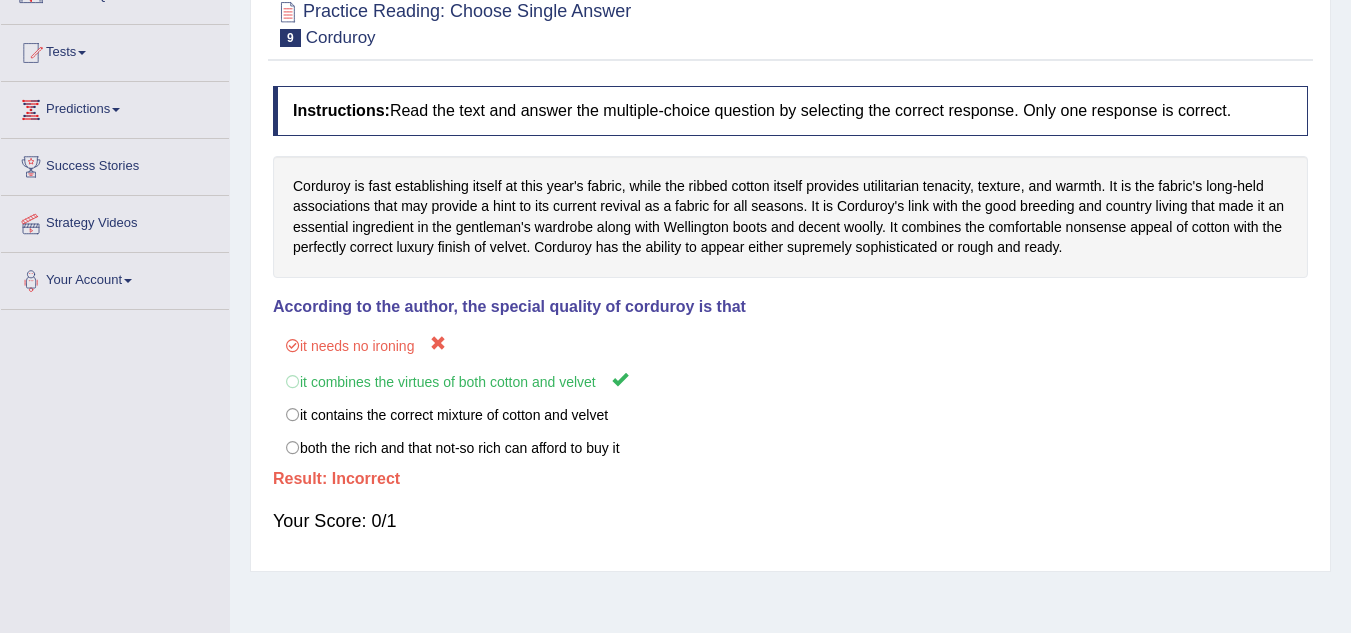 scroll, scrollTop: 0, scrollLeft: 0, axis: both 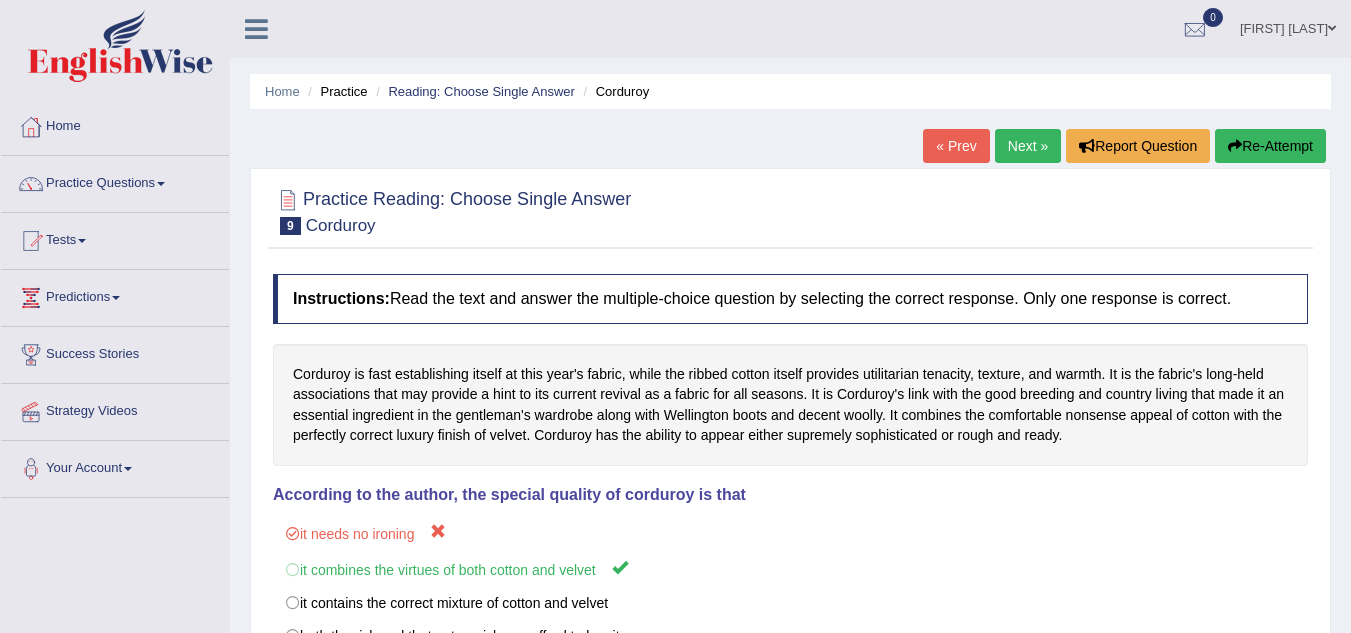 click on "Next »" at bounding box center (1028, 146) 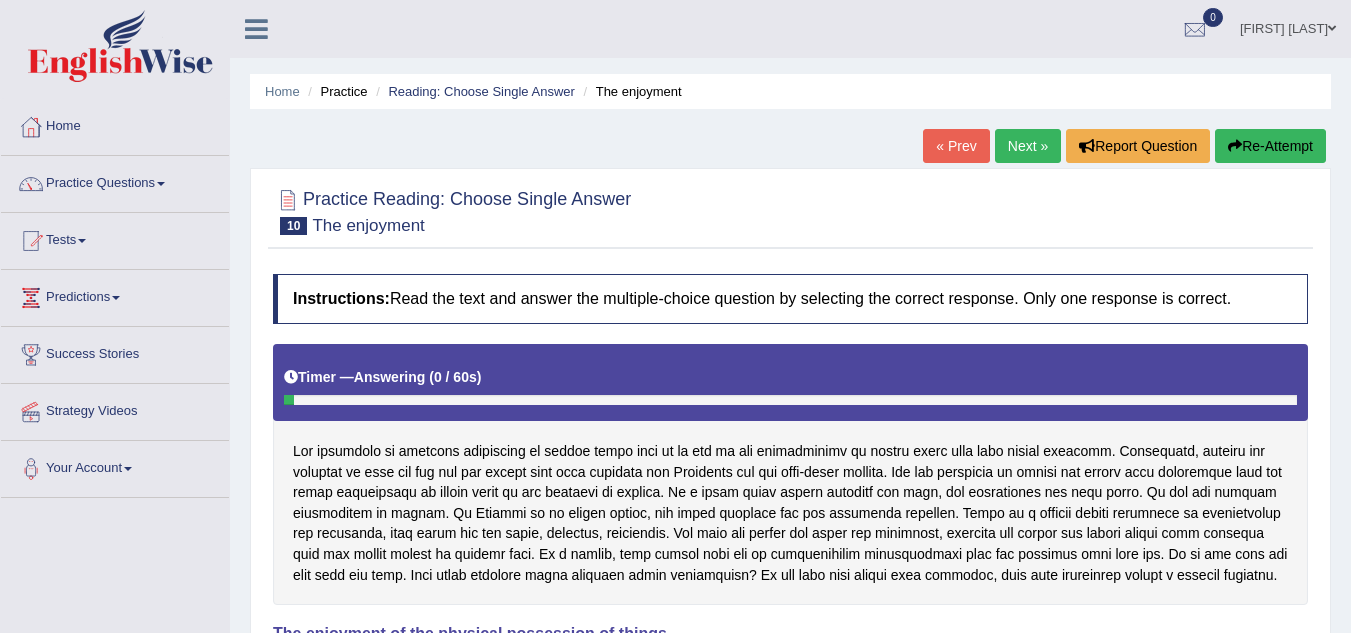 scroll, scrollTop: 0, scrollLeft: 0, axis: both 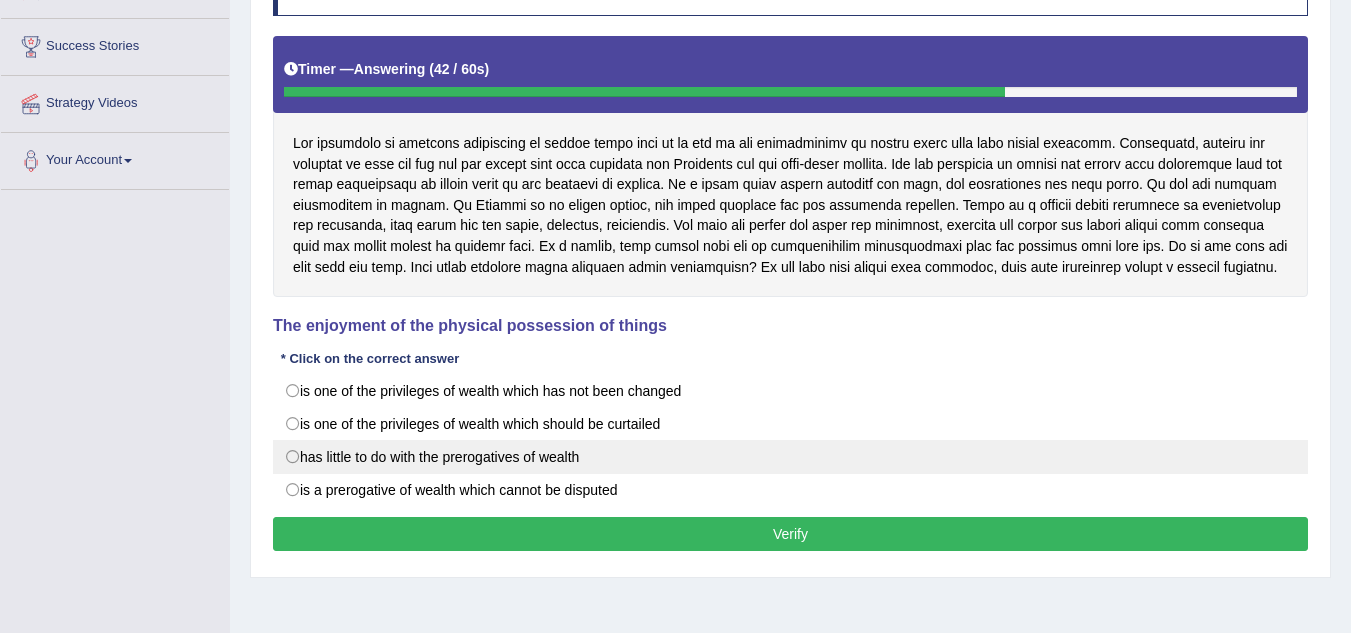 click on "has little to do with the prerogatives of wealth" at bounding box center [790, 457] 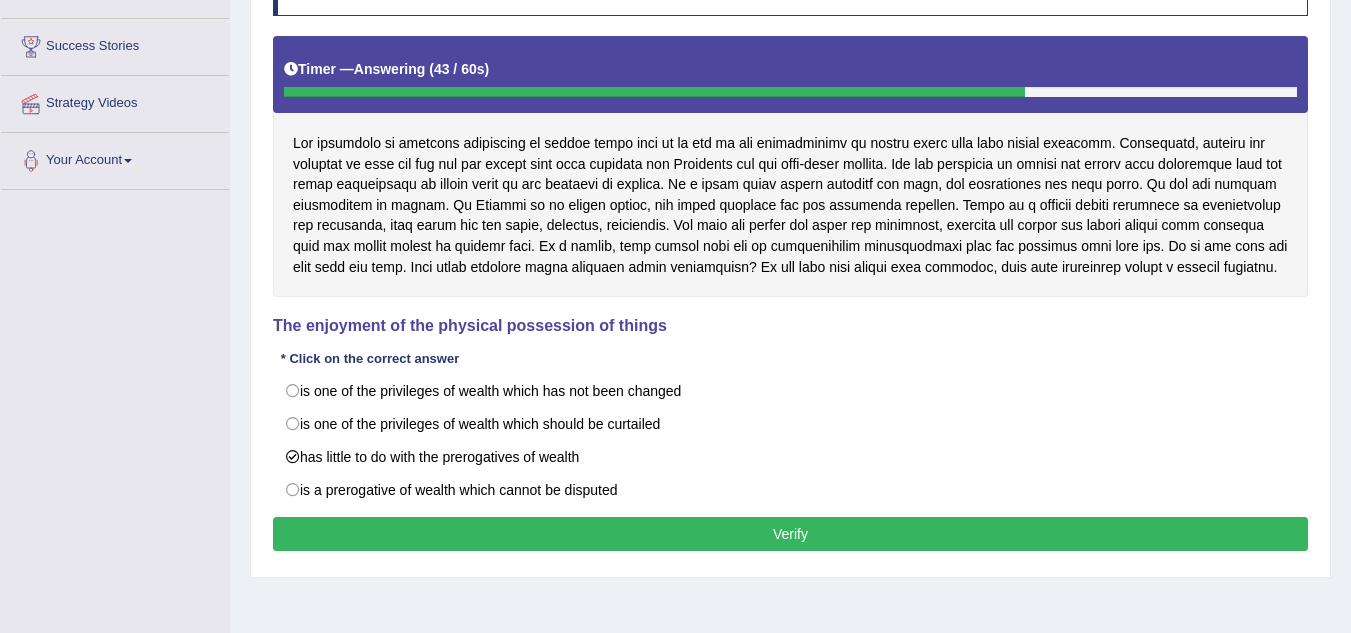 click on "Verify" at bounding box center (790, 534) 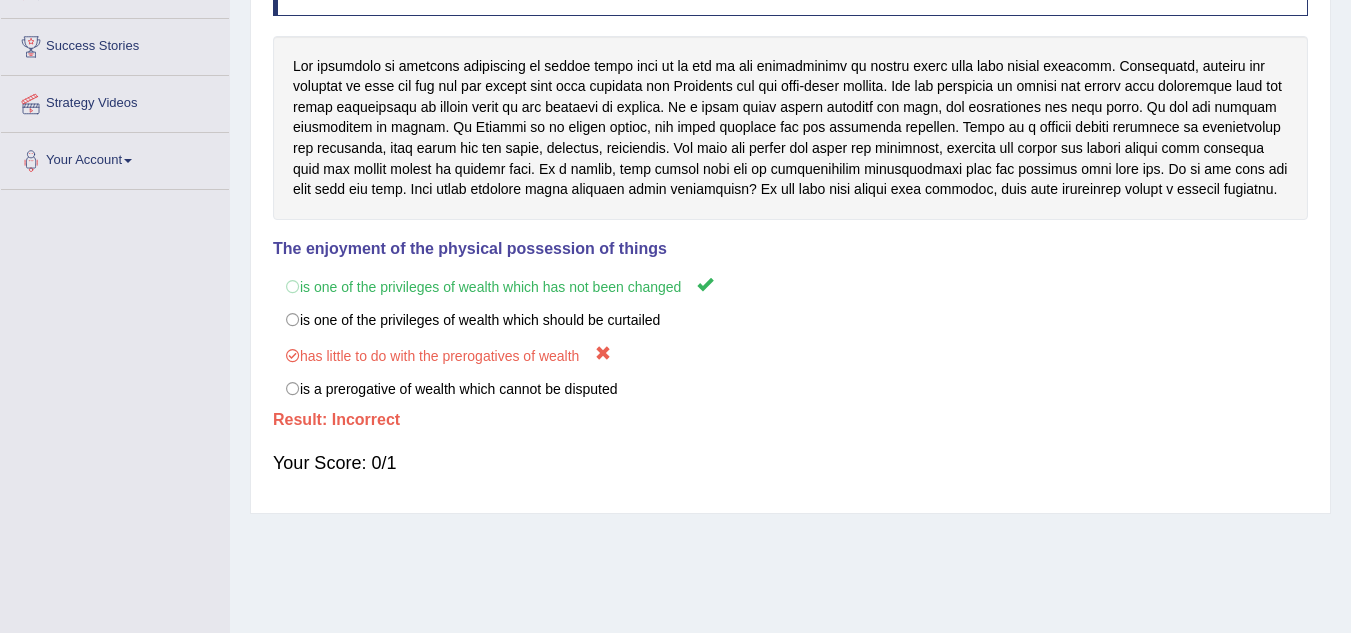 scroll, scrollTop: 0, scrollLeft: 0, axis: both 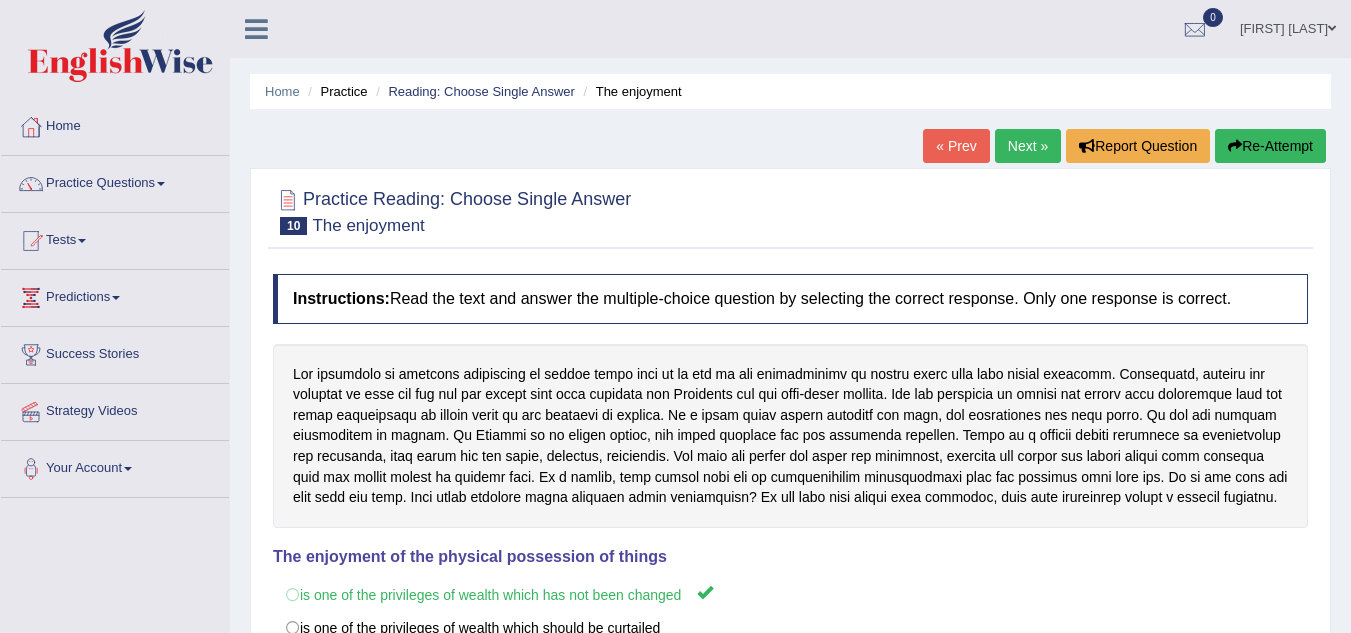 click on "Next »" at bounding box center [1028, 146] 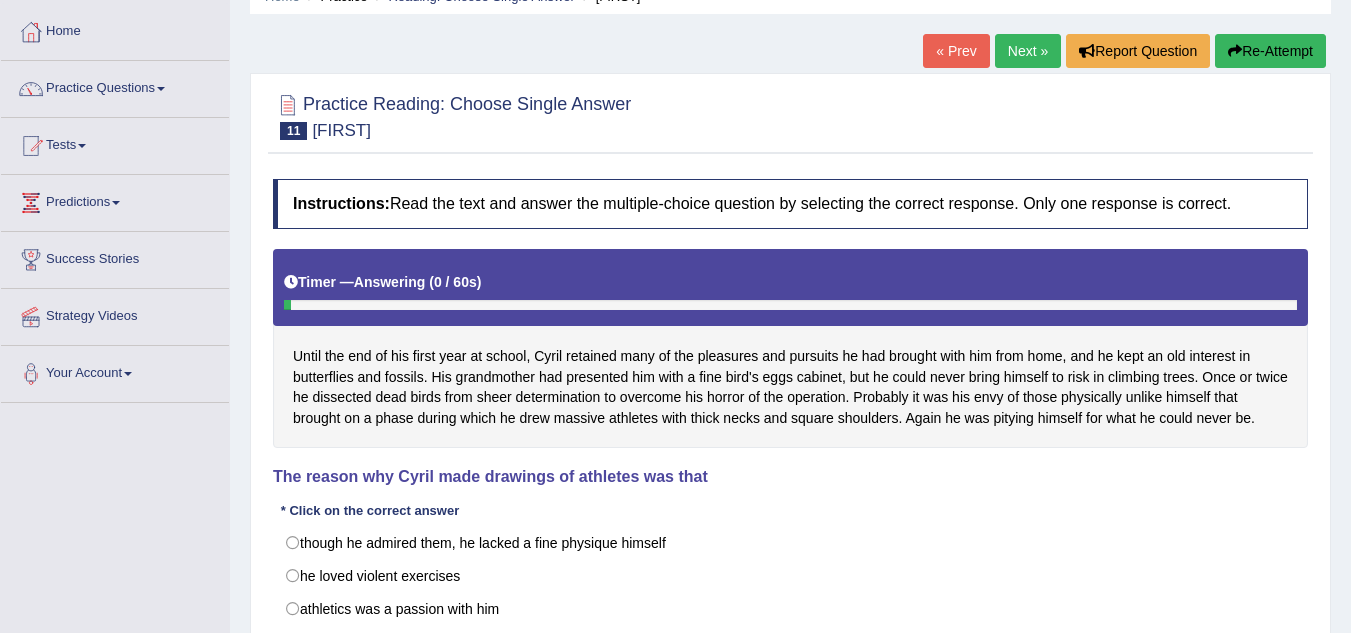 scroll, scrollTop: 0, scrollLeft: 0, axis: both 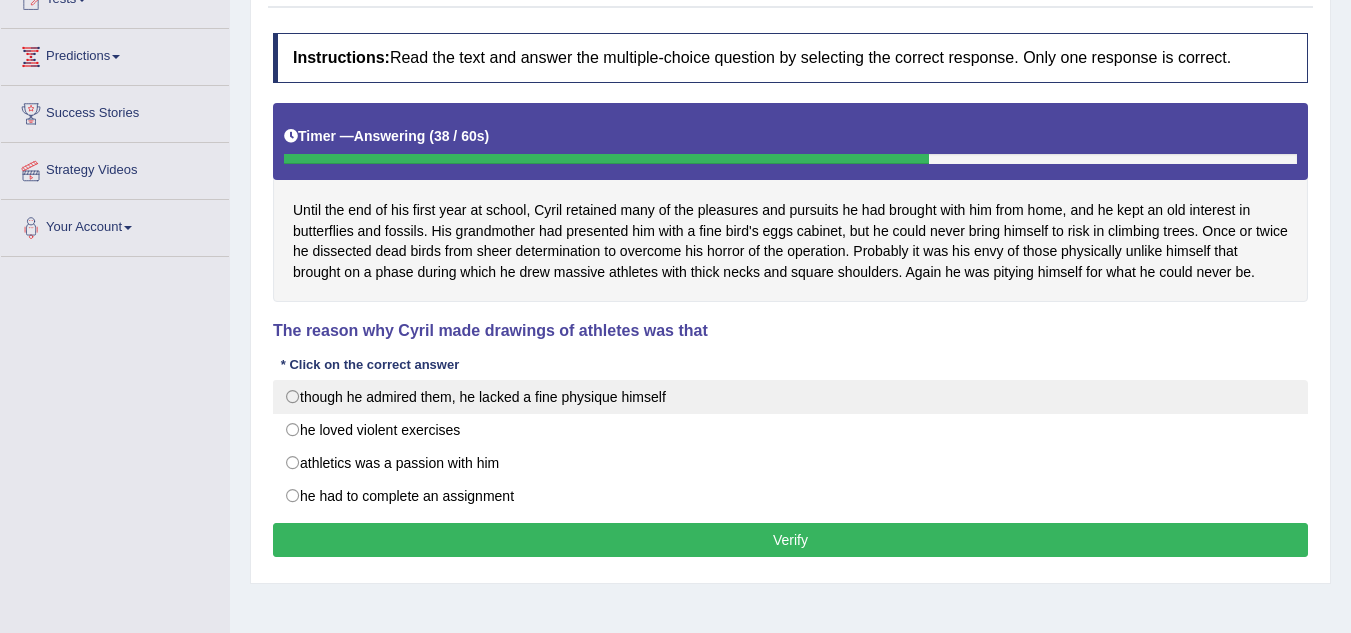 click on "though he admired them, he lacked a fine physique himself" at bounding box center [790, 397] 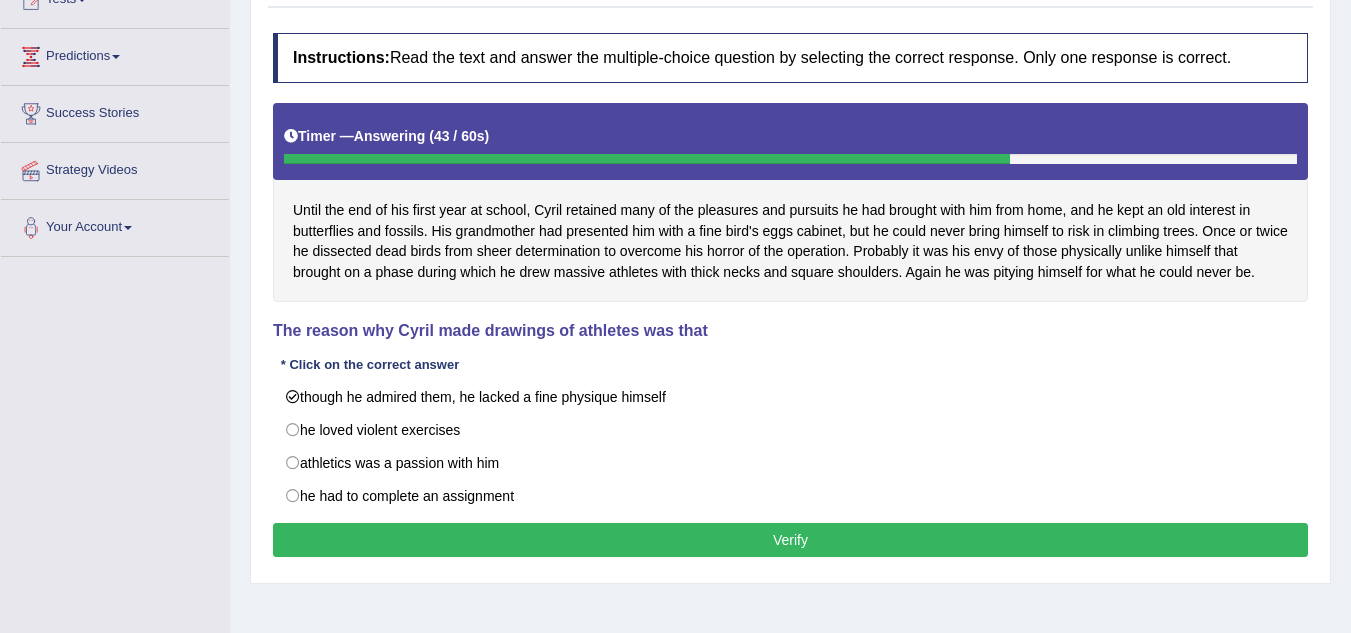 click on "Verify" at bounding box center (790, 540) 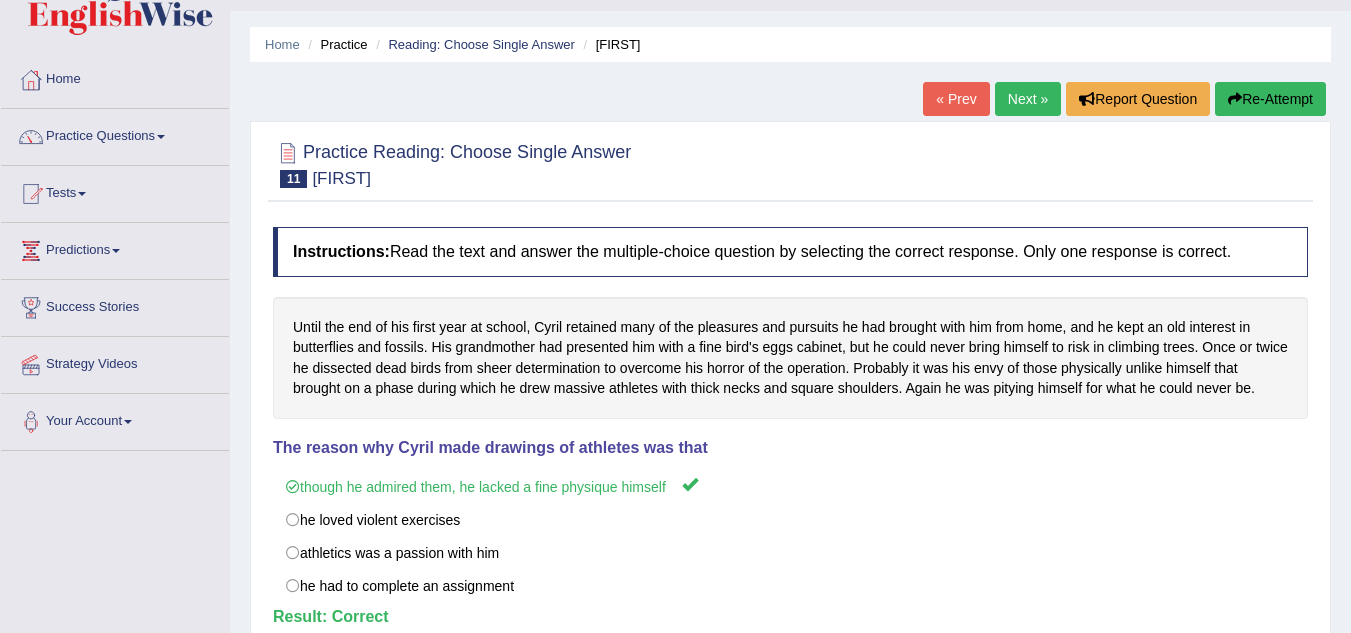 scroll, scrollTop: 46, scrollLeft: 0, axis: vertical 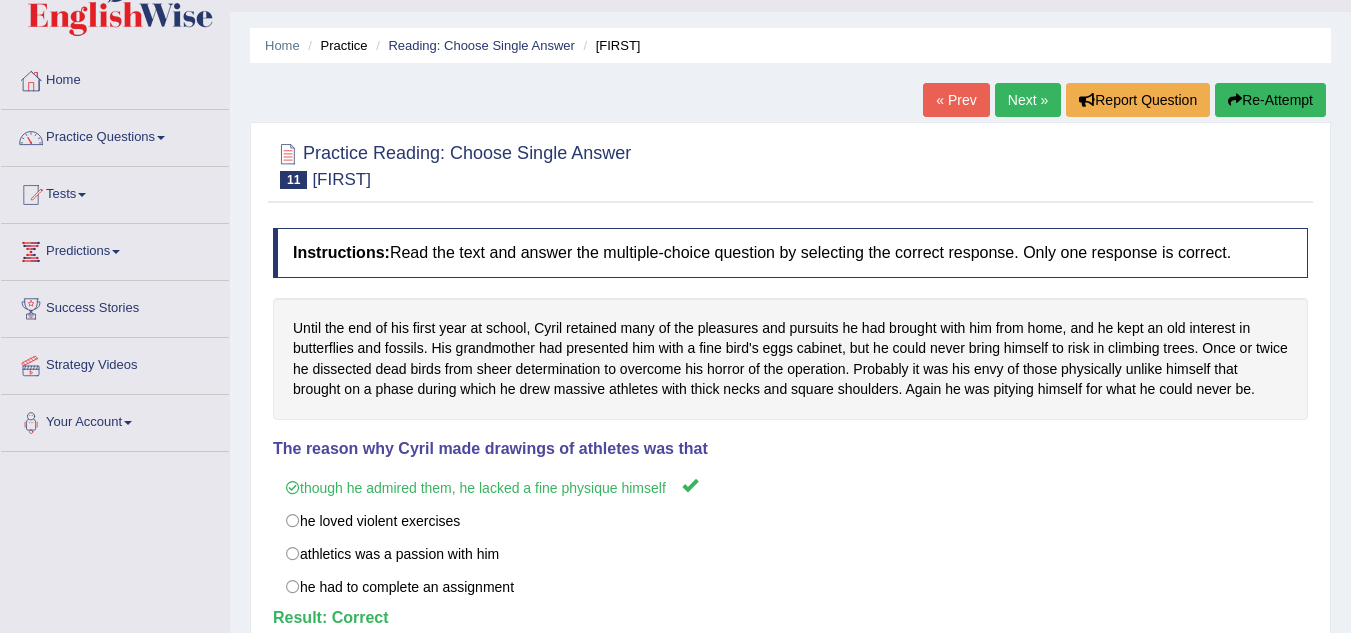 click on "Next »" at bounding box center (1028, 100) 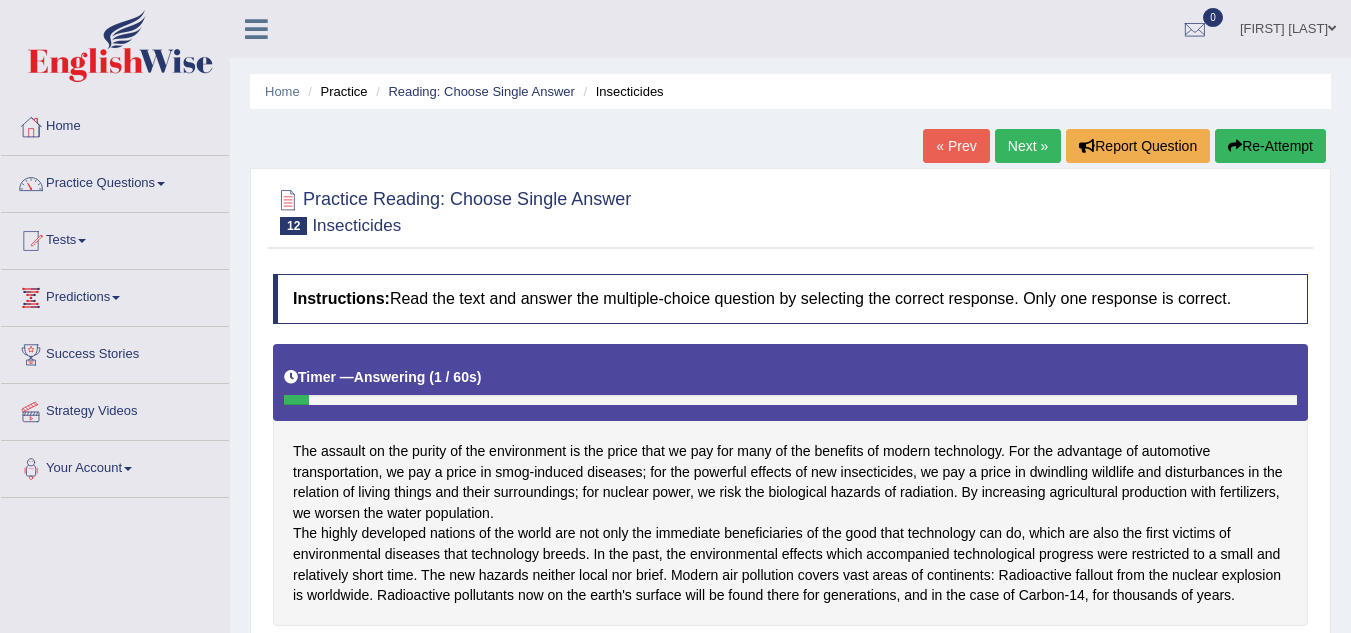 scroll, scrollTop: 0, scrollLeft: 0, axis: both 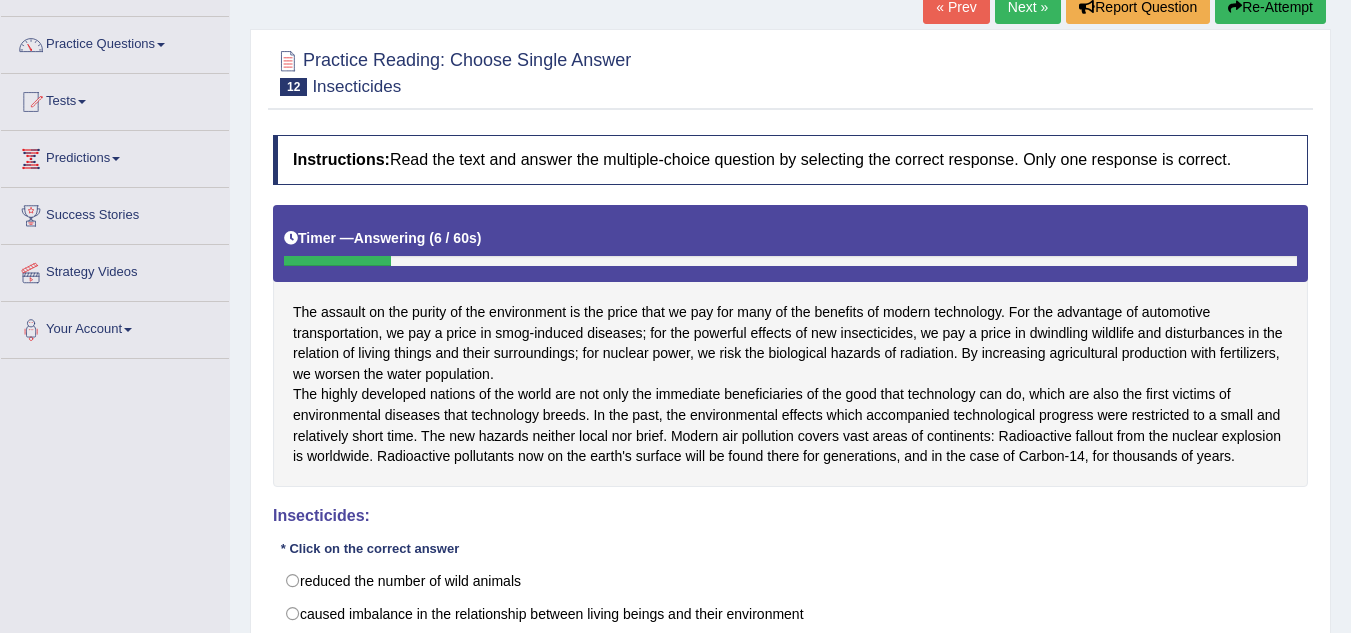 click on "Re-Attempt" at bounding box center [1270, 7] 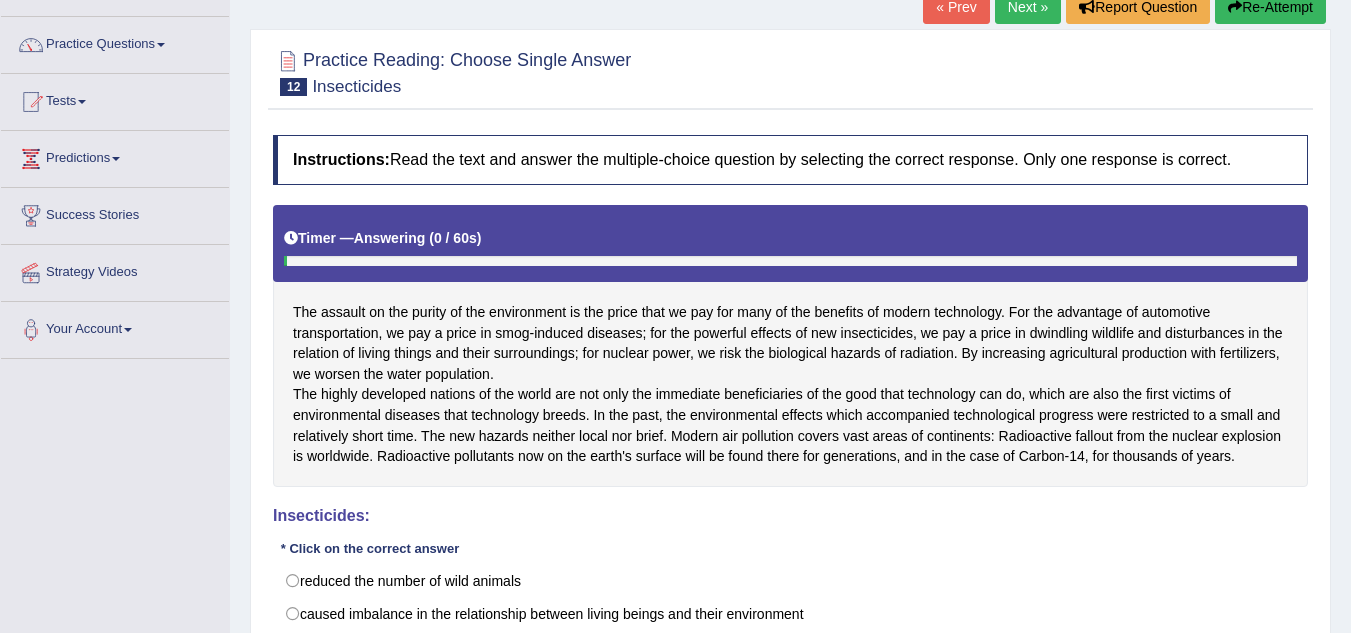 scroll, scrollTop: 139, scrollLeft: 0, axis: vertical 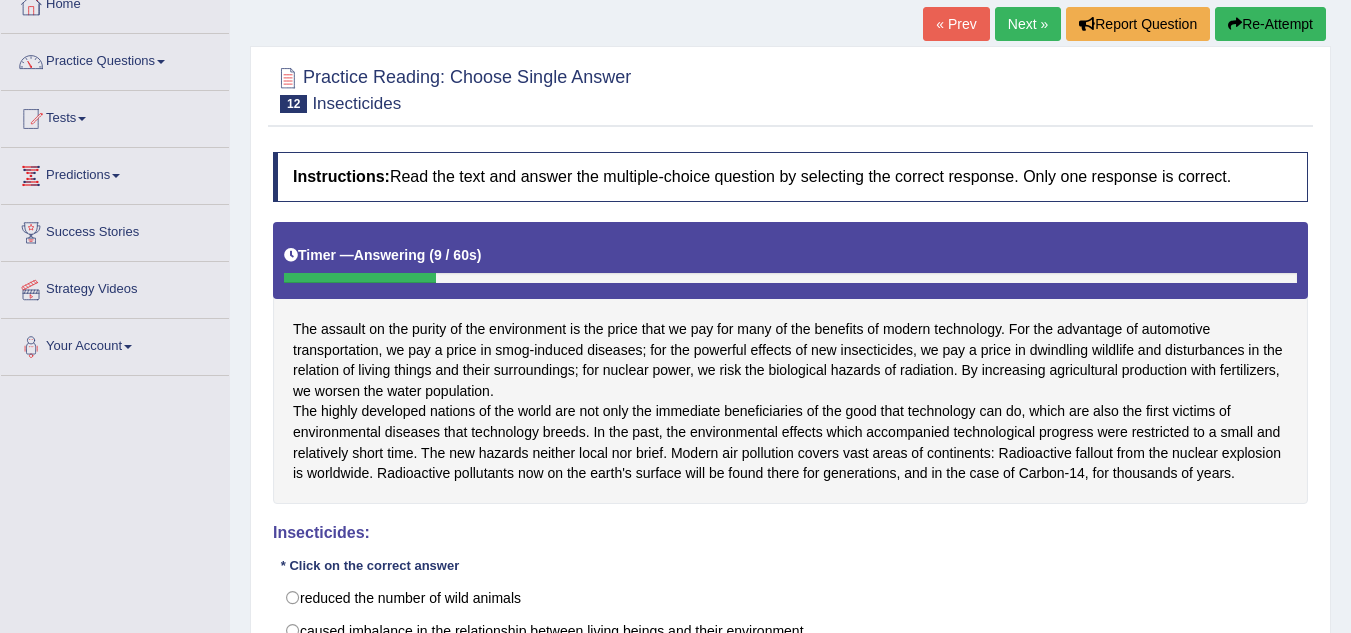 click on "Re-Attempt" at bounding box center [1270, 24] 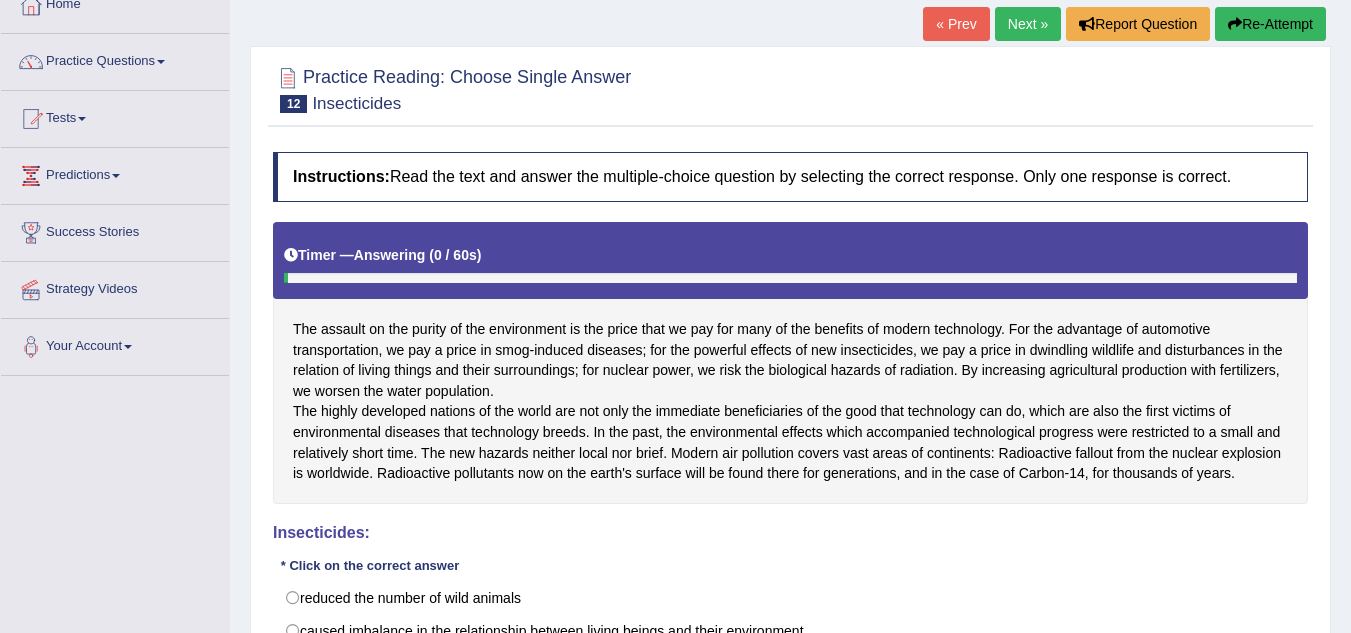 scroll, scrollTop: 122, scrollLeft: 0, axis: vertical 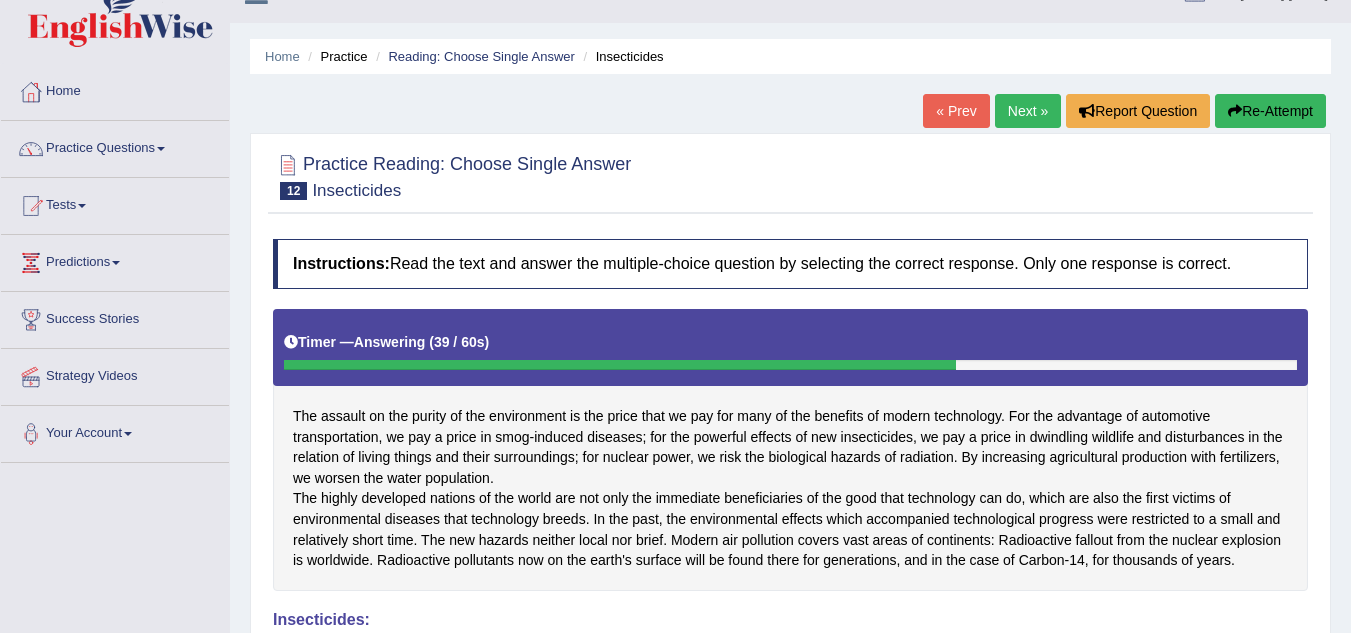 click on "Re-Attempt" at bounding box center (1270, 111) 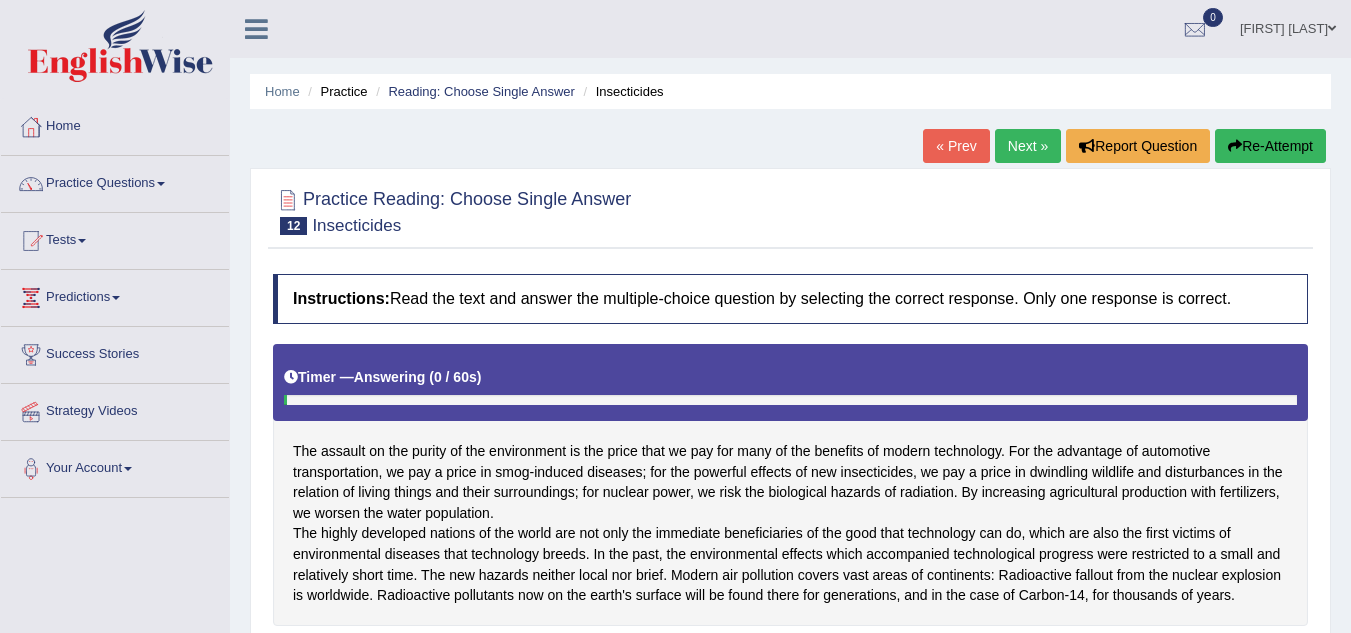 scroll, scrollTop: 35, scrollLeft: 0, axis: vertical 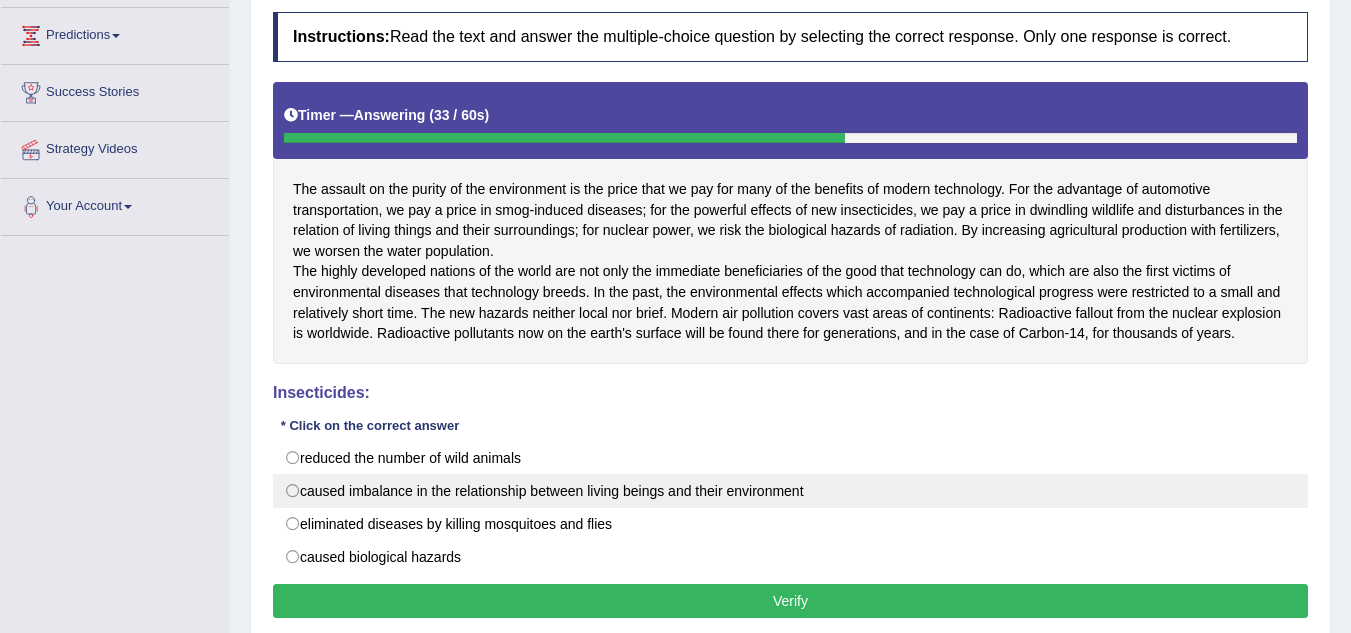 click on "caused imbalance in the relationship between living beings and their environment" at bounding box center [790, 491] 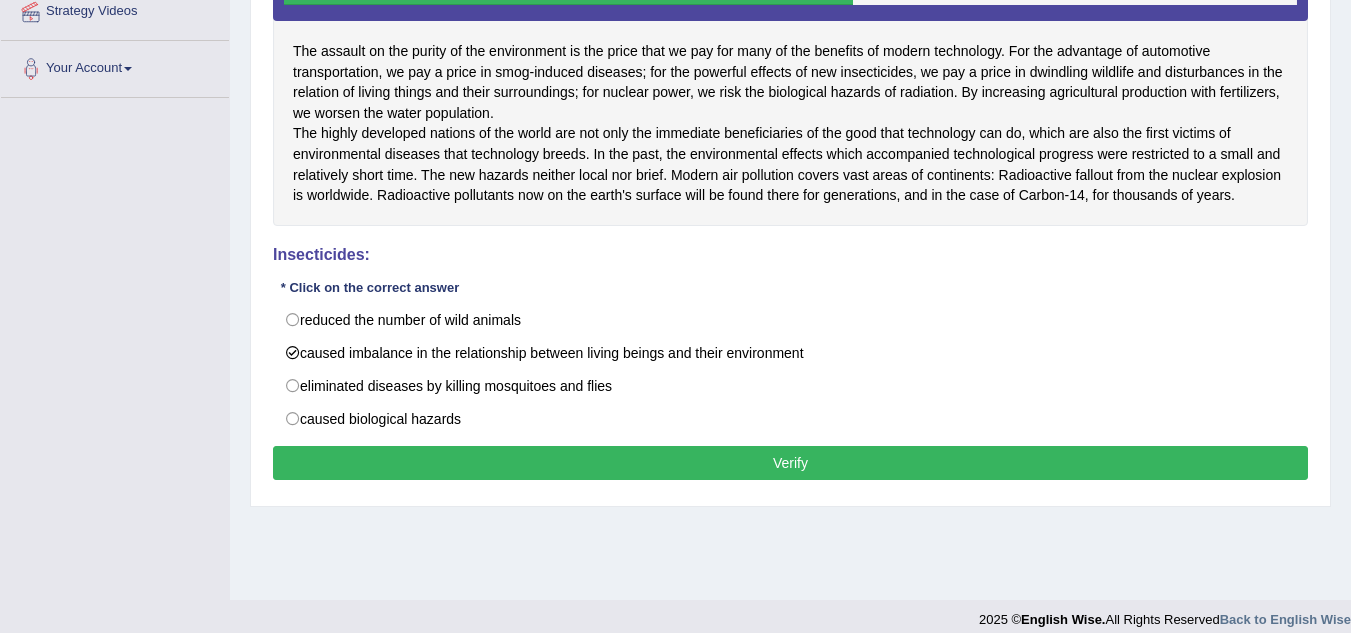 scroll, scrollTop: 401, scrollLeft: 0, axis: vertical 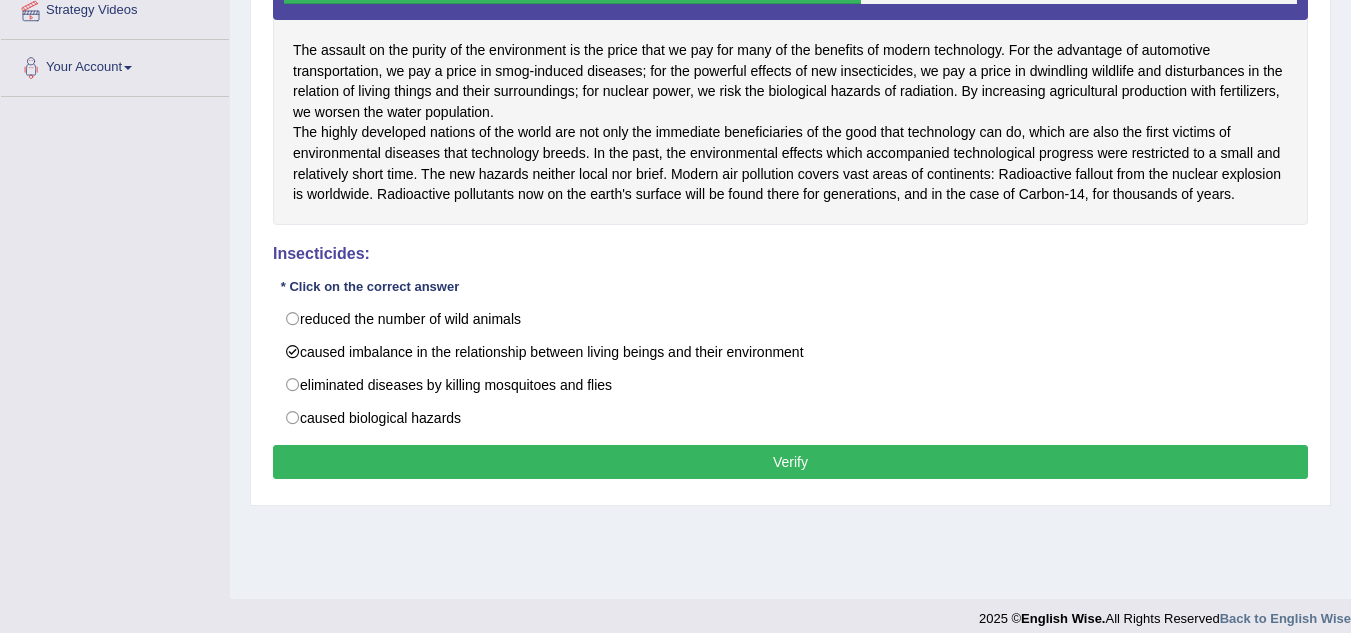 click on "Verify" at bounding box center (790, 462) 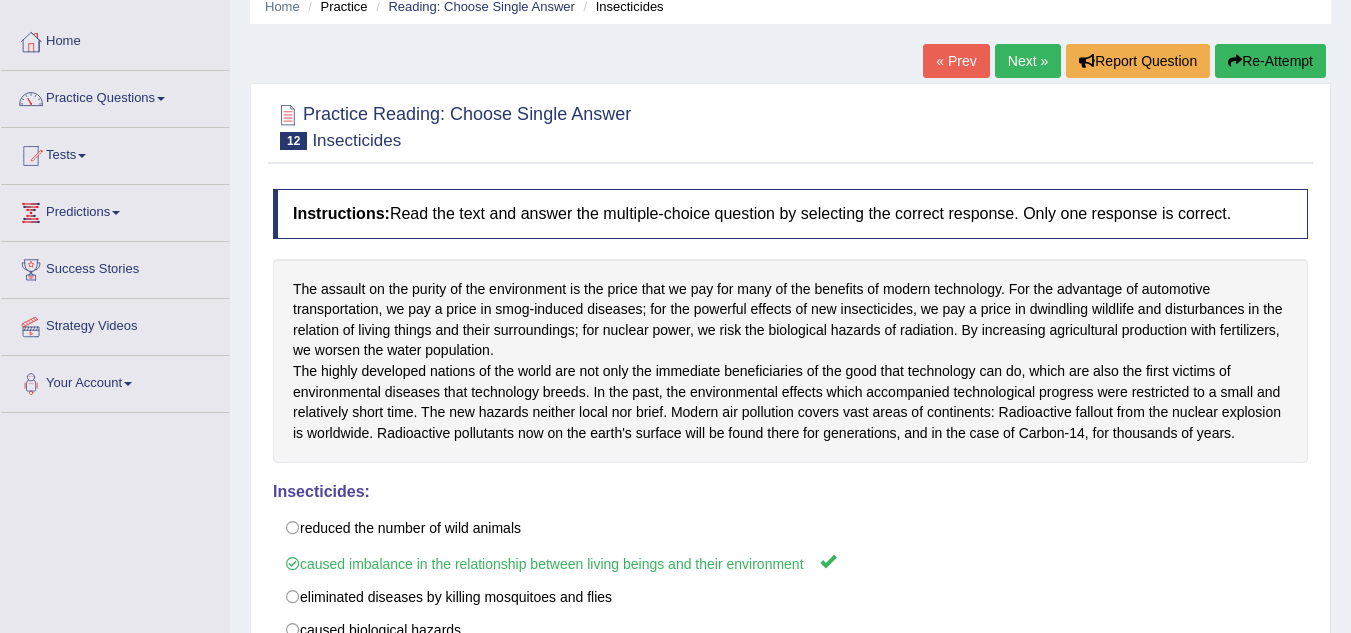 scroll, scrollTop: 0, scrollLeft: 0, axis: both 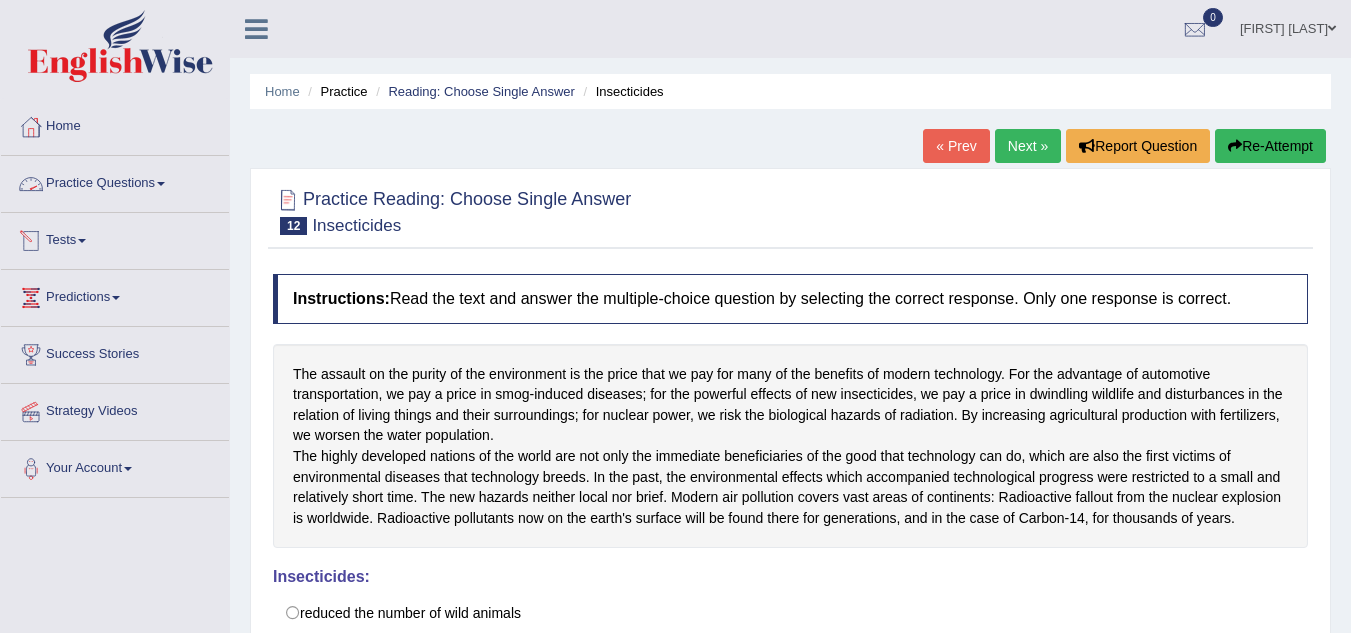click on "Practice Questions" at bounding box center [115, 181] 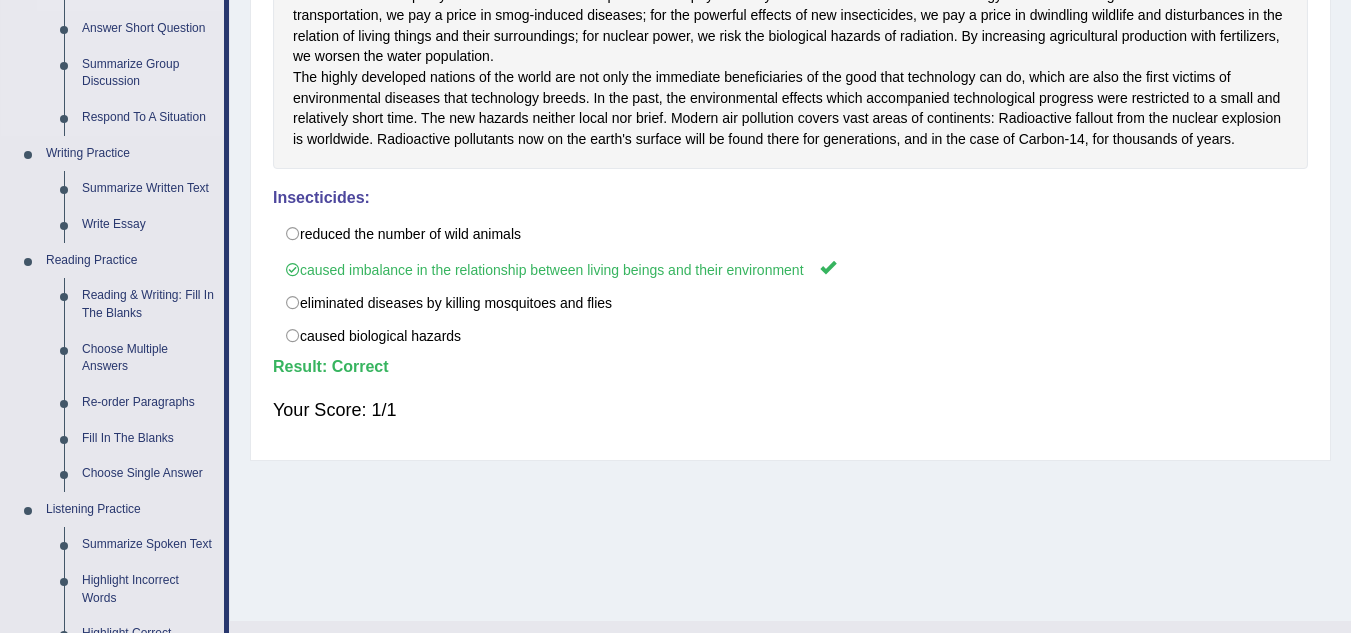 scroll, scrollTop: 380, scrollLeft: 0, axis: vertical 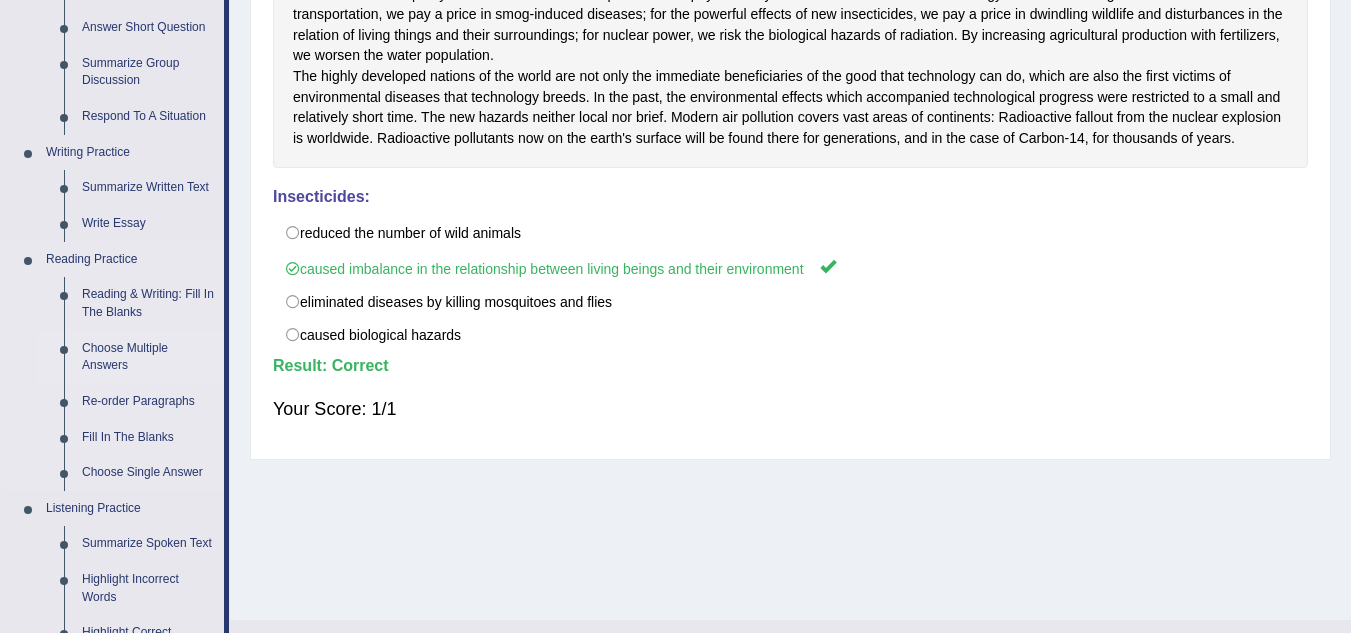 click on "Choose Multiple Answers" at bounding box center [148, 357] 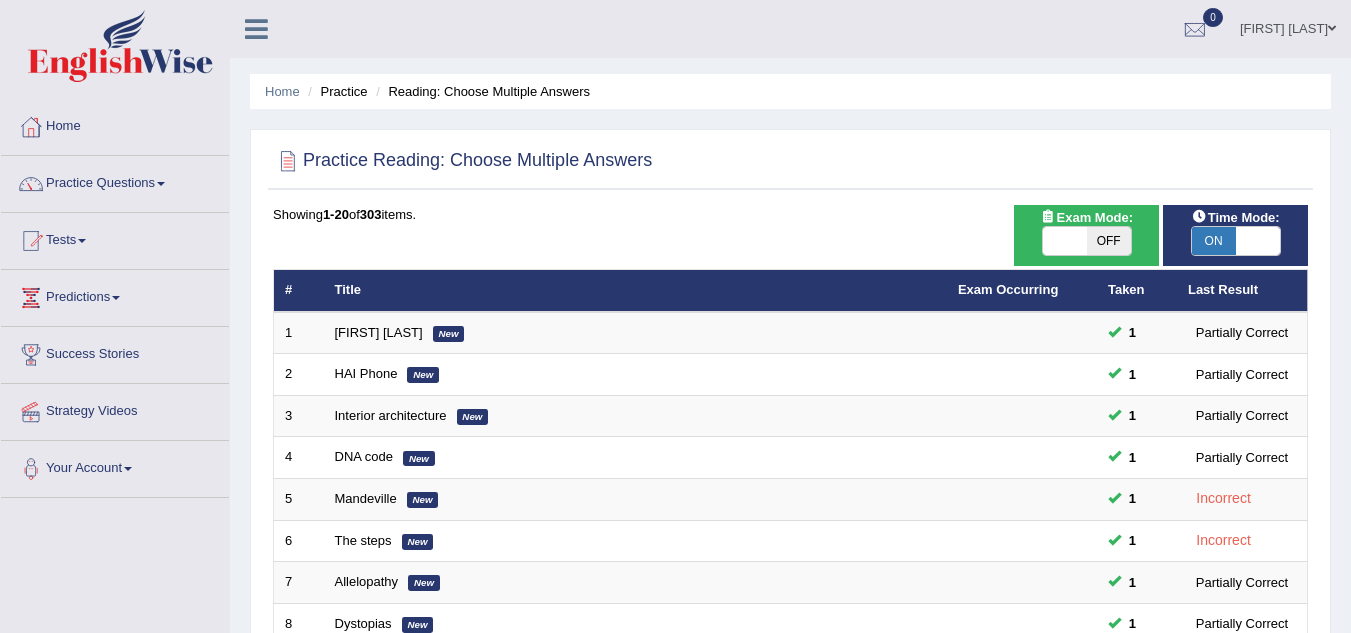 scroll, scrollTop: 0, scrollLeft: 0, axis: both 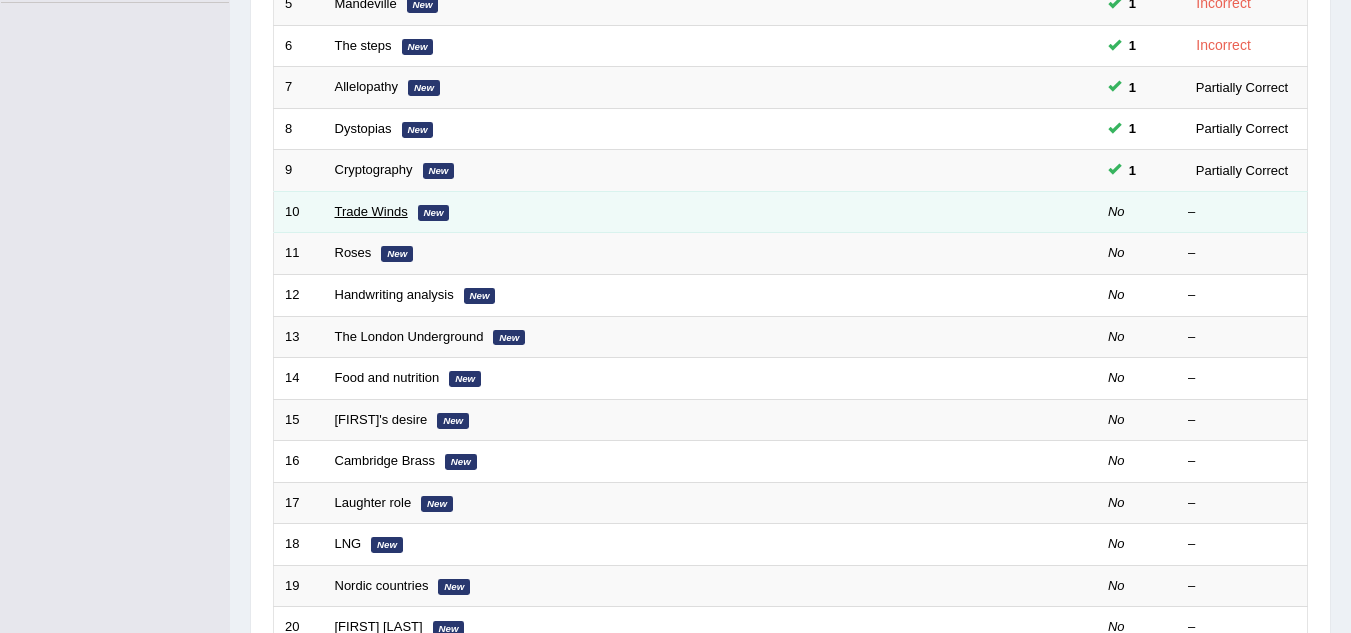 click on "Trade Winds" at bounding box center (371, 211) 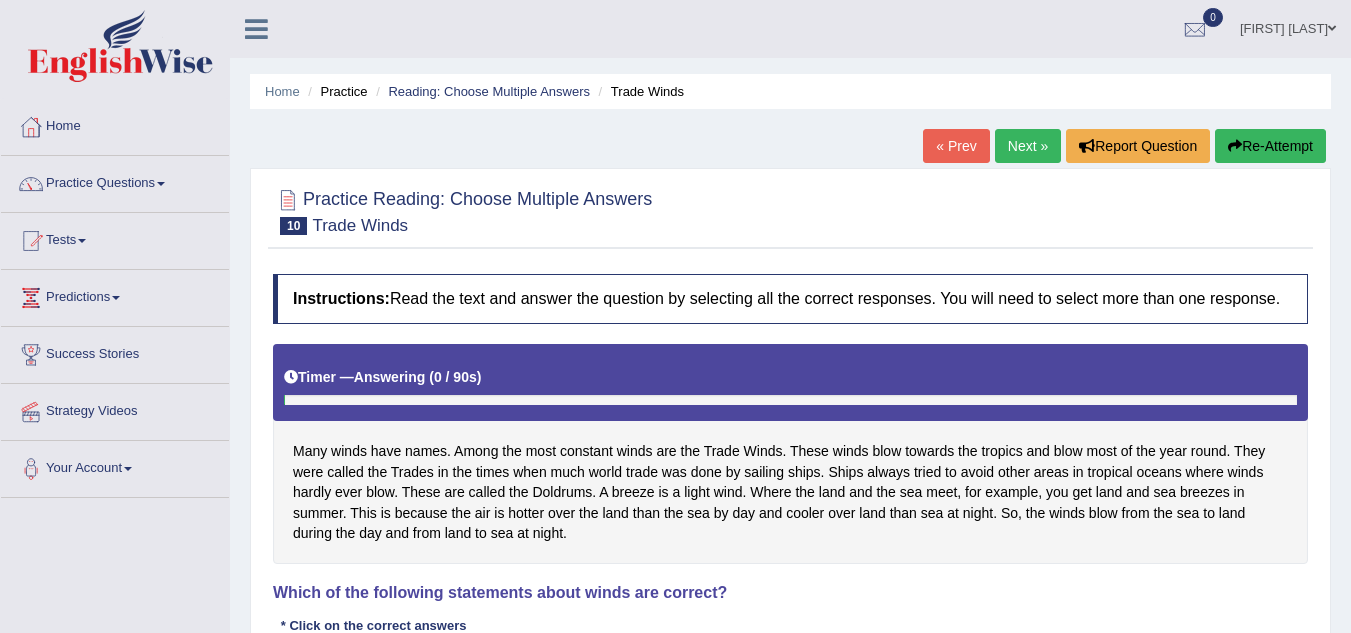 scroll, scrollTop: 0, scrollLeft: 0, axis: both 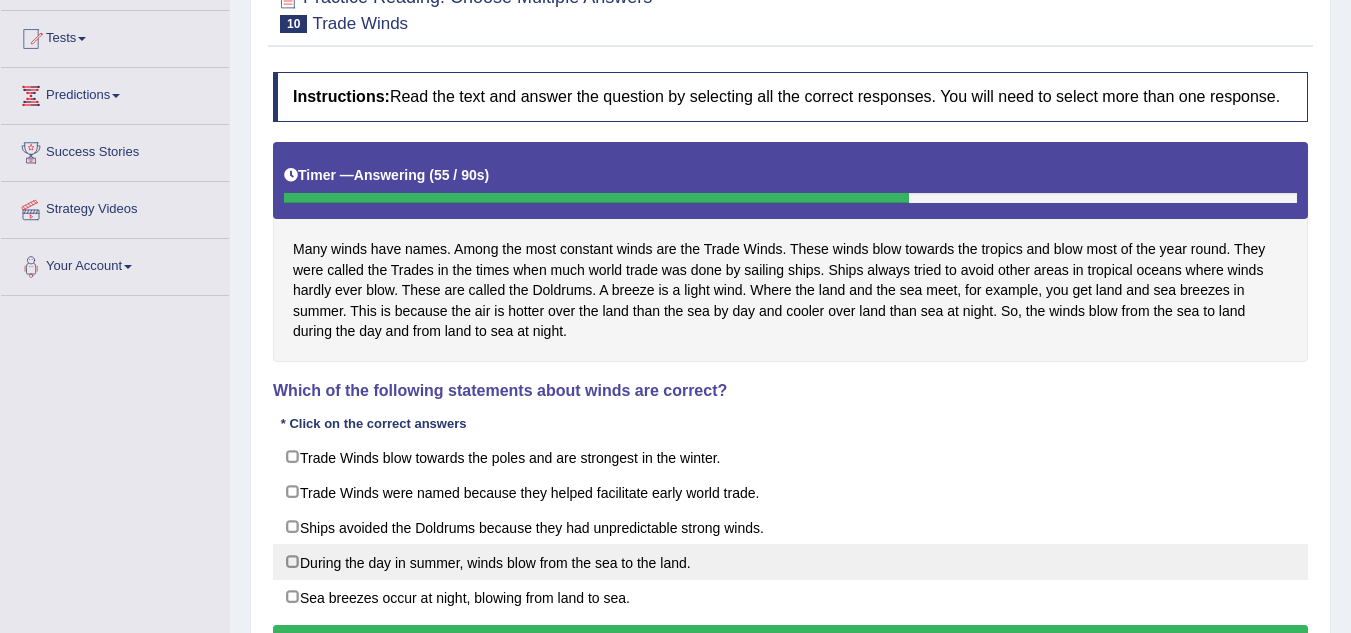 click on "During the day in summer, winds blow from the sea to the land." at bounding box center [790, 562] 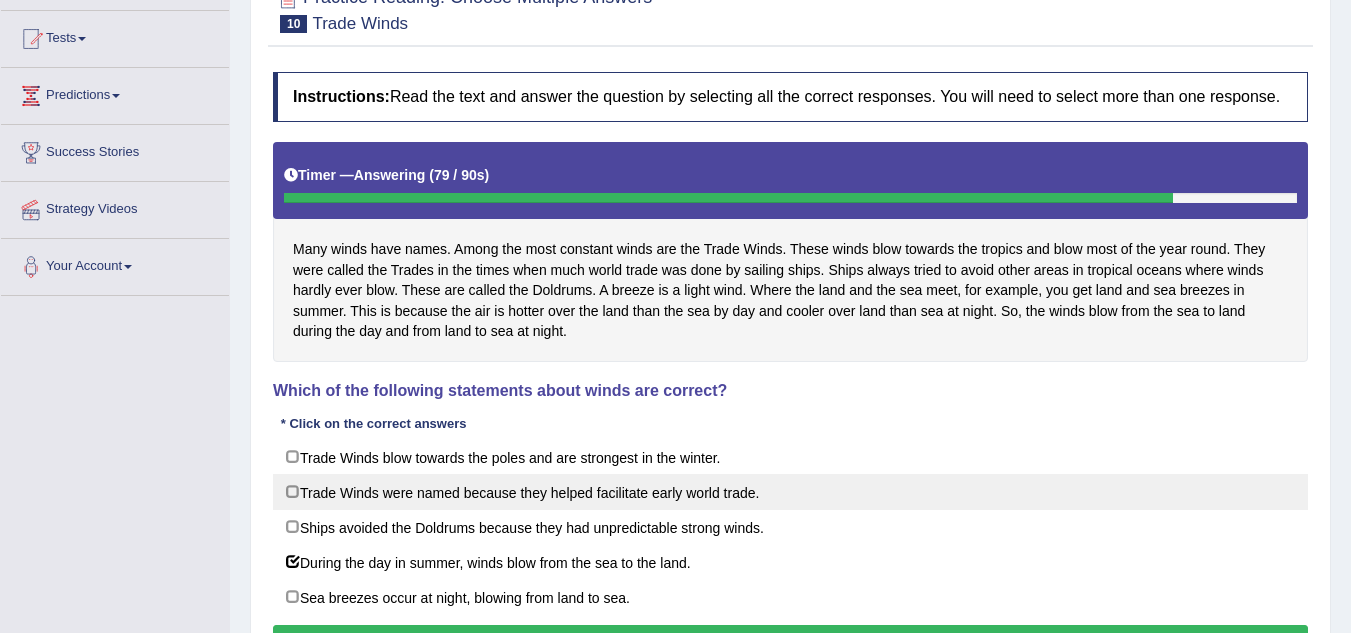click on "Trade Winds were named because they helped facilitate early world trade." at bounding box center [790, 492] 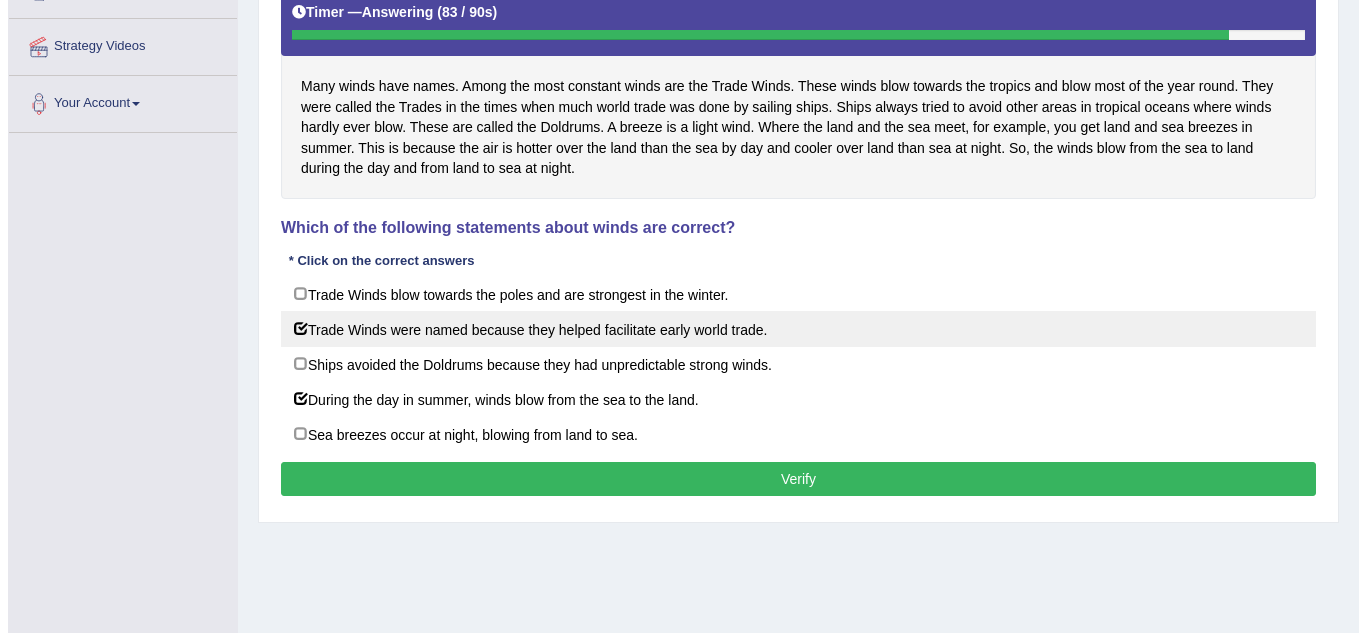 scroll, scrollTop: 417, scrollLeft: 0, axis: vertical 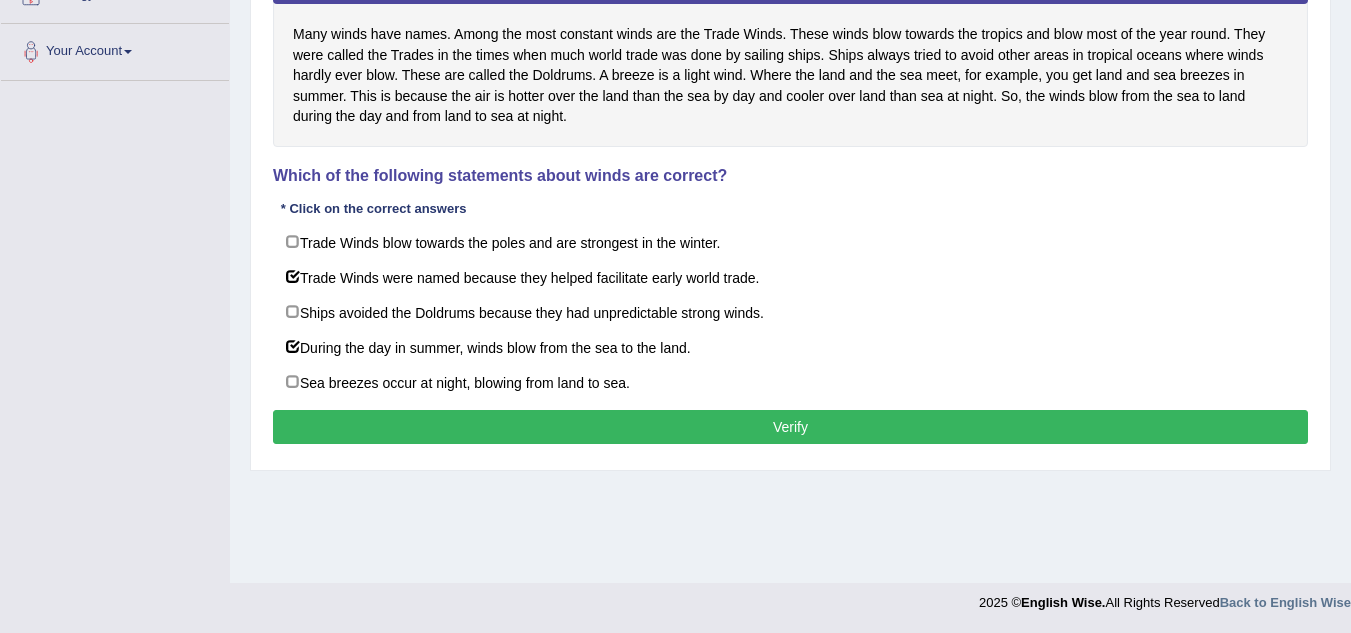 click on "Verify" at bounding box center [790, 427] 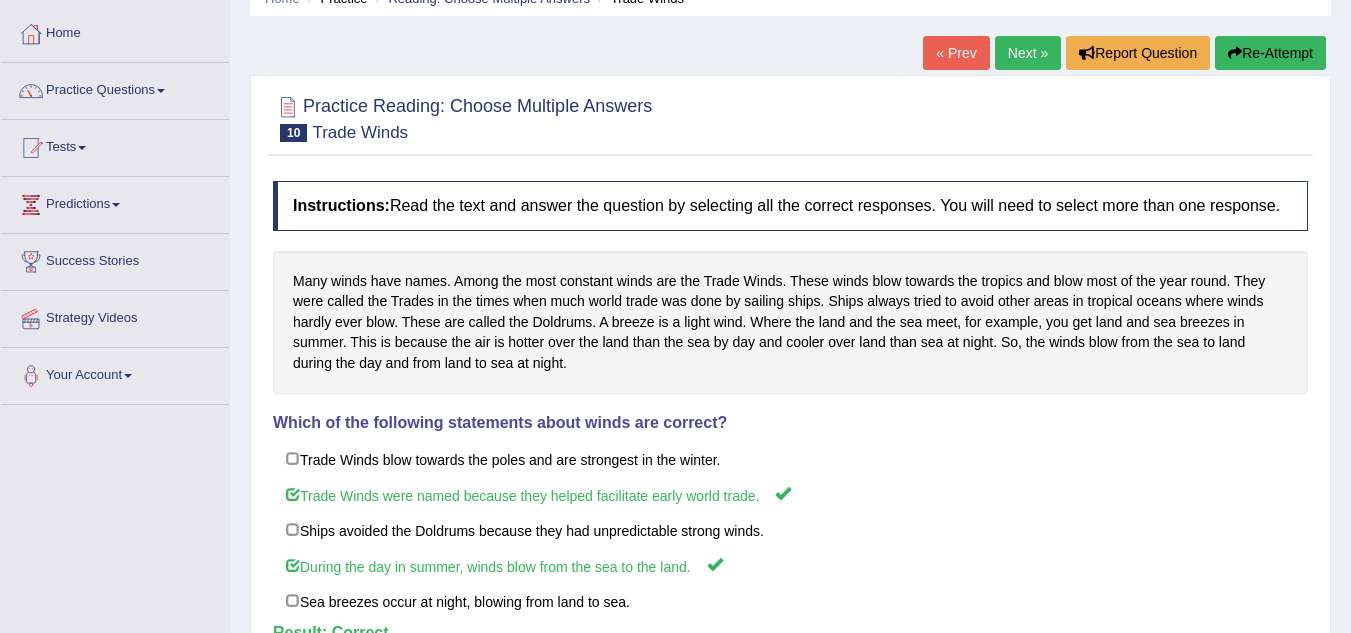 scroll, scrollTop: 0, scrollLeft: 0, axis: both 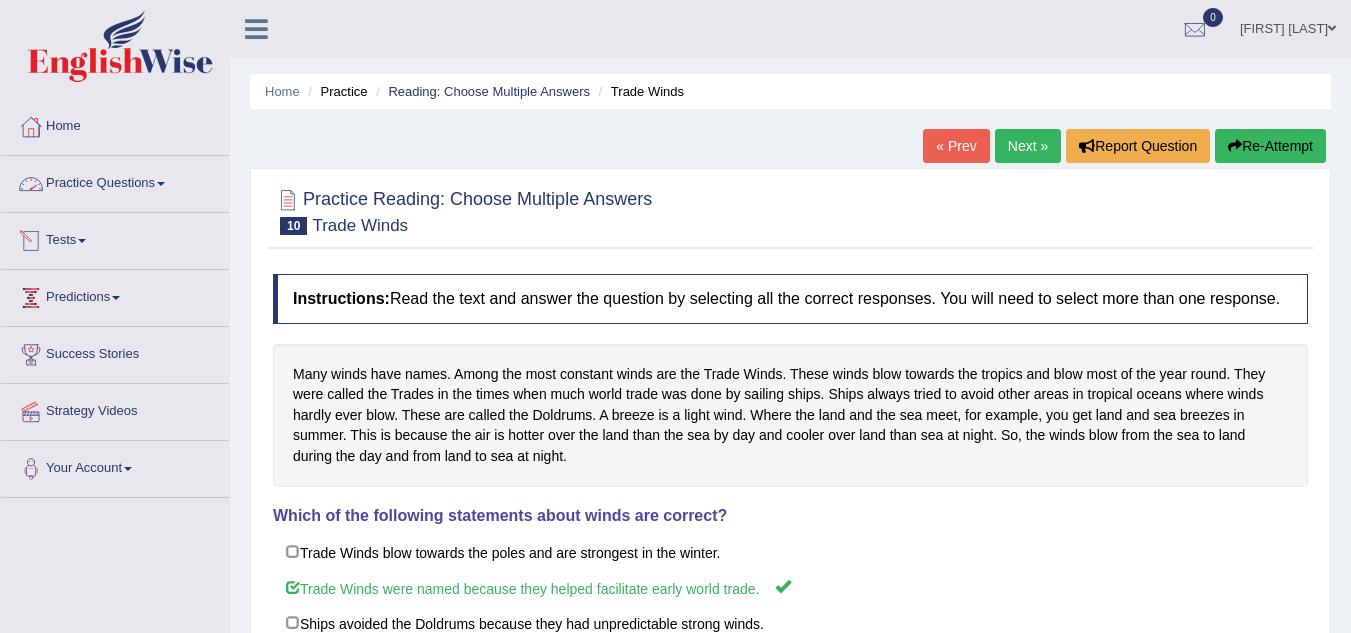 click on "Practice Questions" at bounding box center [115, 181] 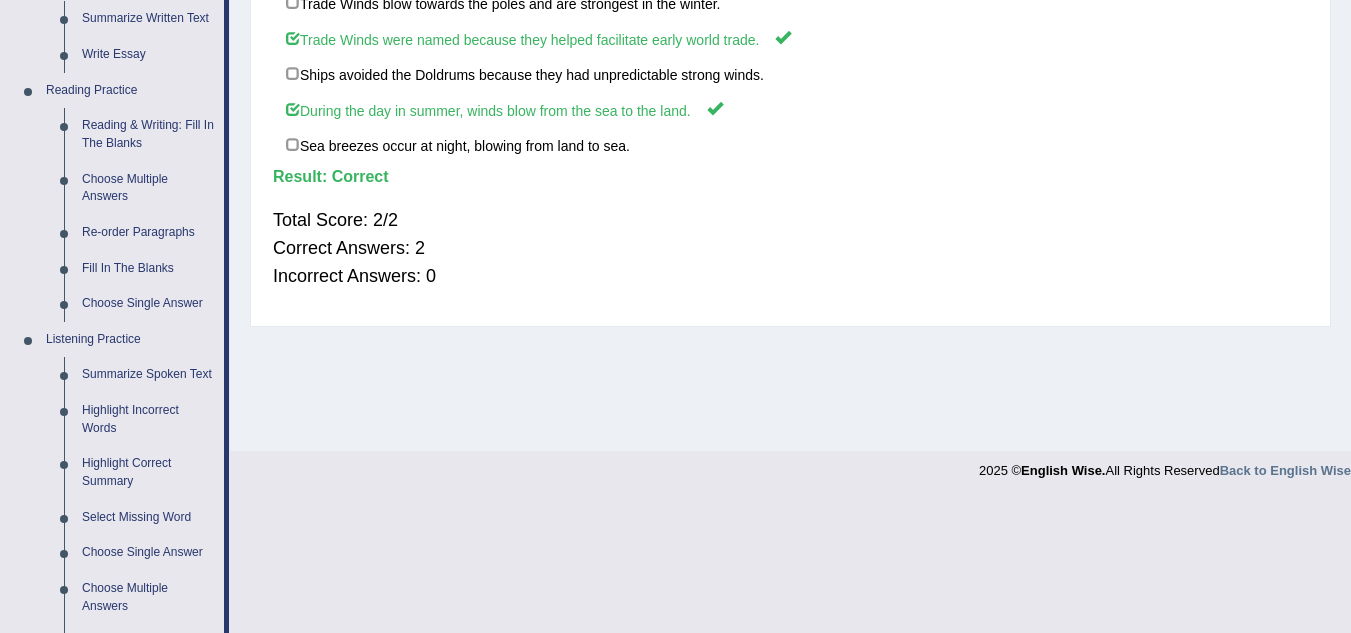 scroll, scrollTop: 548, scrollLeft: 0, axis: vertical 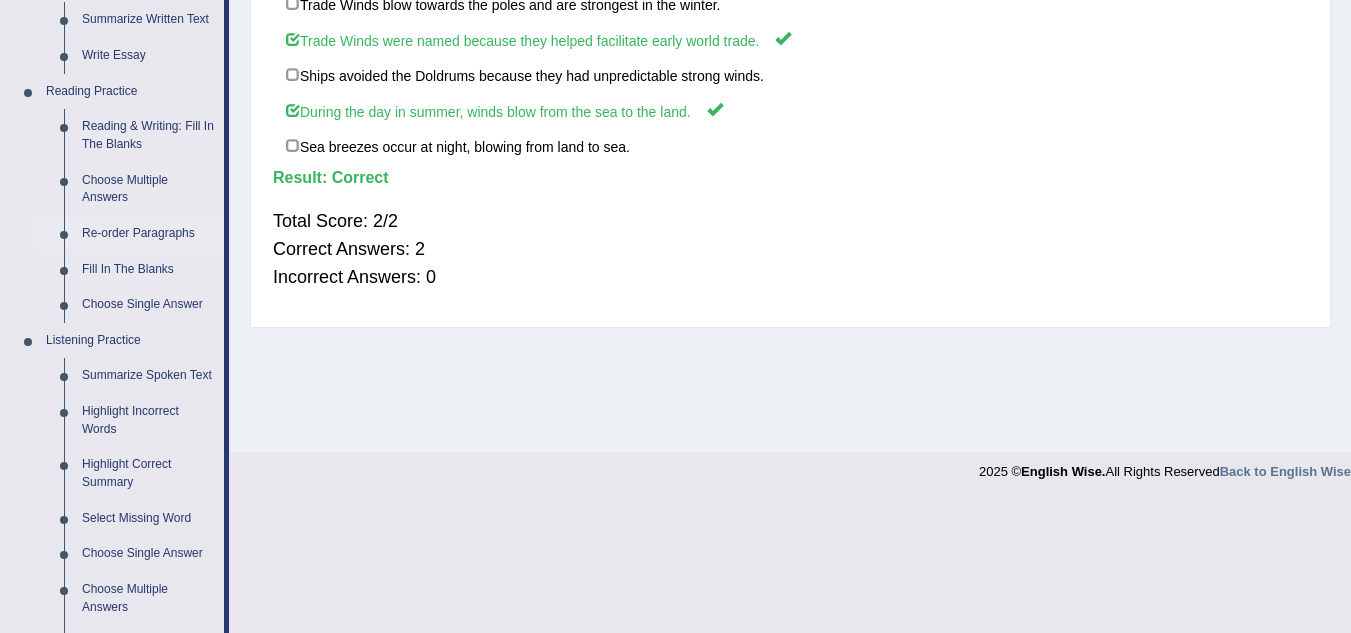 click on "Re-order Paragraphs" at bounding box center (148, 234) 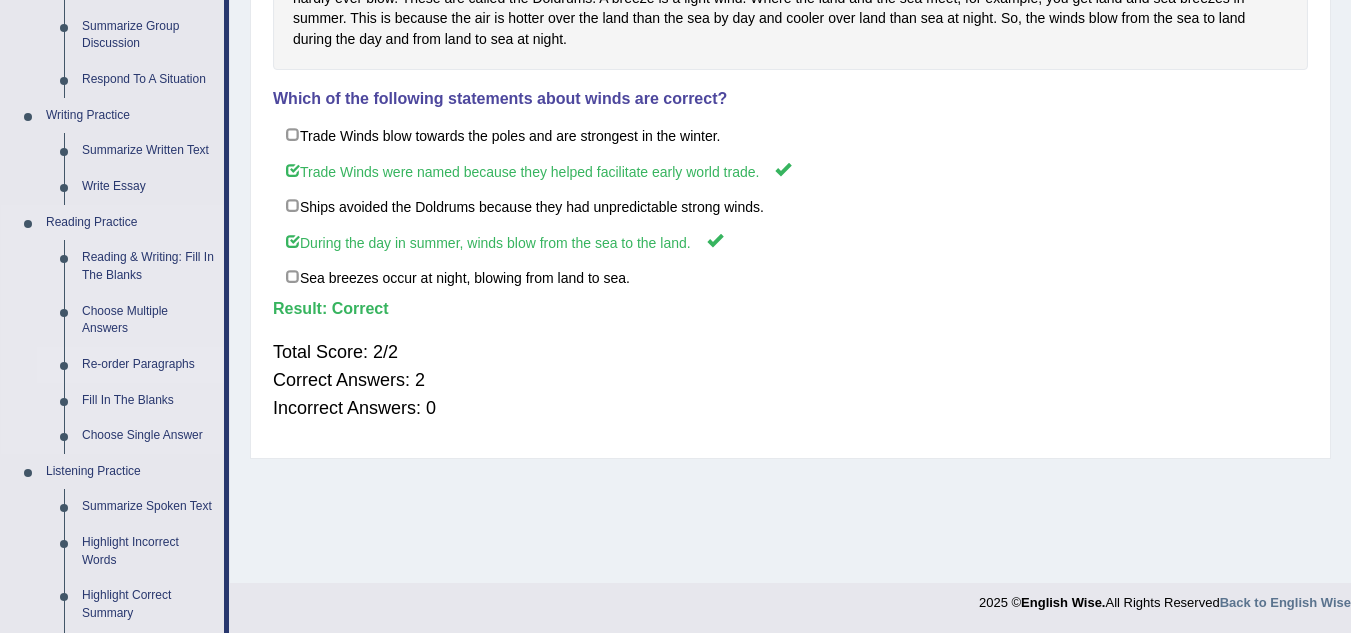 scroll, scrollTop: 926, scrollLeft: 0, axis: vertical 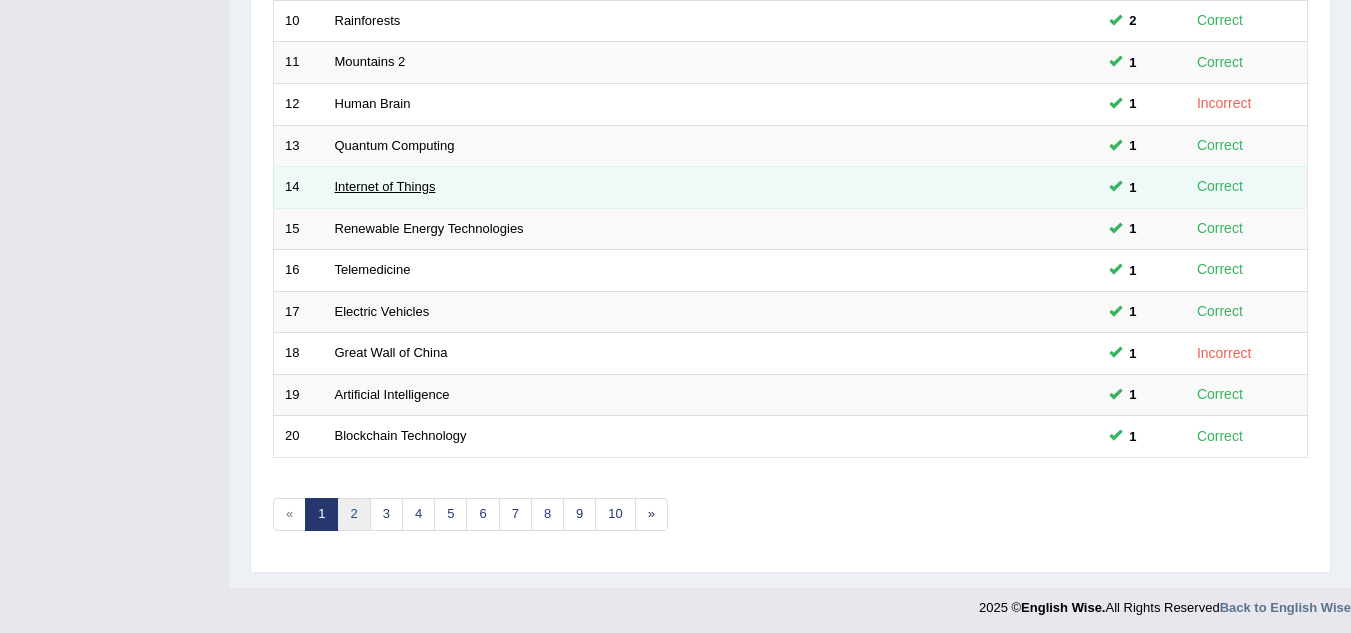 click on "2" at bounding box center (353, 514) 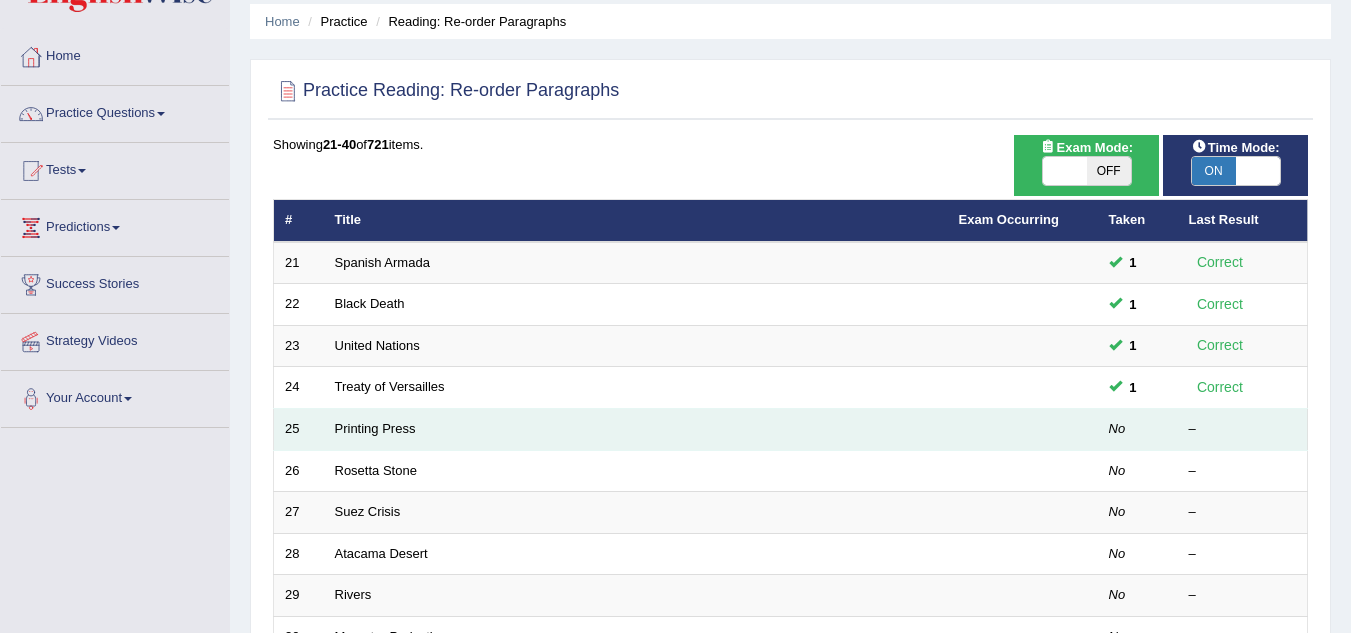 scroll, scrollTop: 70, scrollLeft: 0, axis: vertical 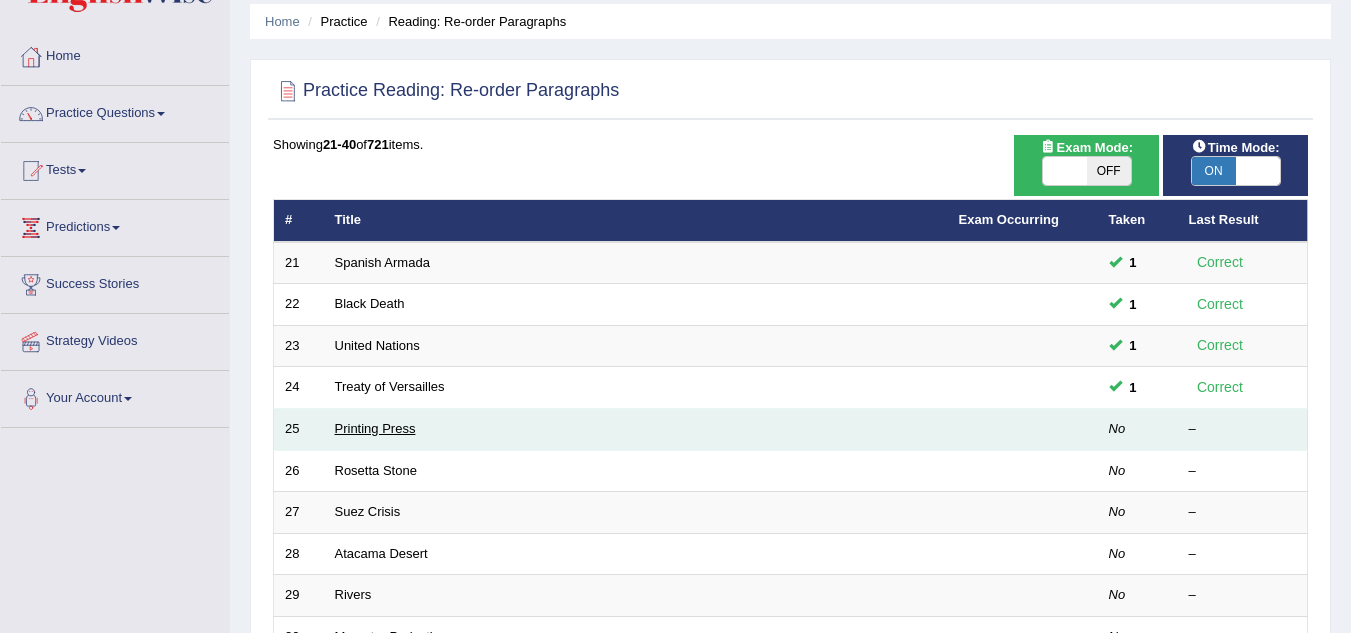 click on "Printing Press" at bounding box center (375, 428) 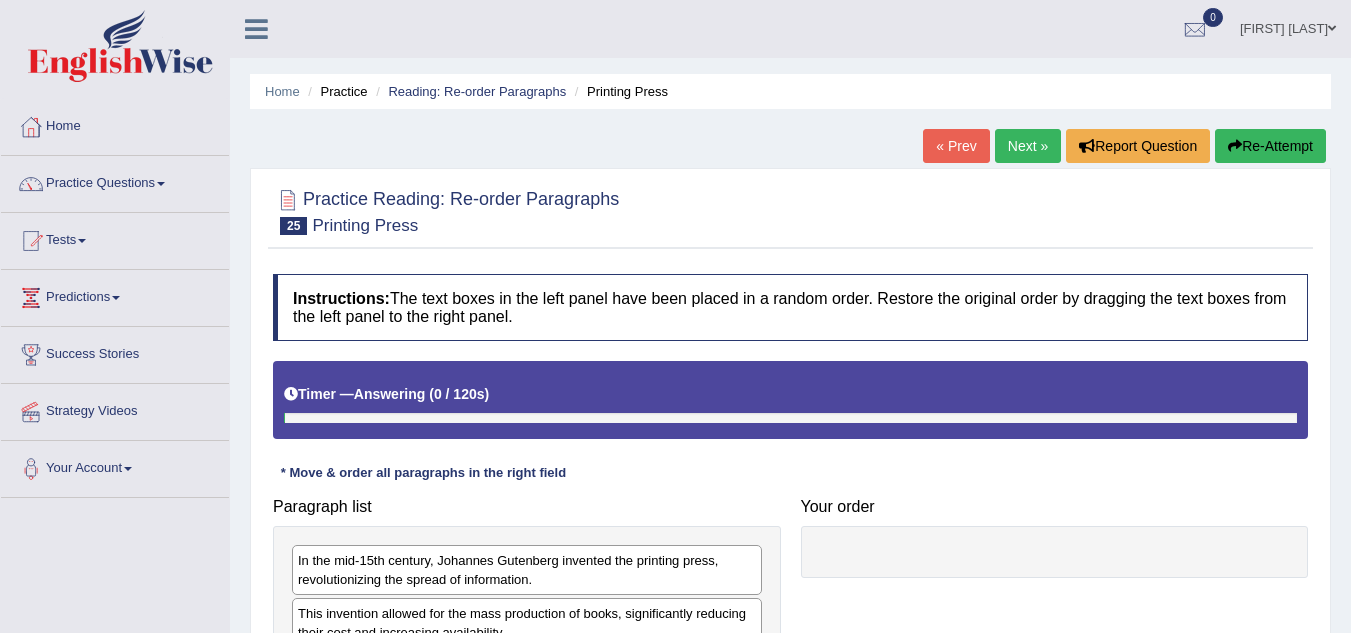 scroll, scrollTop: 0, scrollLeft: 0, axis: both 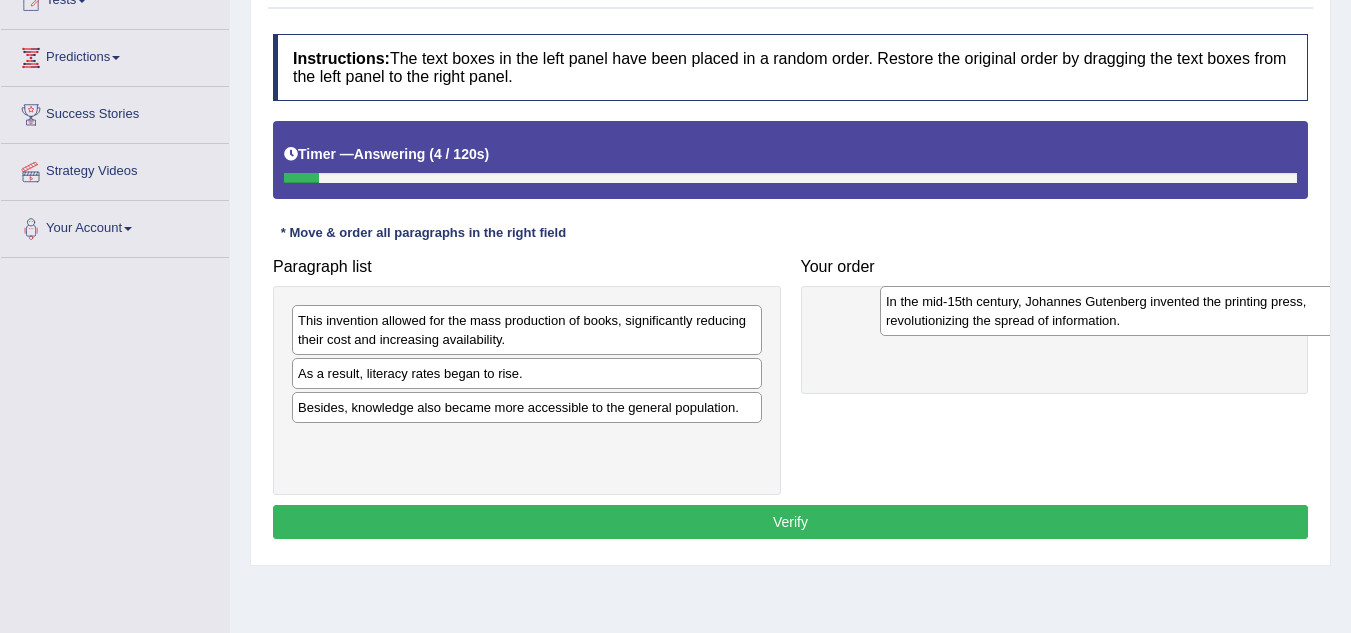 drag, startPoint x: 411, startPoint y: 344, endPoint x: 991, endPoint y: 329, distance: 580.1939 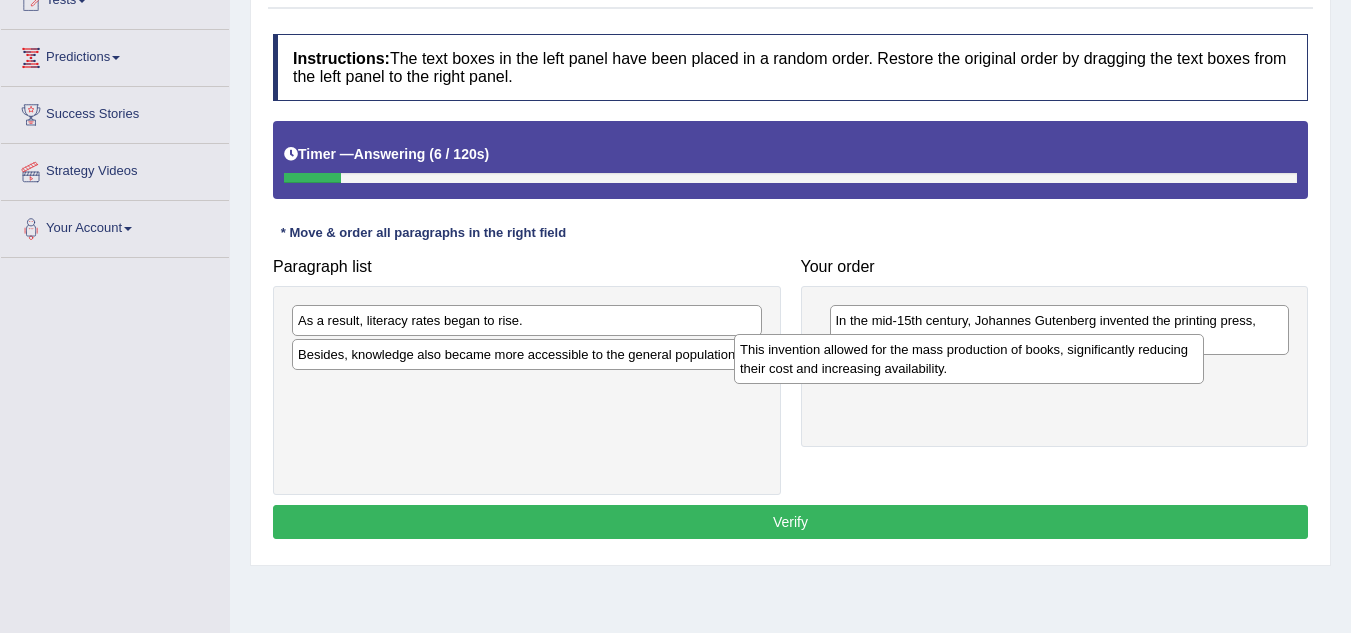 drag, startPoint x: 582, startPoint y: 327, endPoint x: 1031, endPoint y: 356, distance: 449.93555 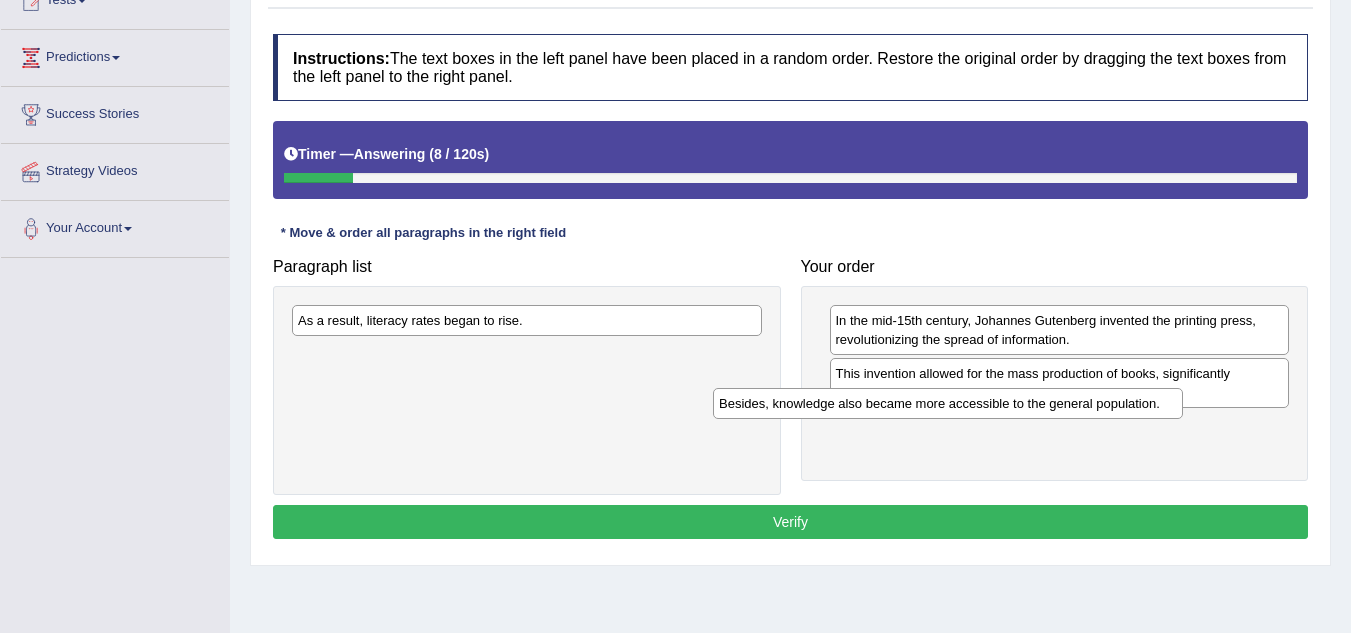 drag, startPoint x: 604, startPoint y: 366, endPoint x: 1073, endPoint y: 426, distance: 472.8224 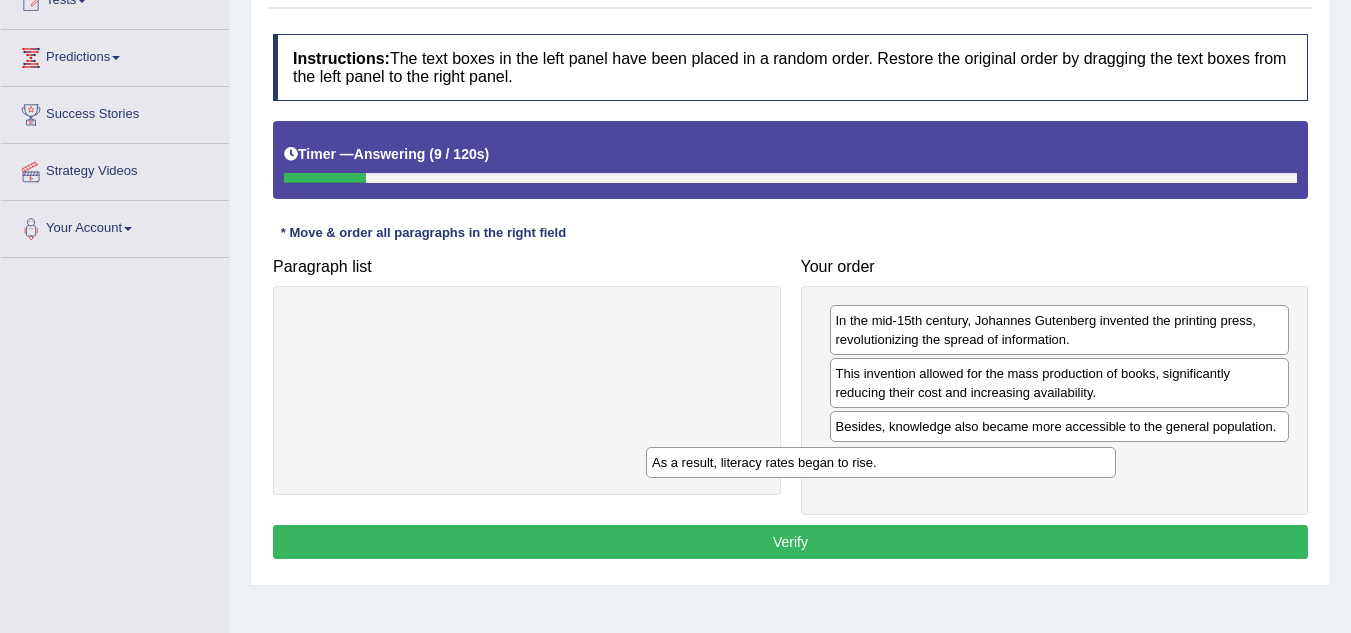 drag, startPoint x: 642, startPoint y: 324, endPoint x: 1114, endPoint y: 468, distance: 493.47745 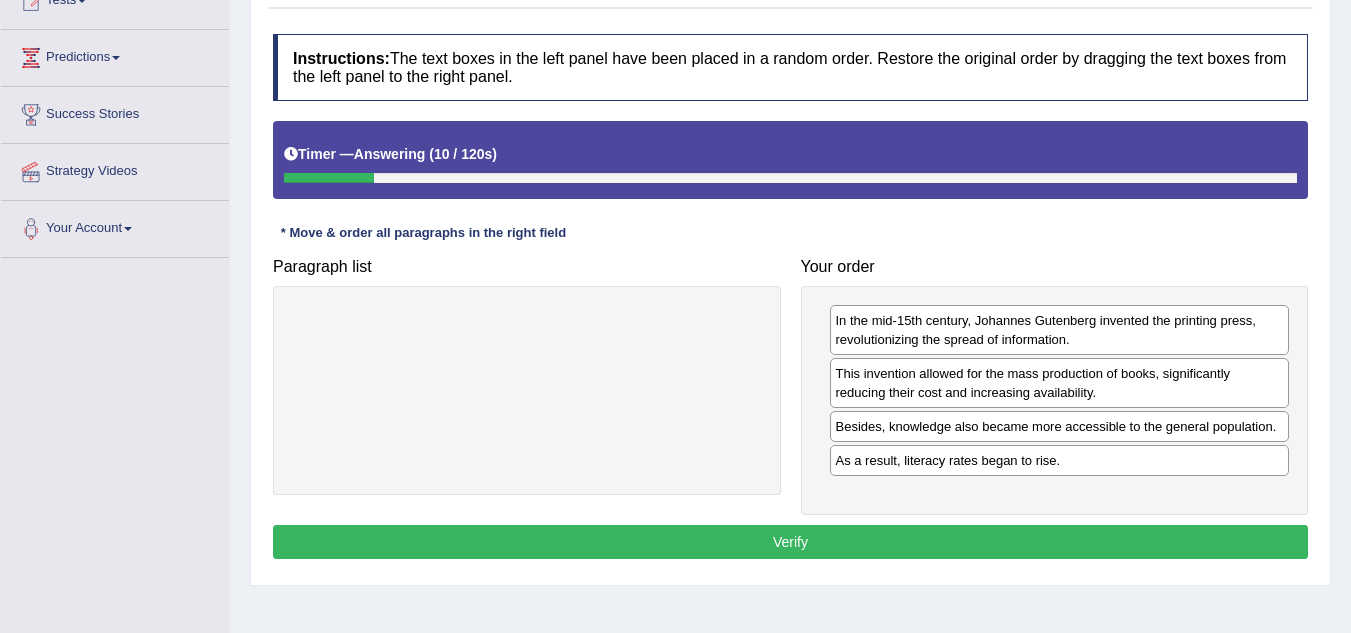 click on "Verify" at bounding box center [790, 542] 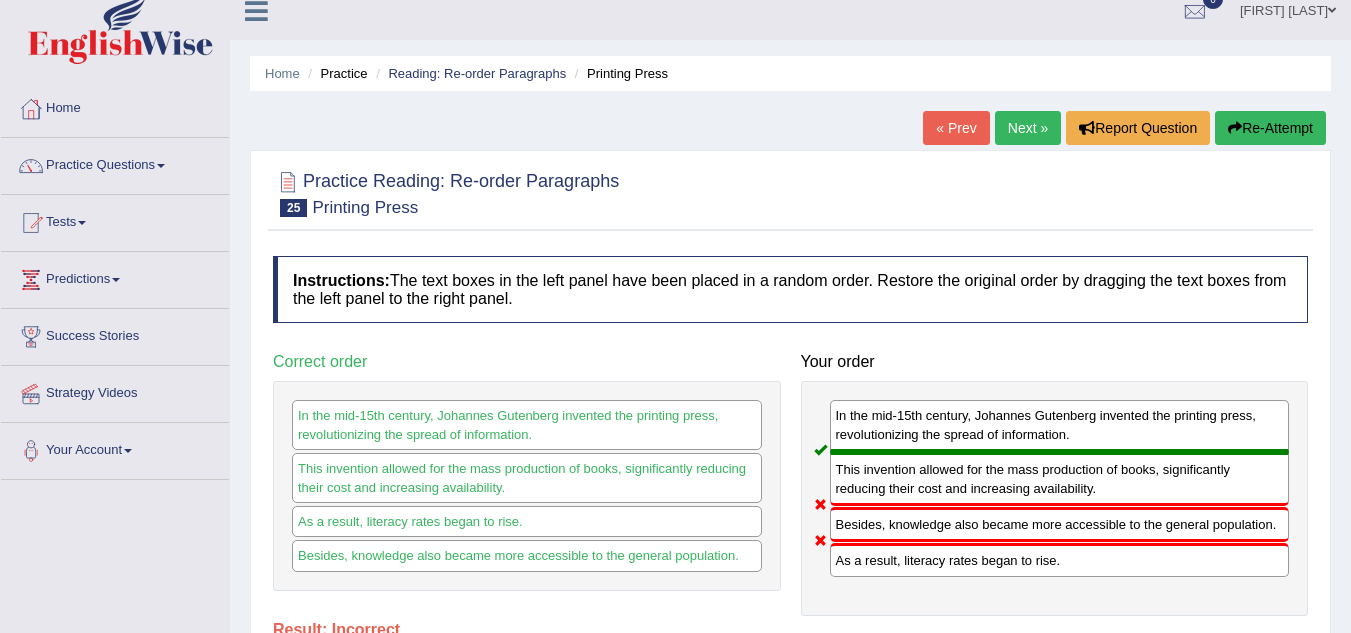 scroll, scrollTop: 0, scrollLeft: 0, axis: both 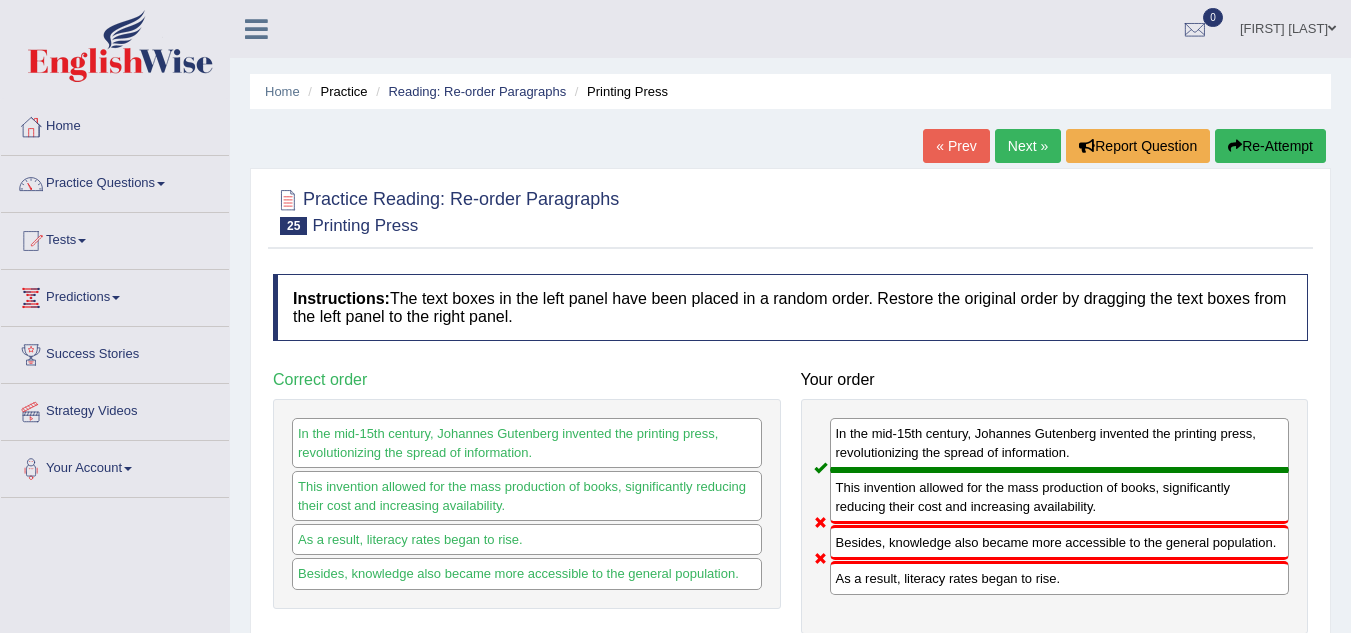 click on "Re-Attempt" at bounding box center (1270, 146) 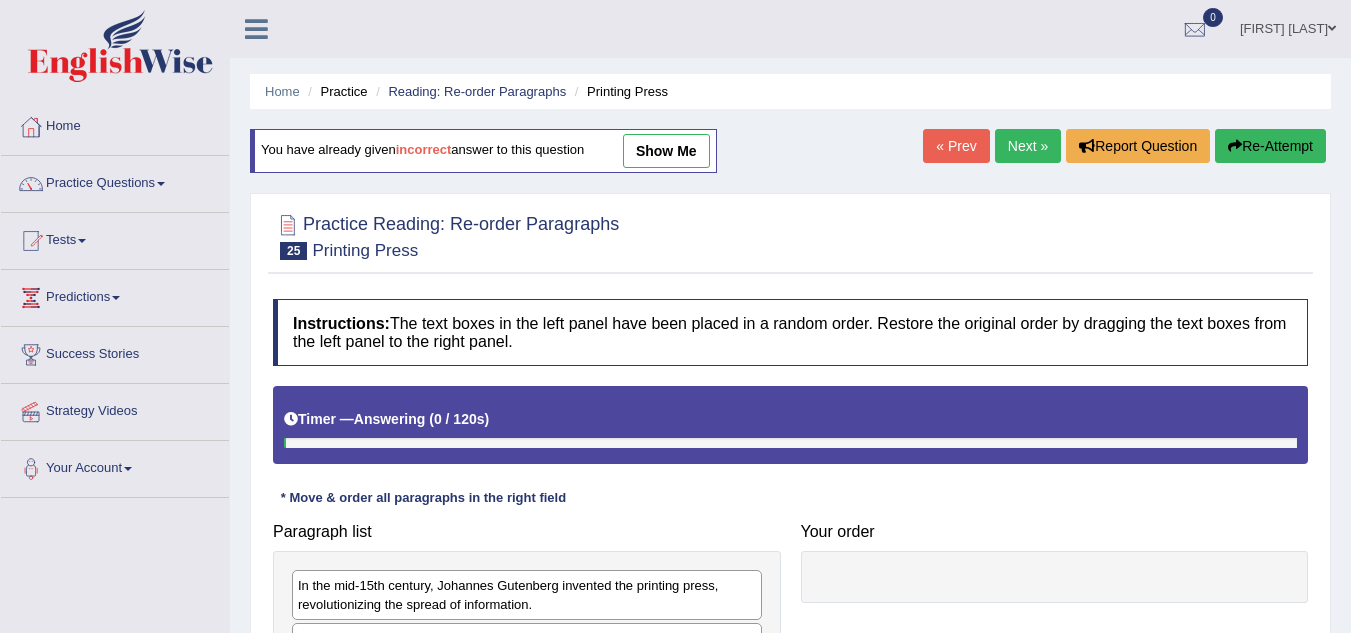 scroll, scrollTop: 0, scrollLeft: 0, axis: both 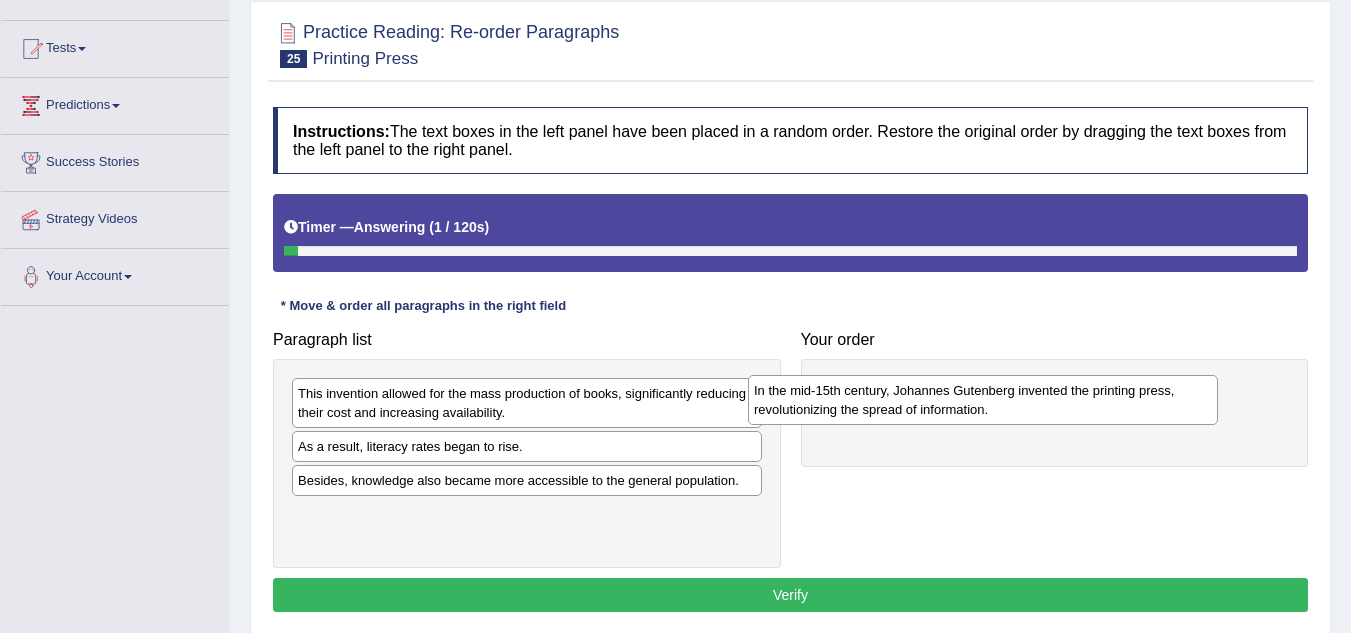 drag, startPoint x: 539, startPoint y: 414, endPoint x: 1036, endPoint y: 418, distance: 497.01608 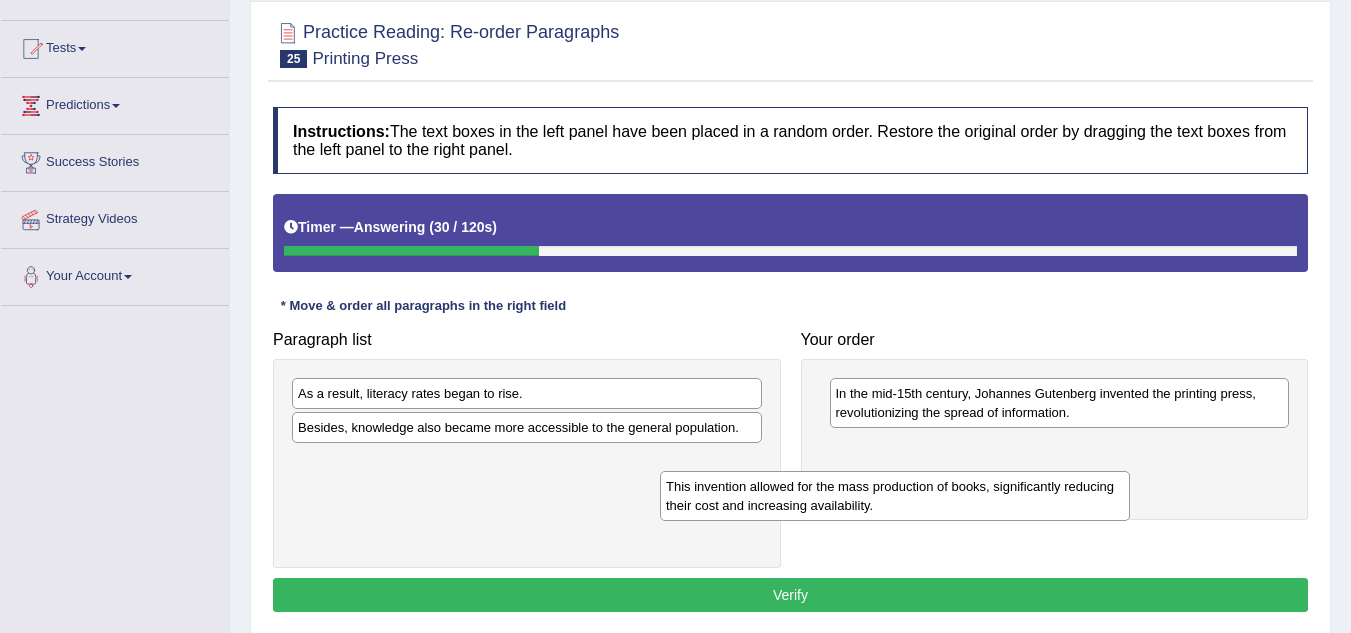 drag, startPoint x: 710, startPoint y: 400, endPoint x: 1077, endPoint y: 492, distance: 378.35565 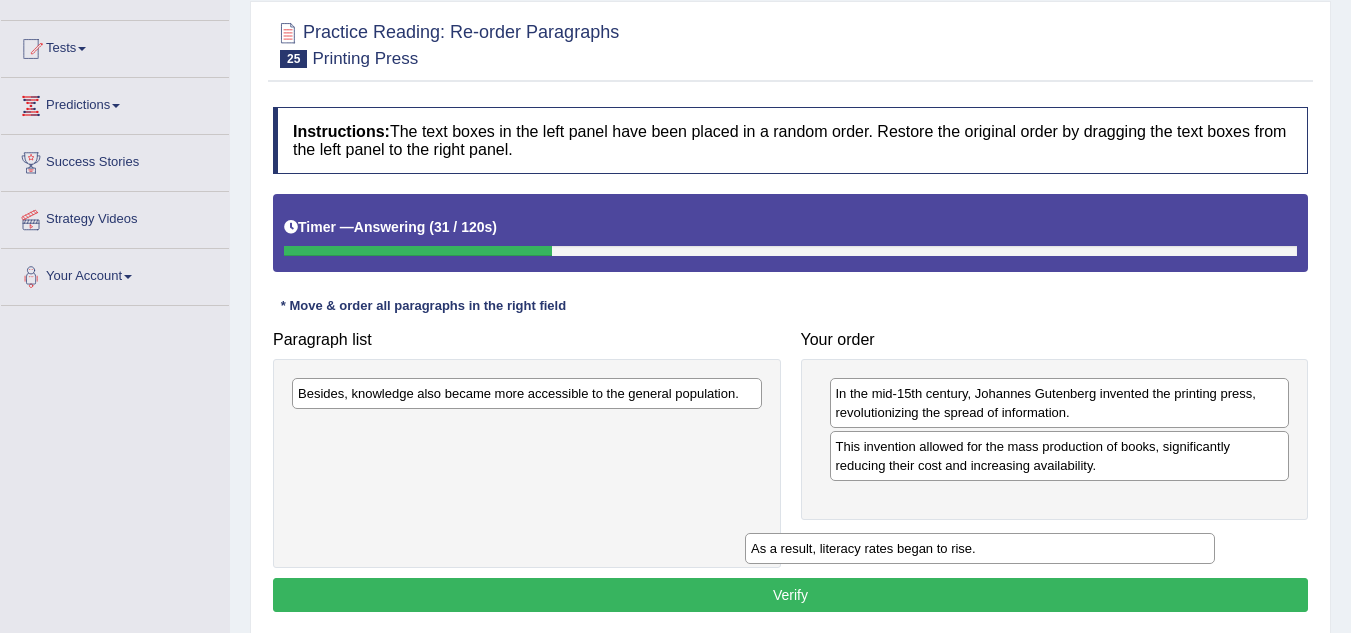drag, startPoint x: 637, startPoint y: 388, endPoint x: 1140, endPoint y: 512, distance: 518.0589 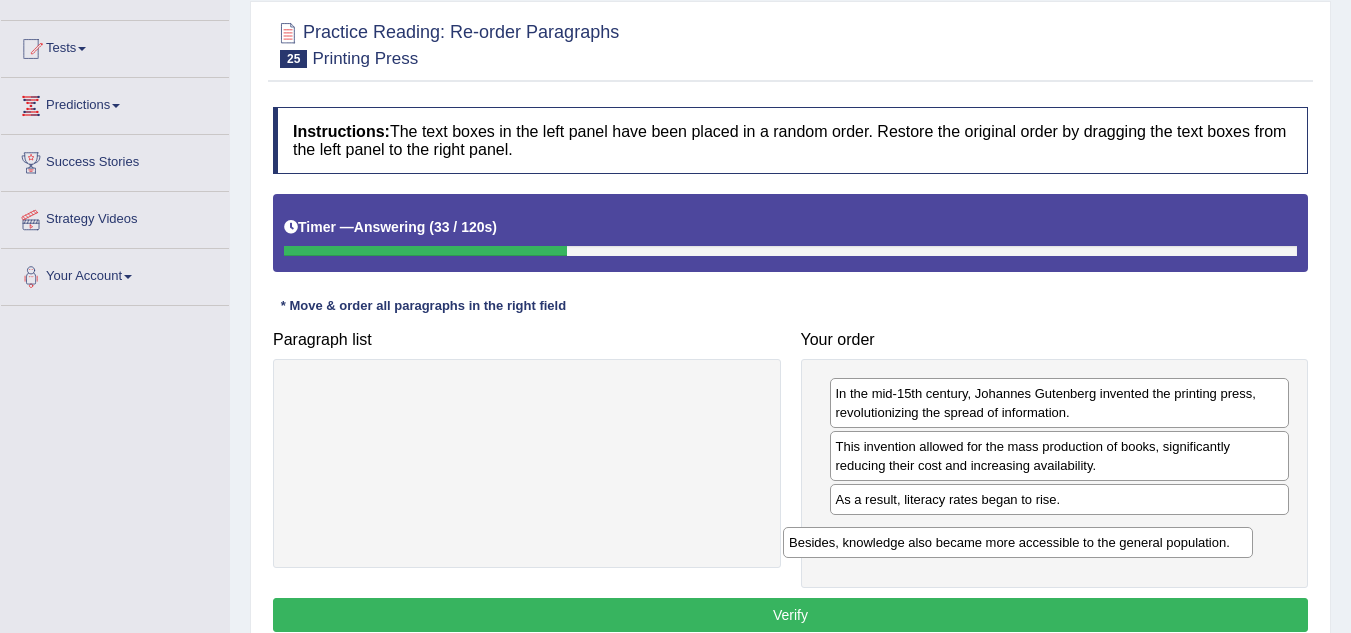 drag, startPoint x: 592, startPoint y: 397, endPoint x: 1152, endPoint y: 526, distance: 574.666 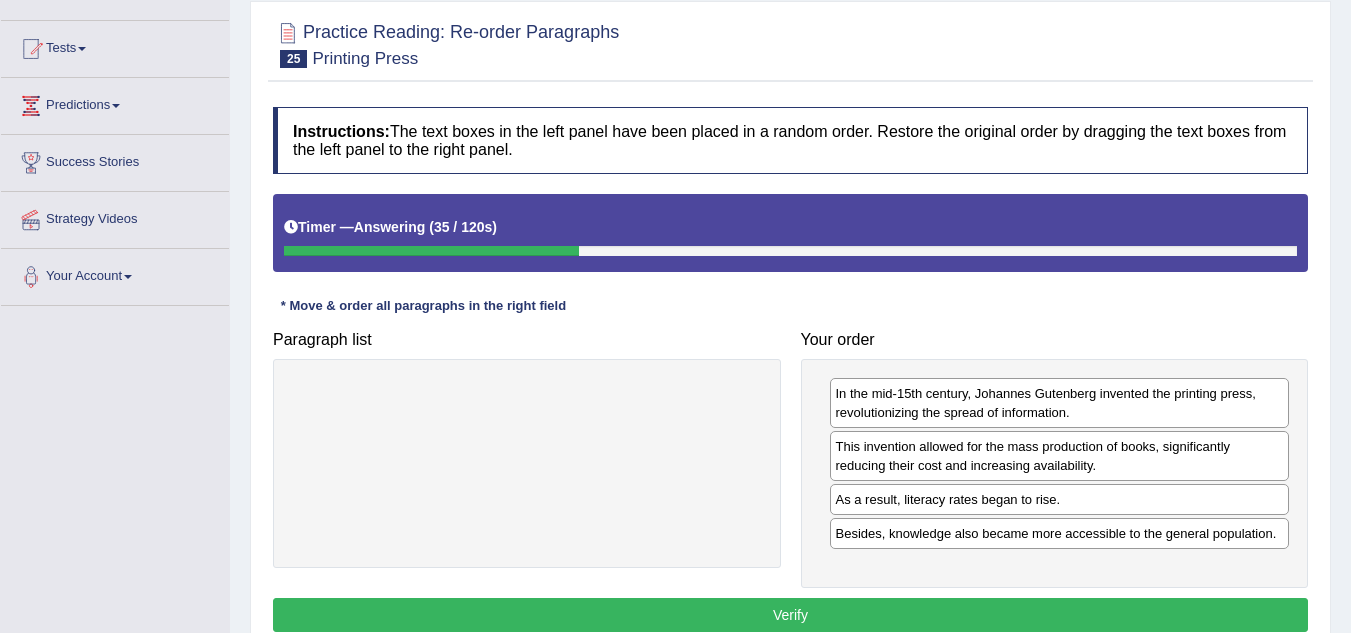 click on "Verify" at bounding box center (790, 615) 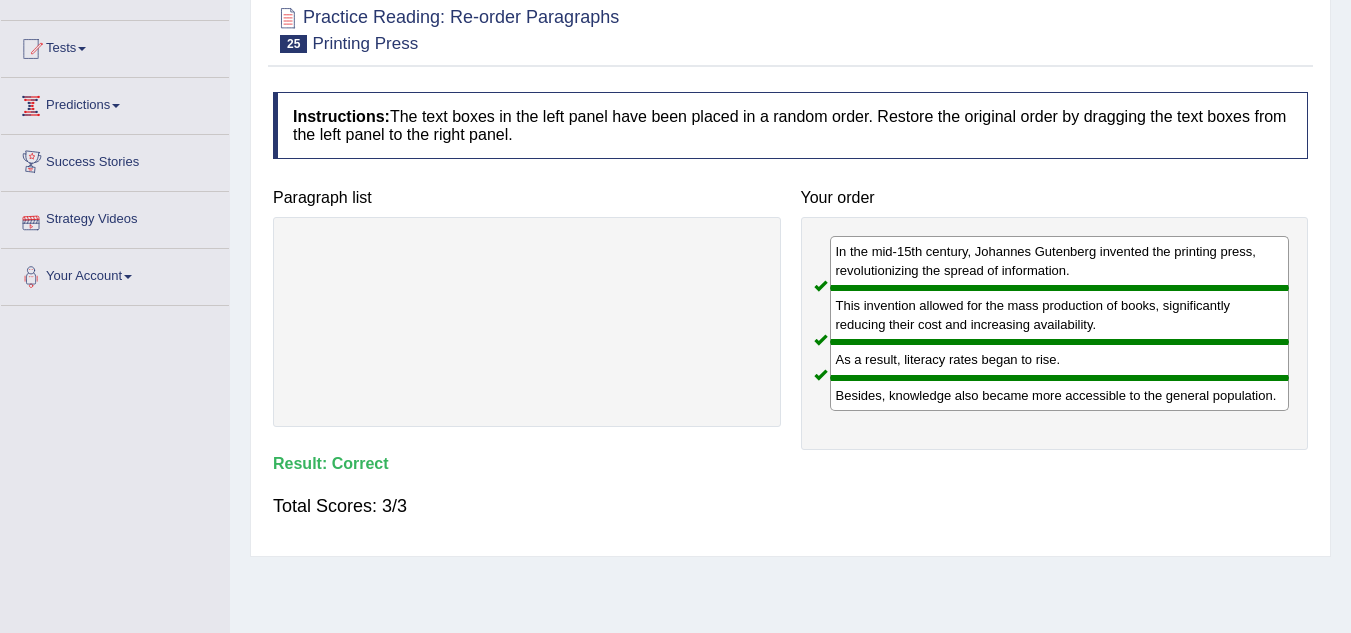 scroll, scrollTop: 48, scrollLeft: 0, axis: vertical 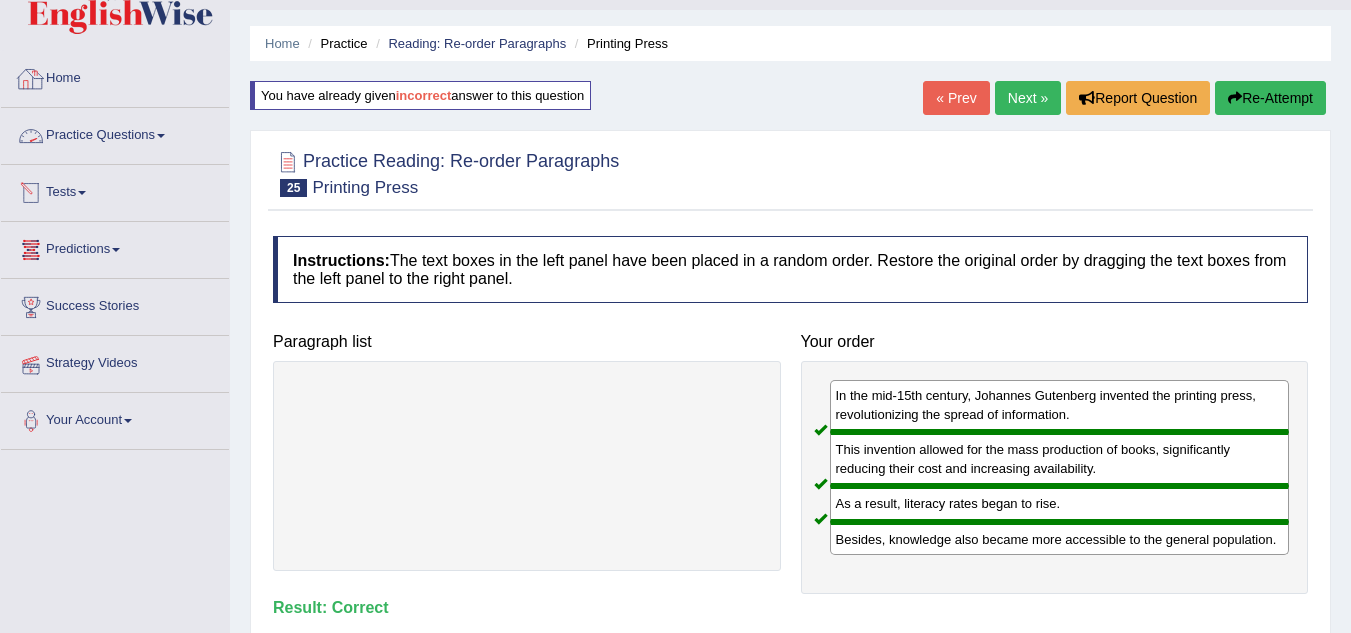 click on "Practice Questions" at bounding box center (115, 133) 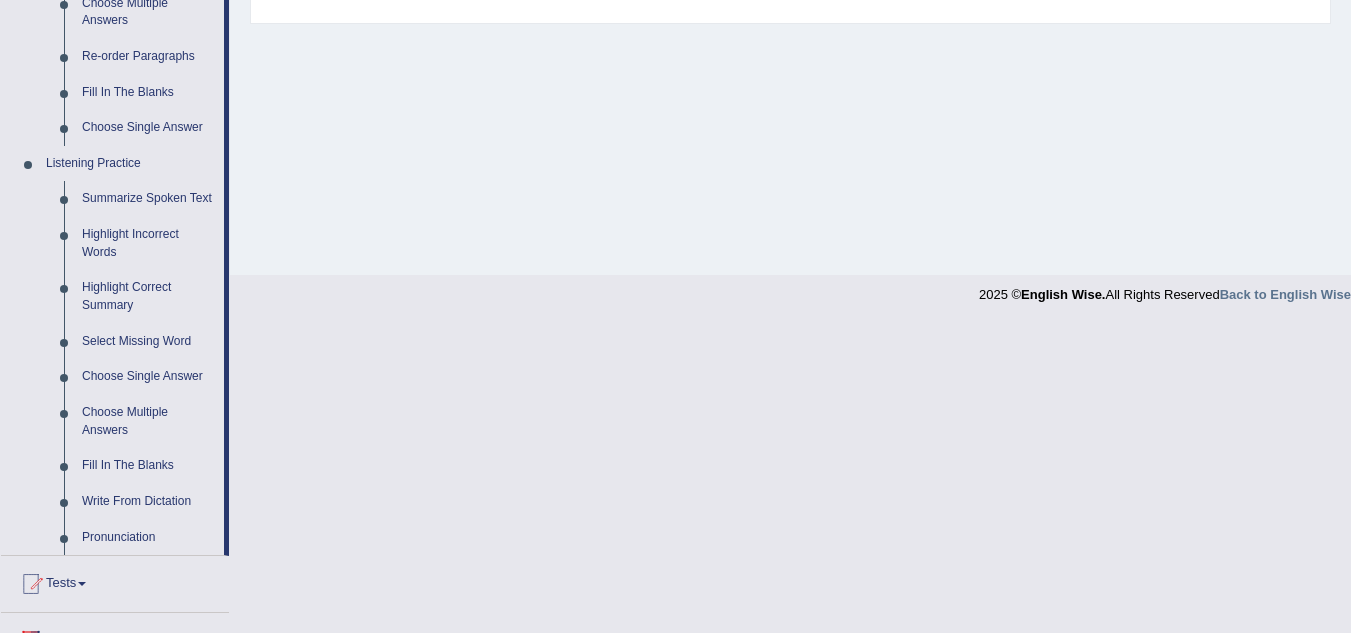 scroll, scrollTop: 729, scrollLeft: 0, axis: vertical 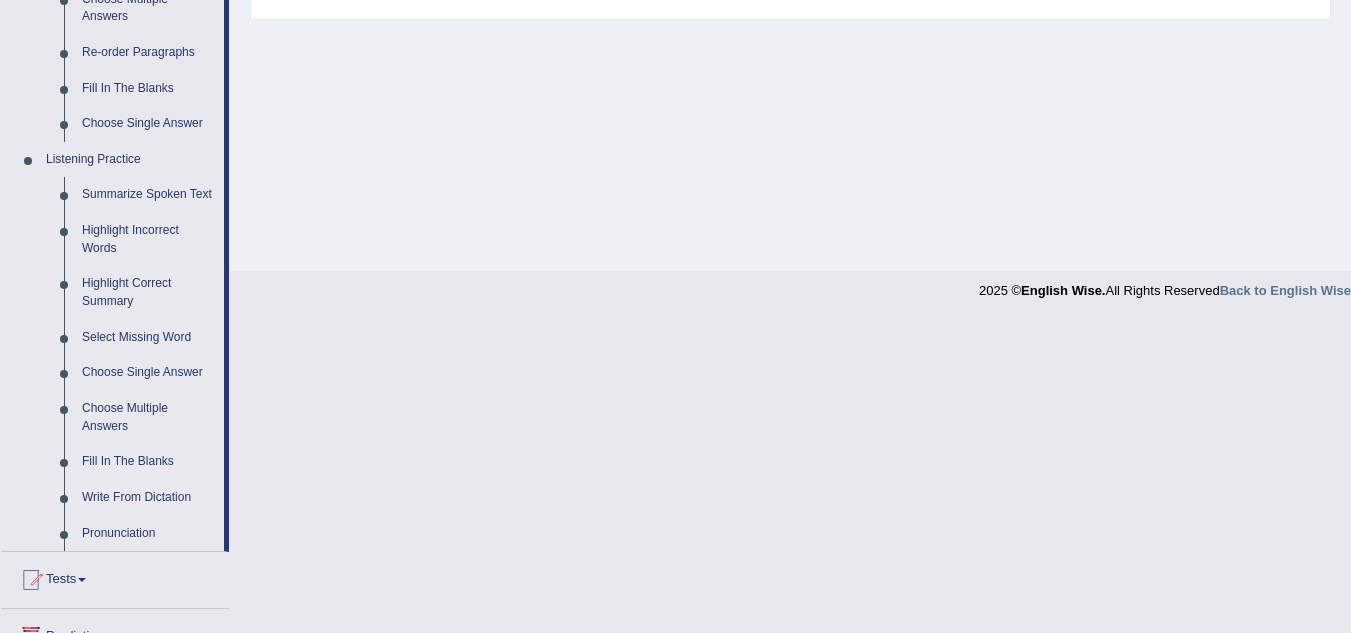 click on "Write From Dictation" at bounding box center (148, 498) 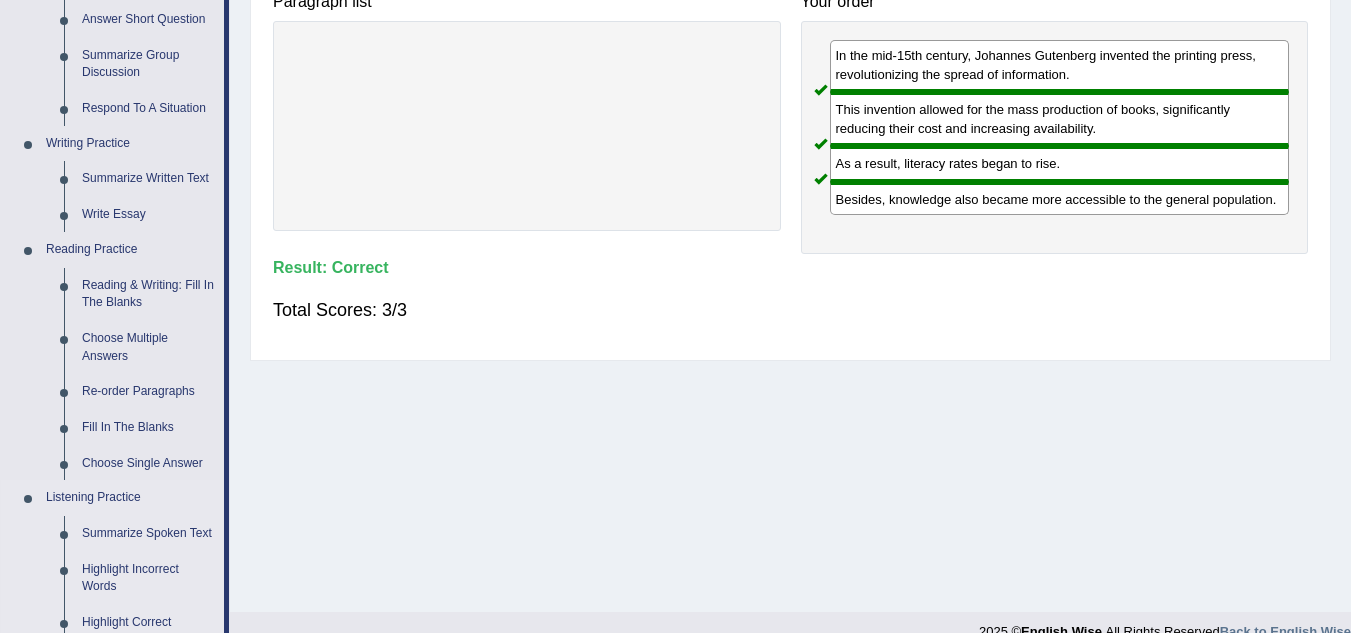 scroll, scrollTop: 934, scrollLeft: 0, axis: vertical 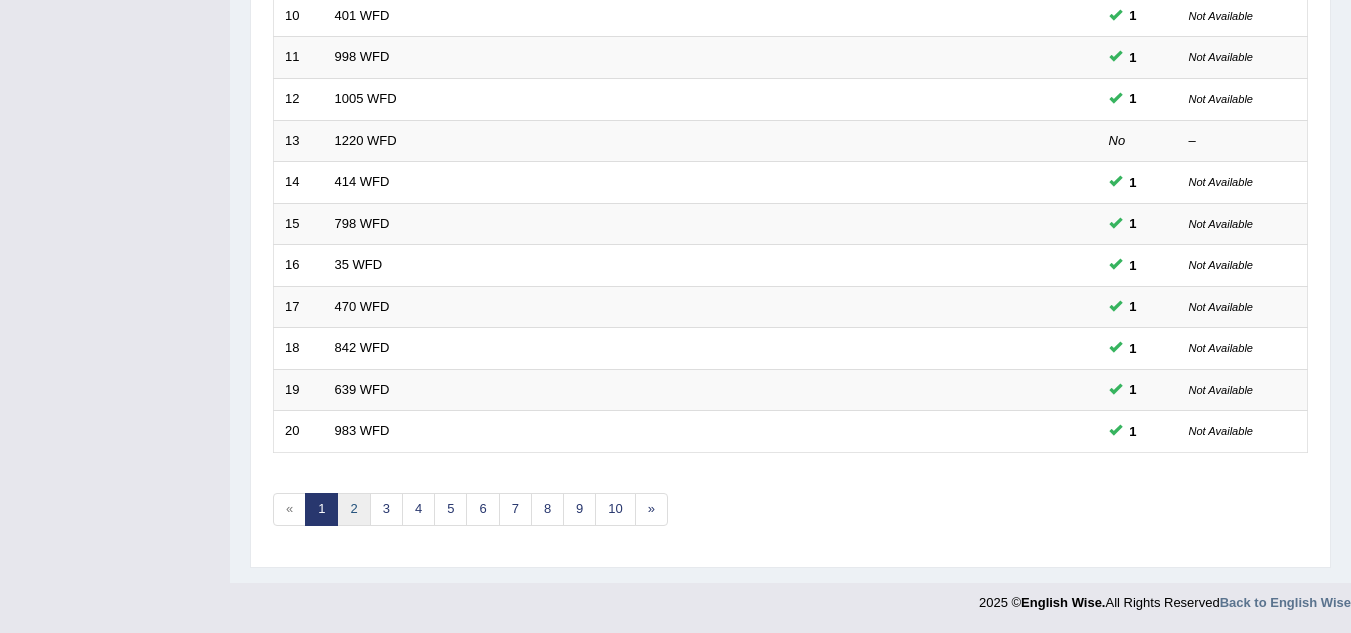 click on "2" at bounding box center (353, 509) 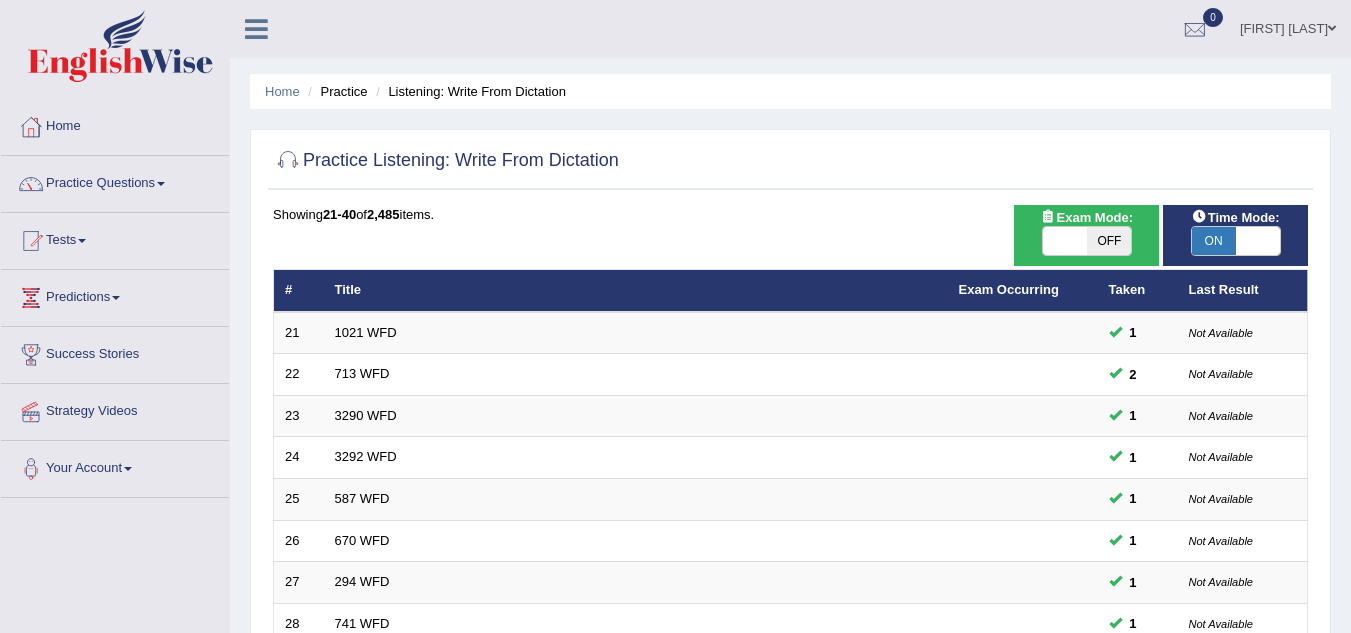 scroll, scrollTop: 209, scrollLeft: 0, axis: vertical 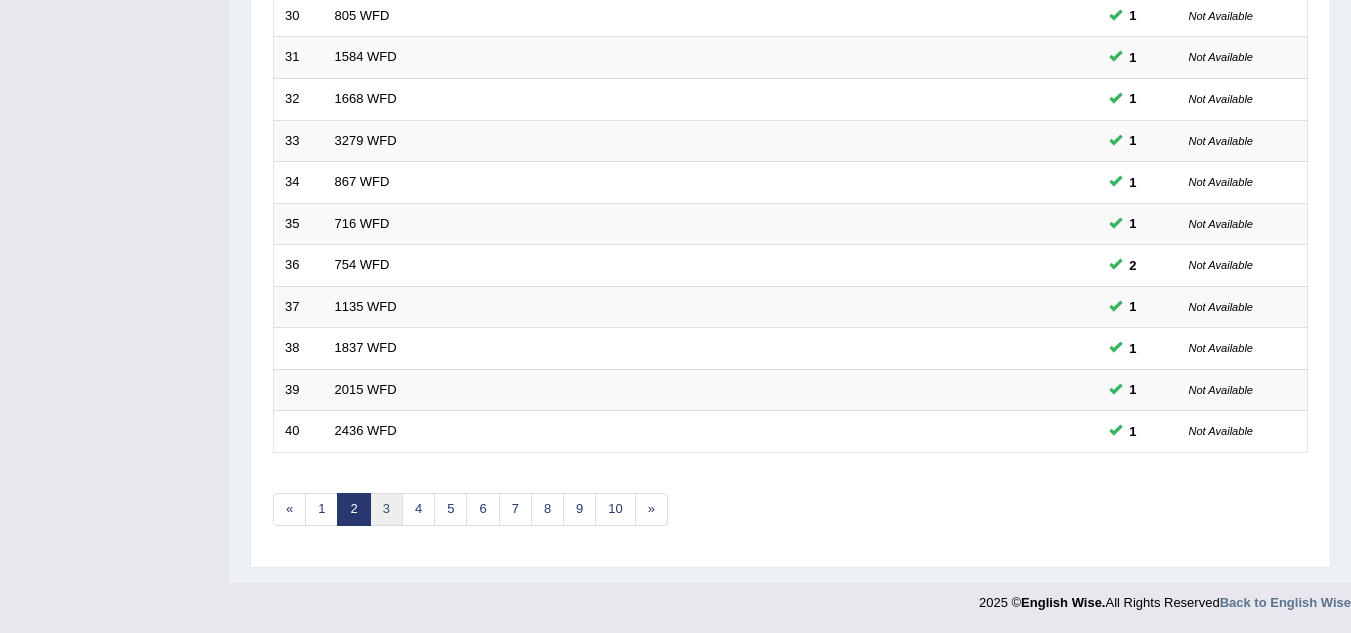 click on "3" at bounding box center [386, 509] 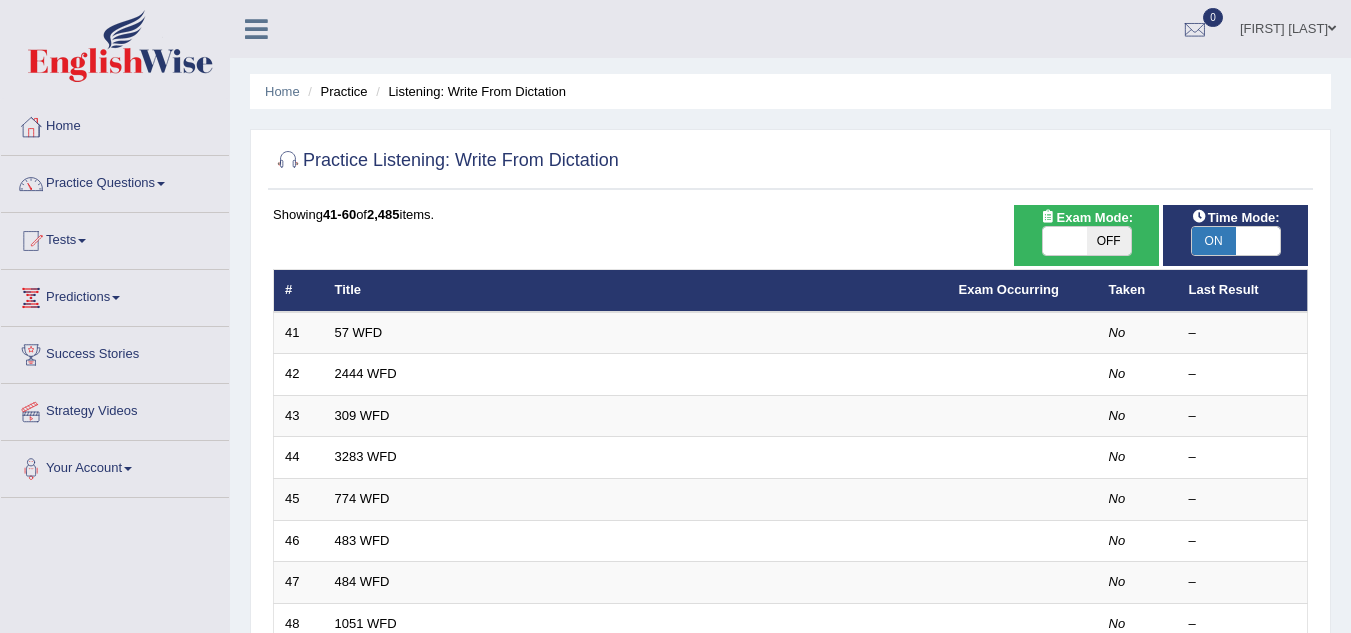 scroll, scrollTop: 46, scrollLeft: 0, axis: vertical 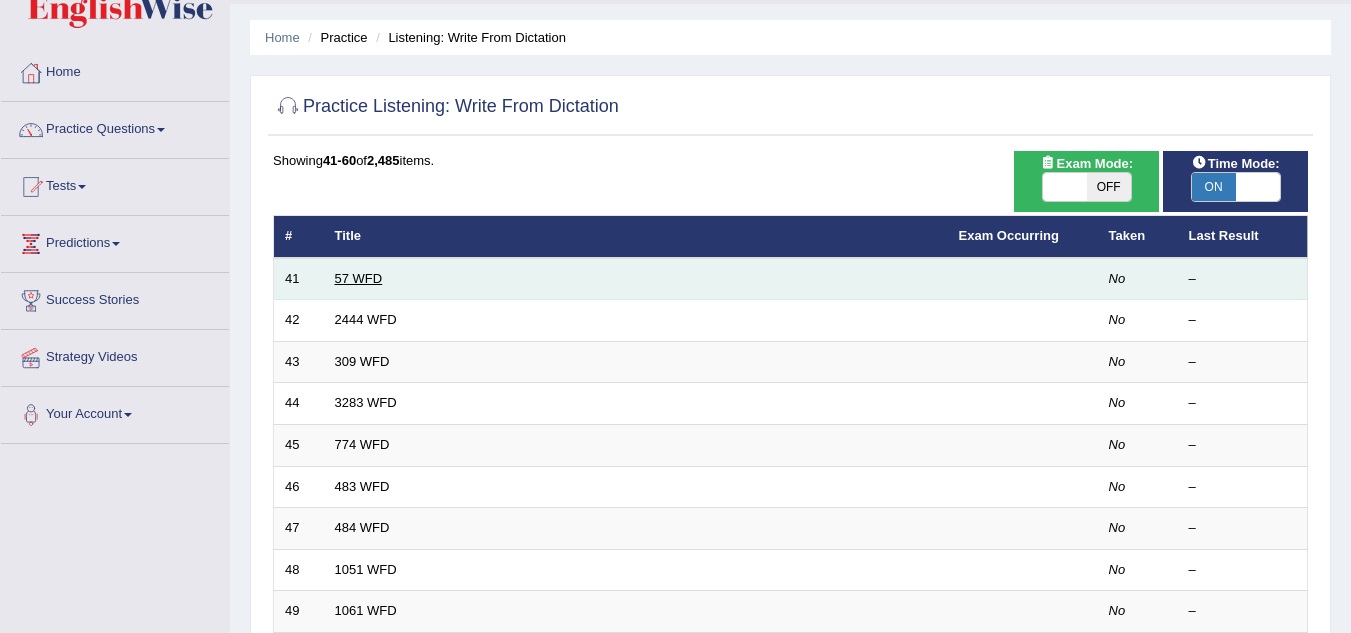 click on "57 WFD" at bounding box center (359, 278) 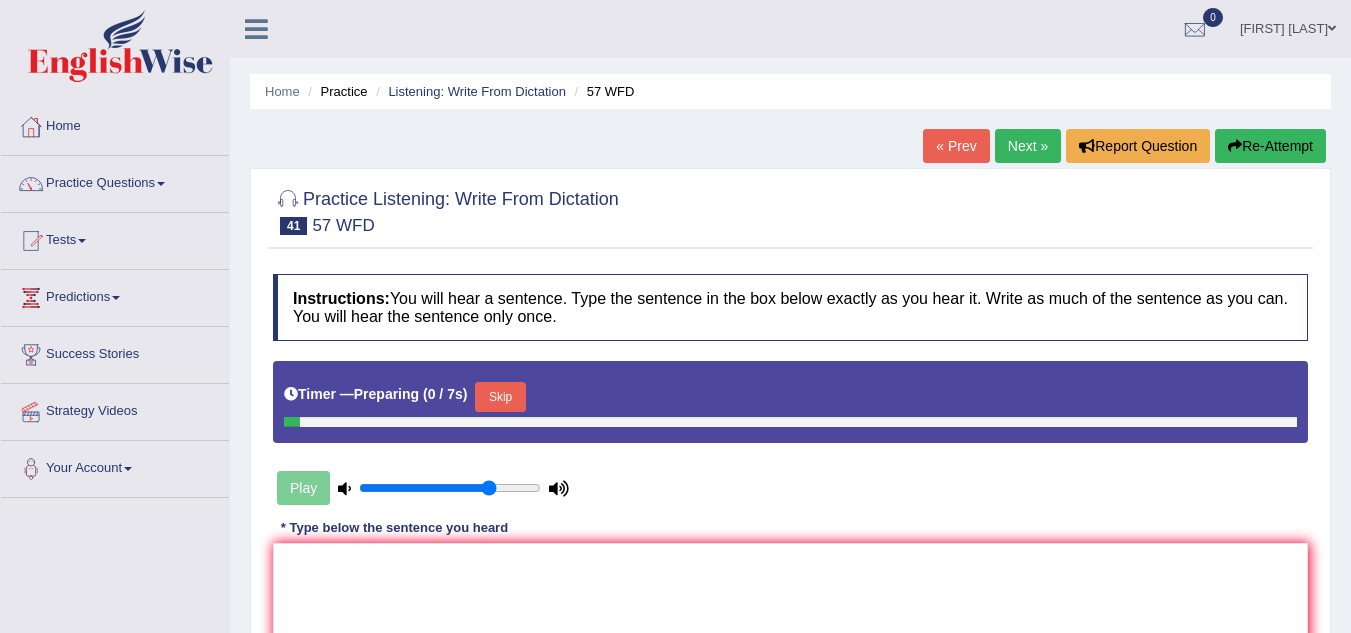 scroll, scrollTop: 0, scrollLeft: 0, axis: both 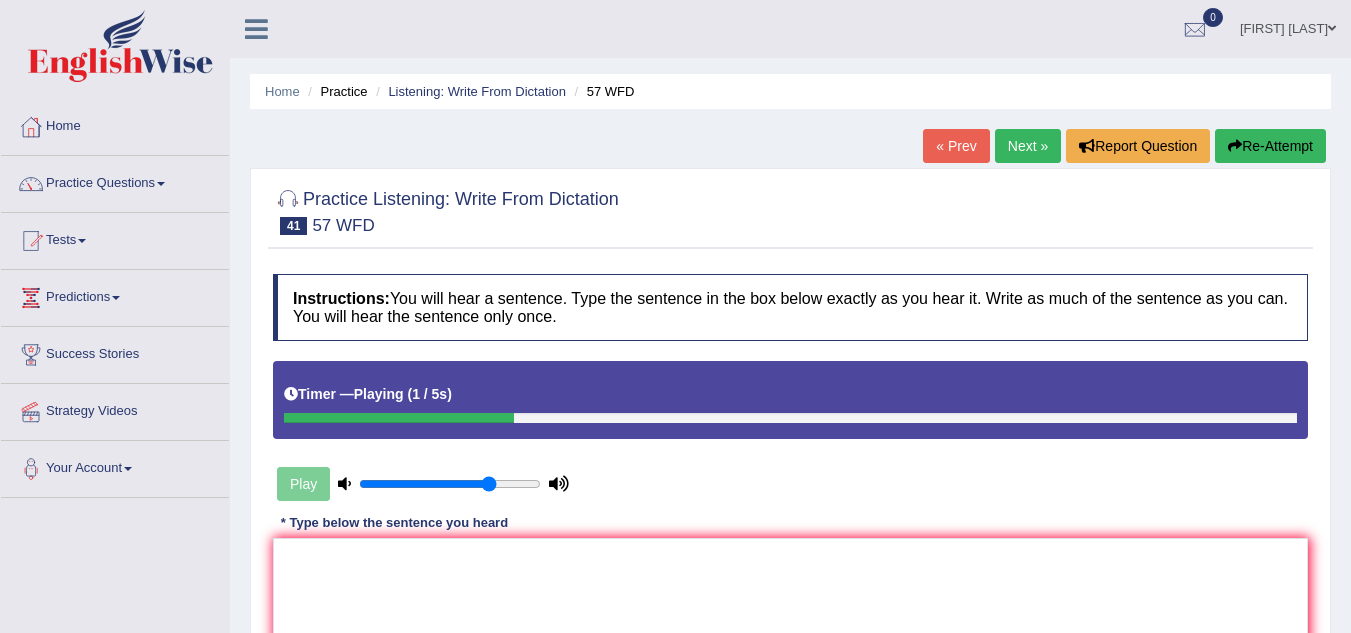 click on "Re-Attempt" at bounding box center [1270, 146] 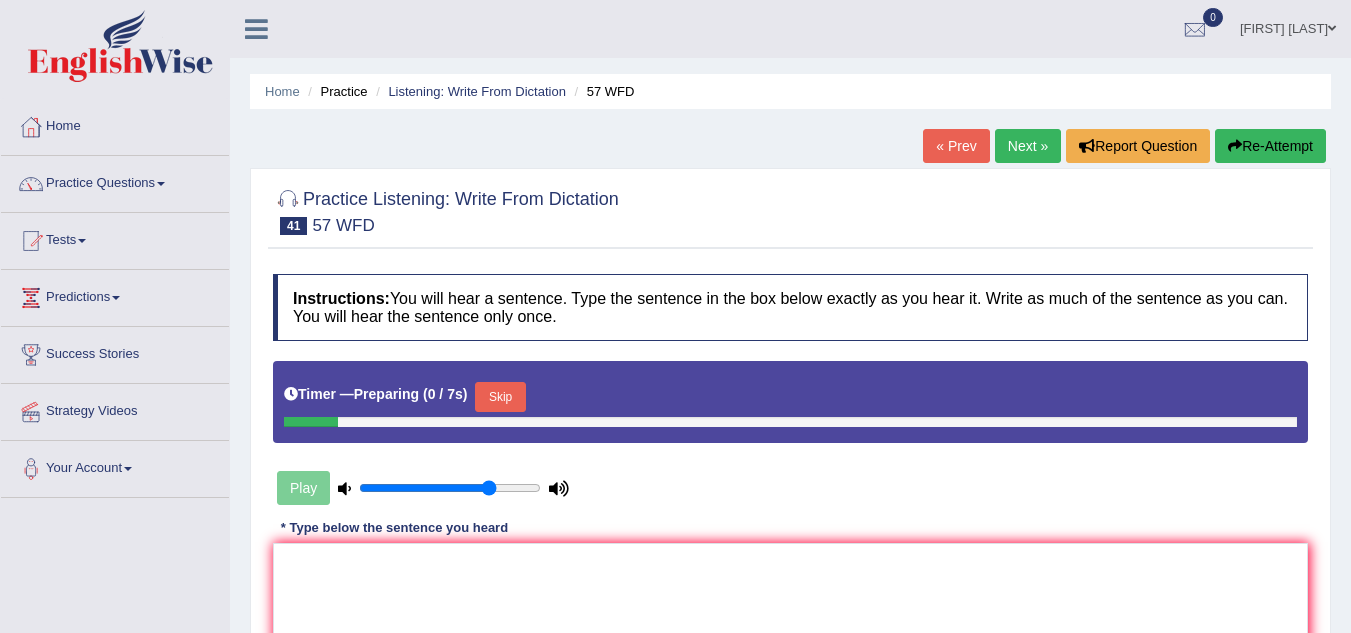 scroll, scrollTop: 0, scrollLeft: 0, axis: both 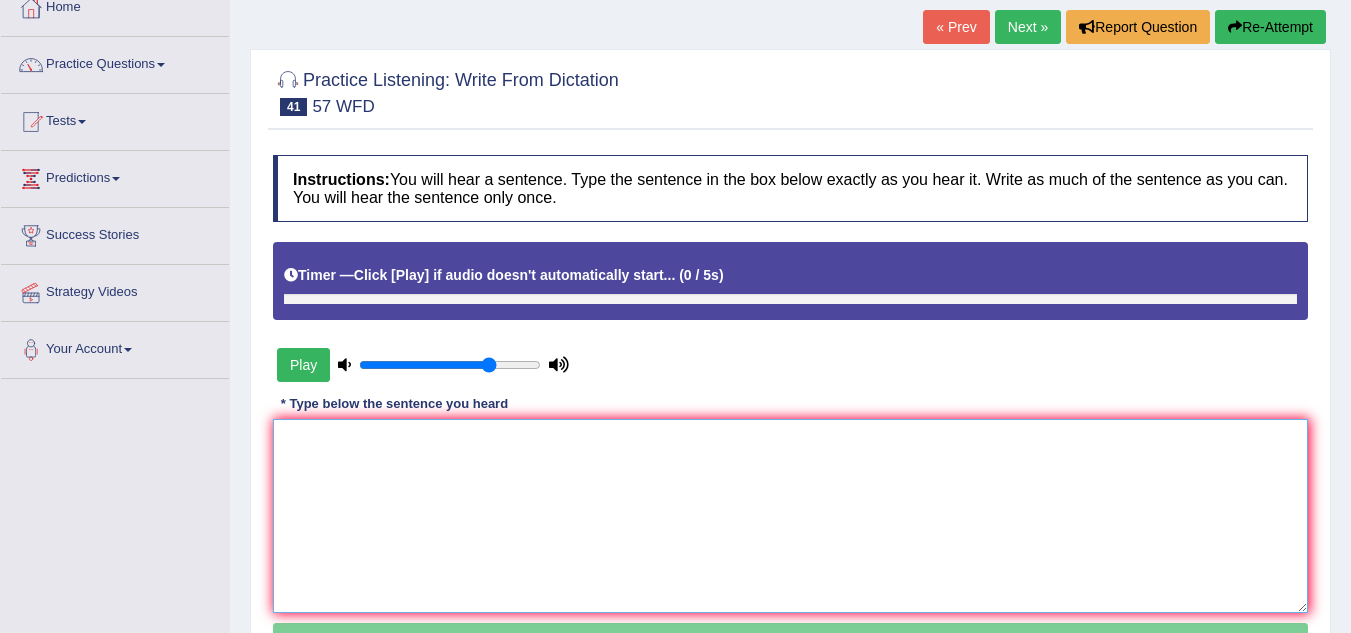 click at bounding box center (790, 516) 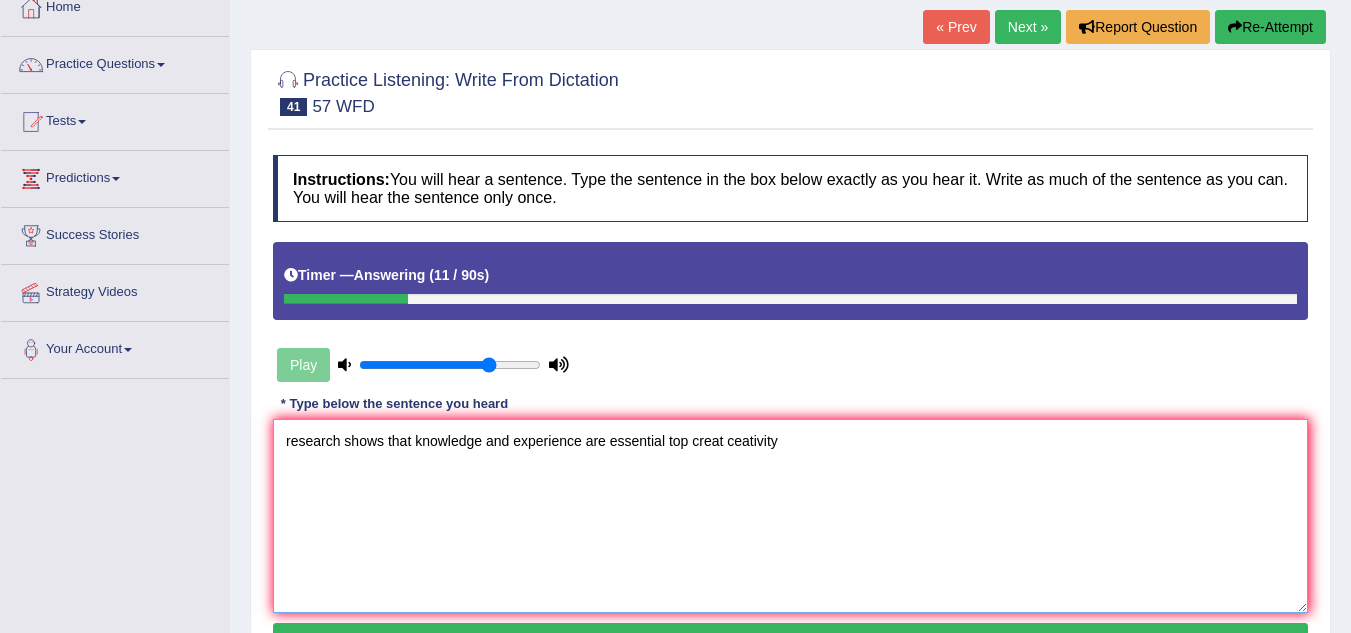 click on "research shows that knowledge and experience are essential top creat ceativity" at bounding box center (790, 516) 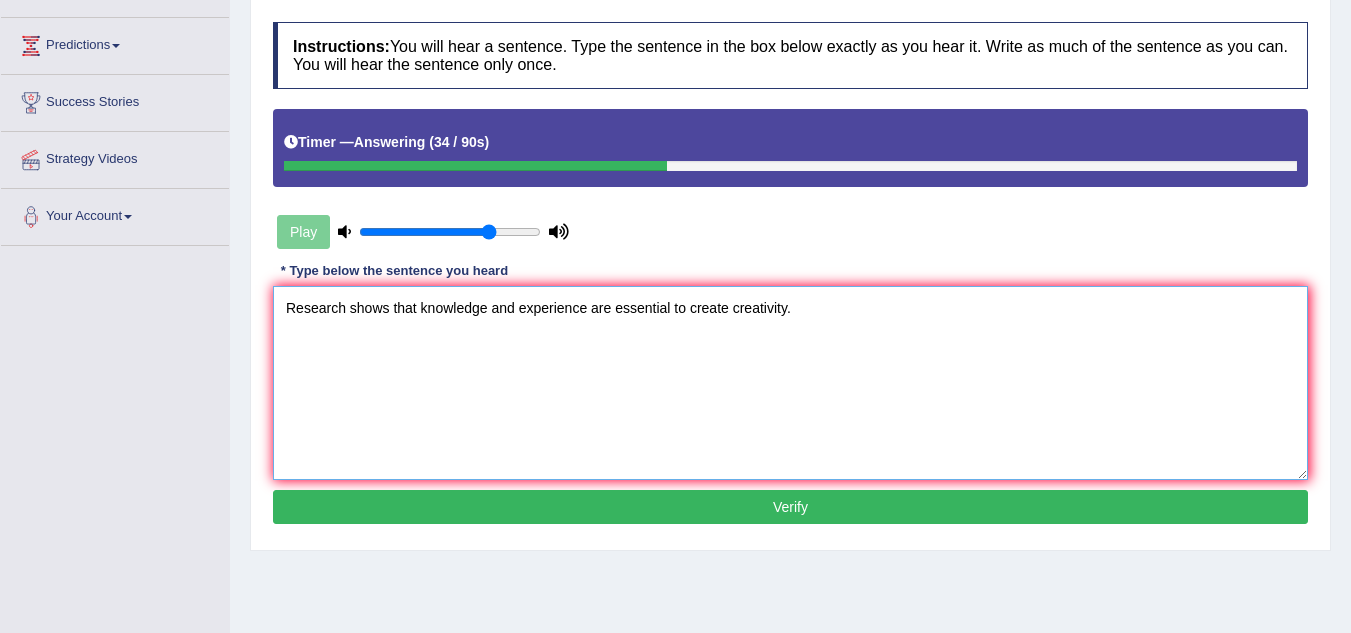 scroll, scrollTop: 253, scrollLeft: 0, axis: vertical 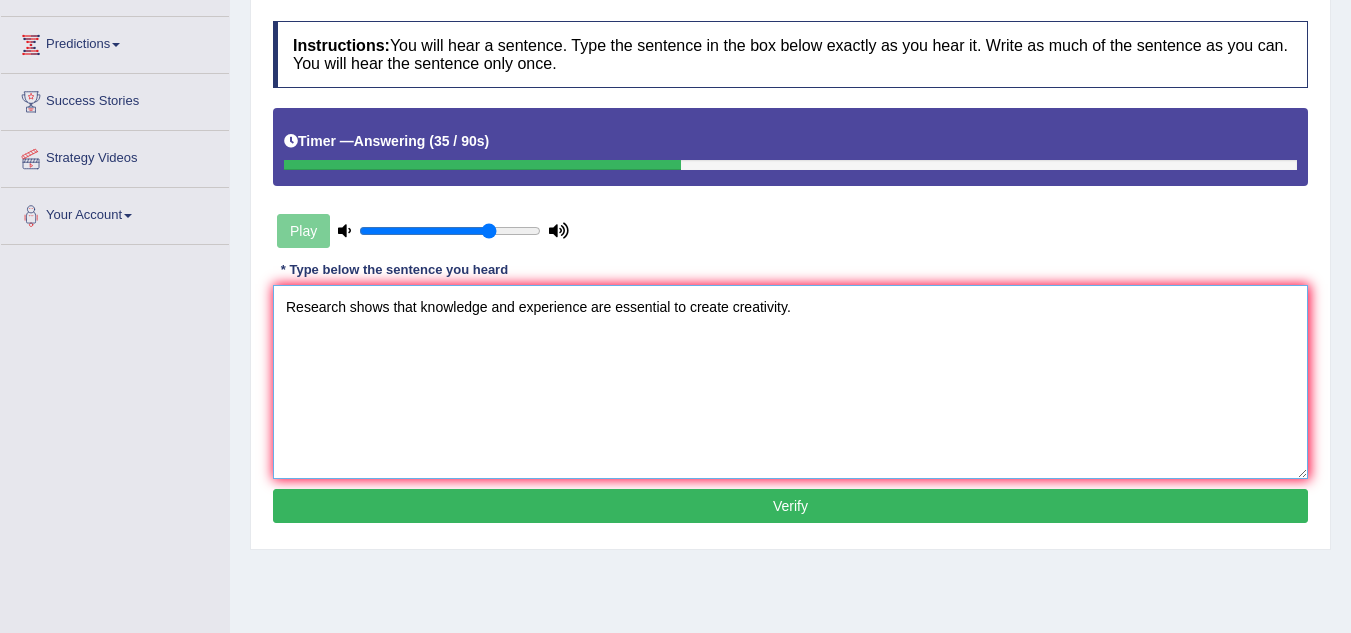 type on "Research shows that knowledge and experience are essential to create creativity." 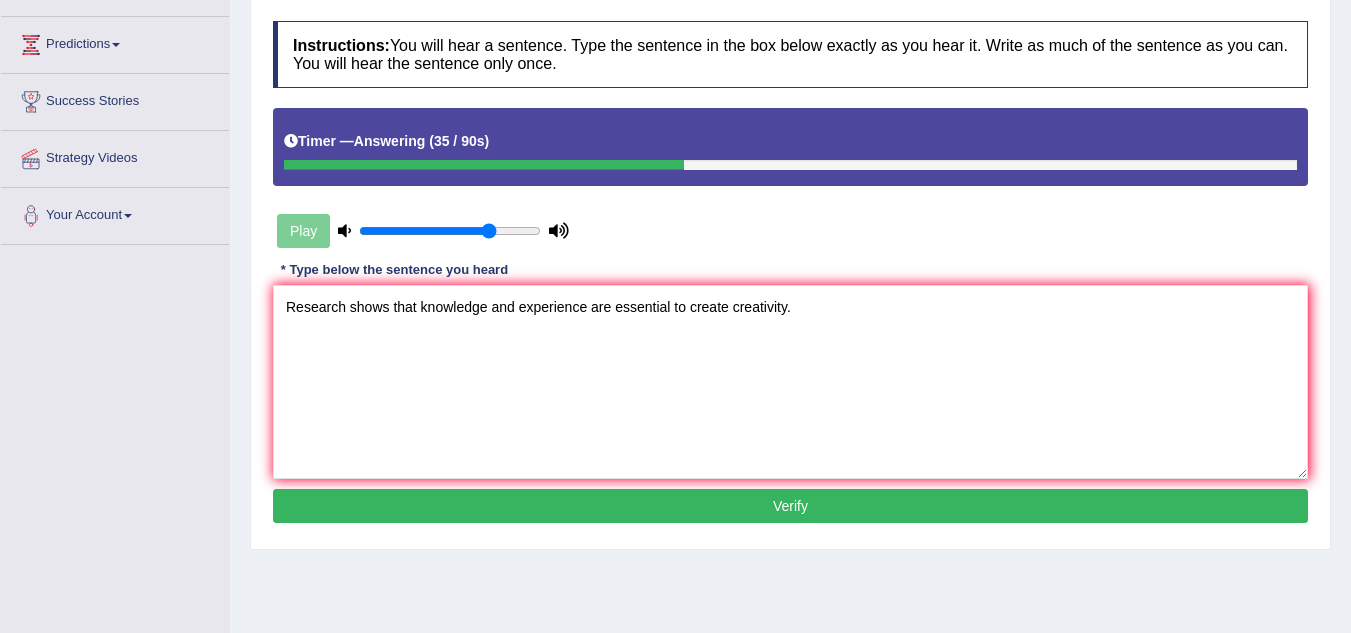click on "Verify" at bounding box center [790, 506] 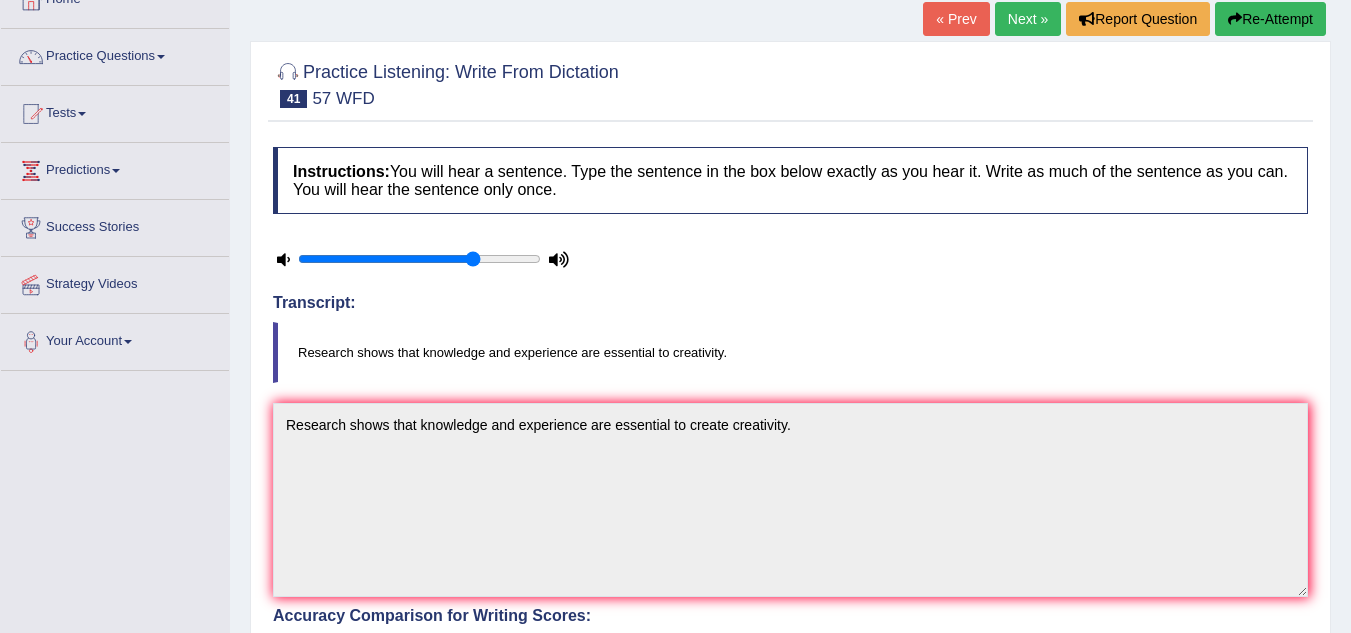 scroll, scrollTop: 0, scrollLeft: 0, axis: both 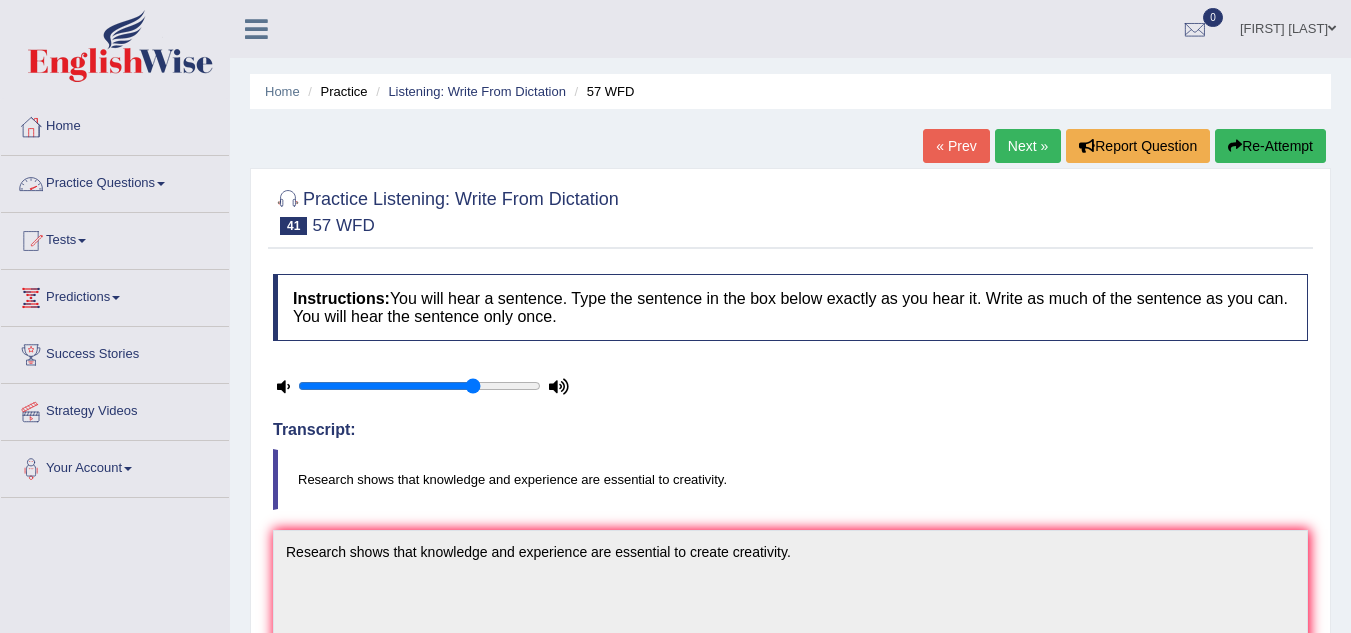 click on "Practice Questions" at bounding box center (115, 181) 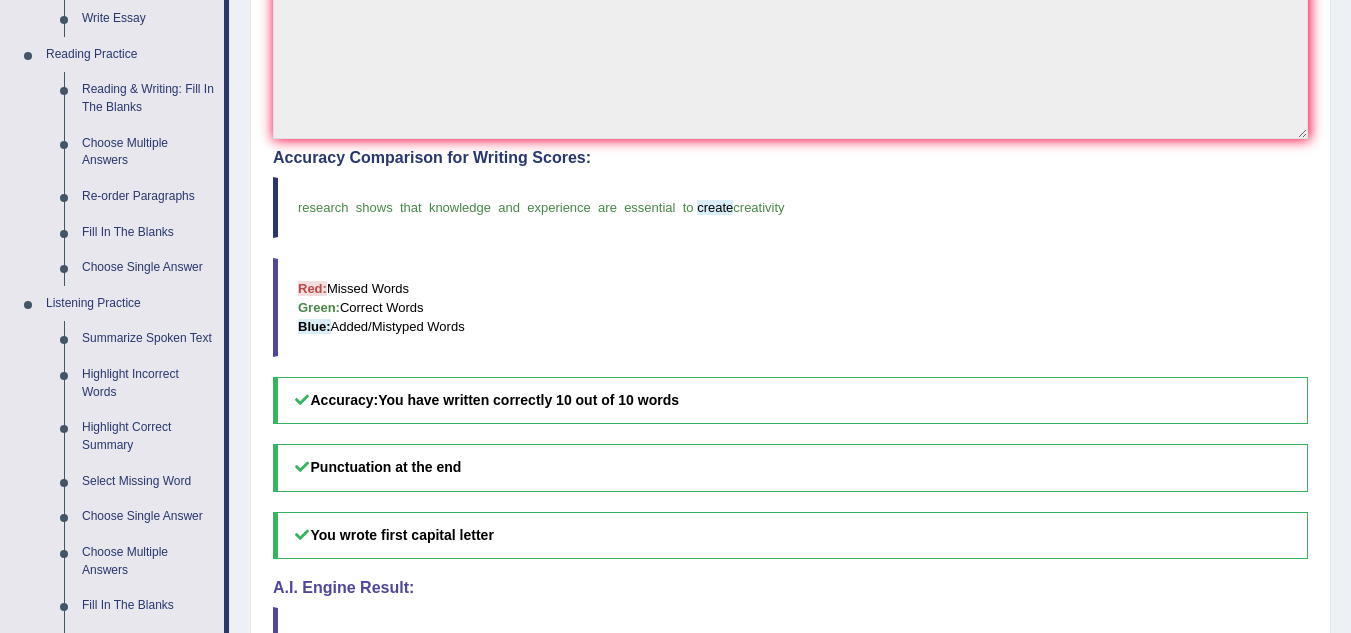scroll, scrollTop: 586, scrollLeft: 0, axis: vertical 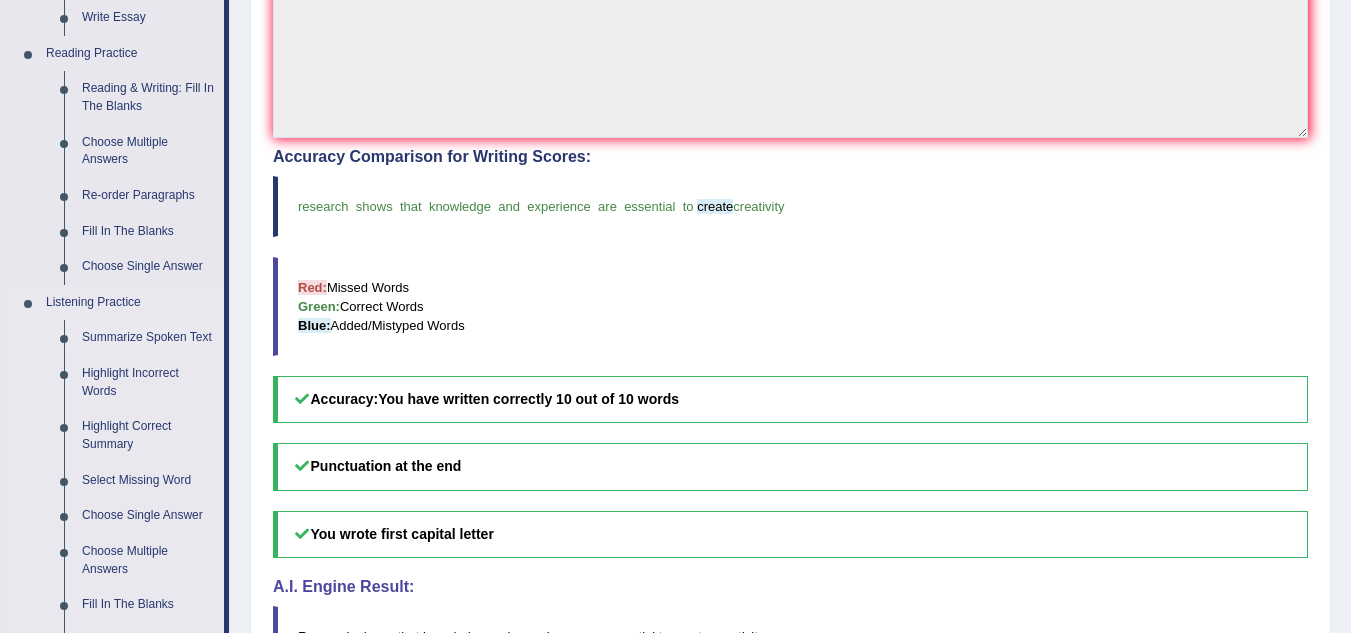 click on "Summarize Spoken Text" at bounding box center [148, 338] 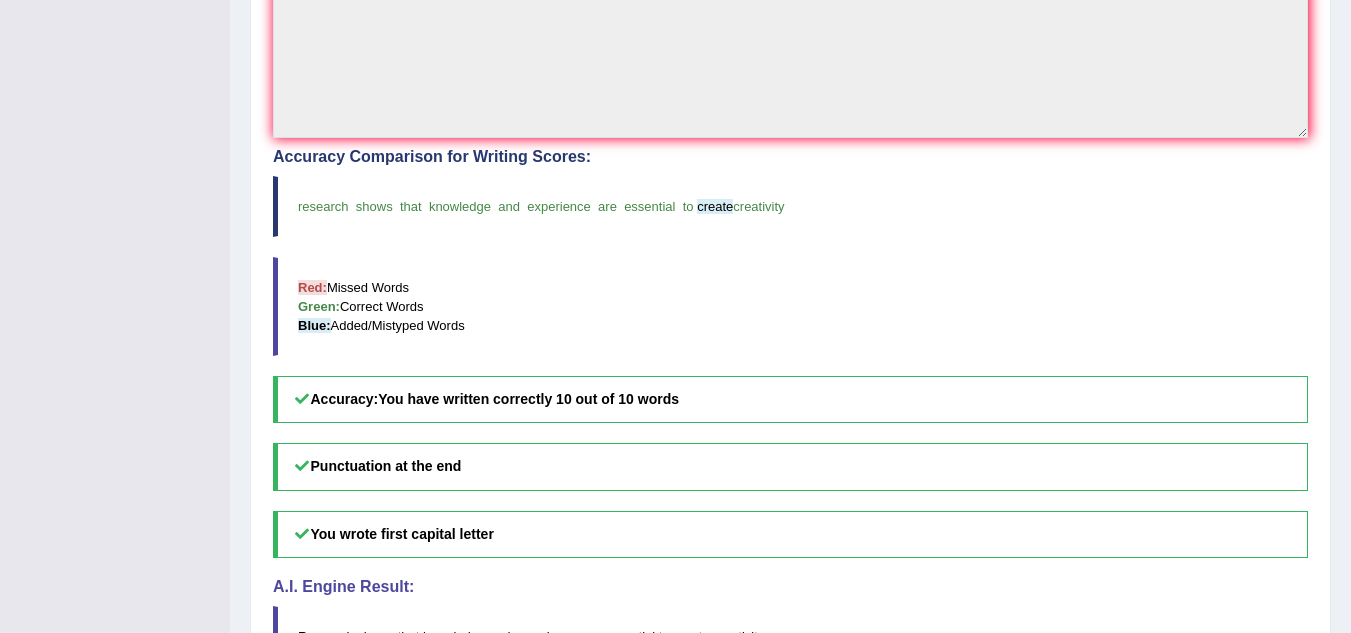 scroll, scrollTop: 295, scrollLeft: 0, axis: vertical 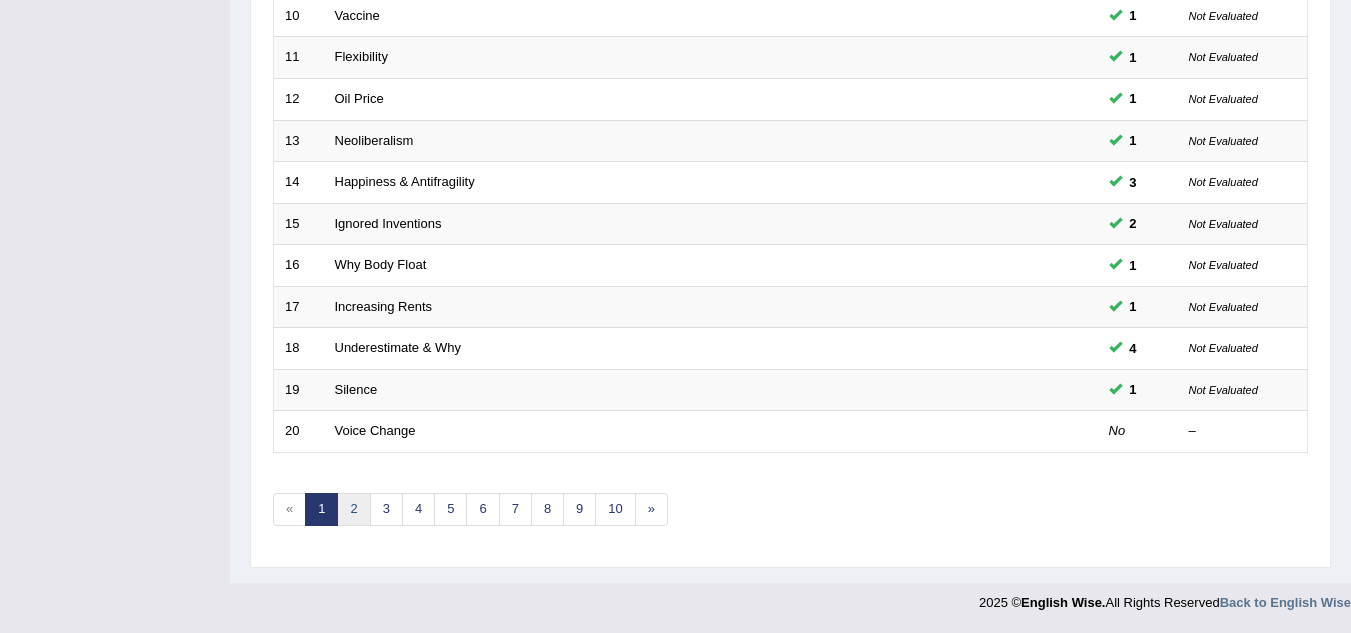 click on "2" at bounding box center (353, 509) 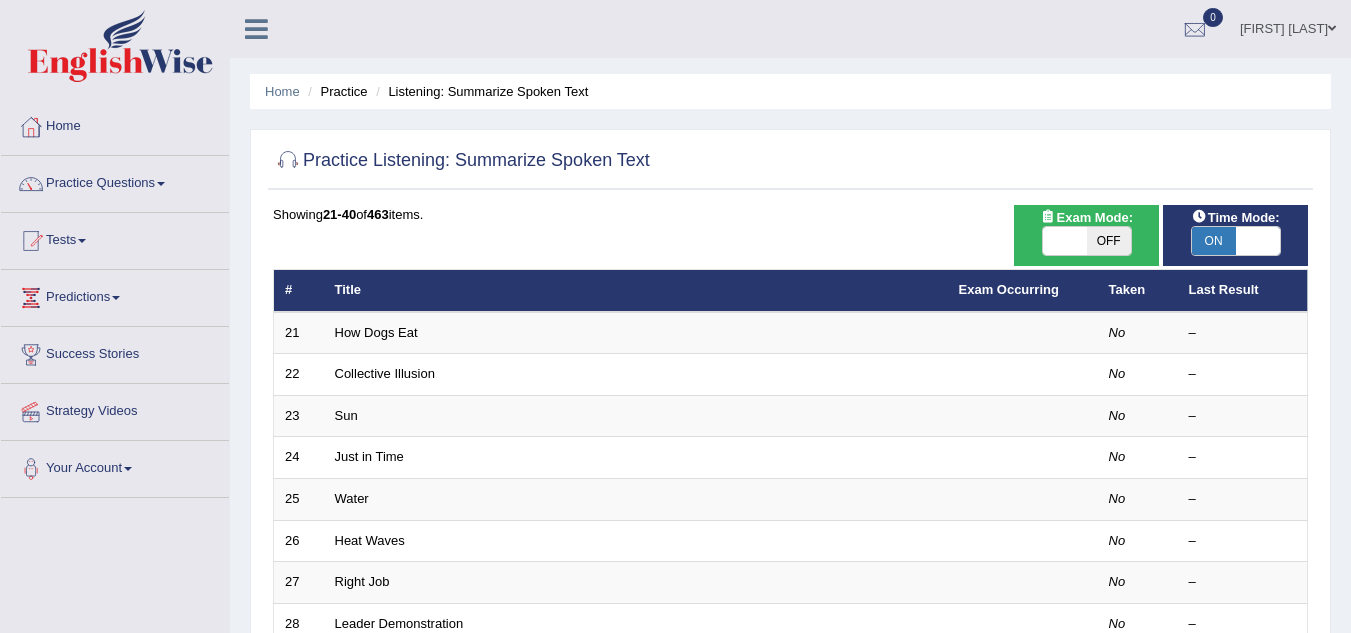 scroll, scrollTop: 0, scrollLeft: 0, axis: both 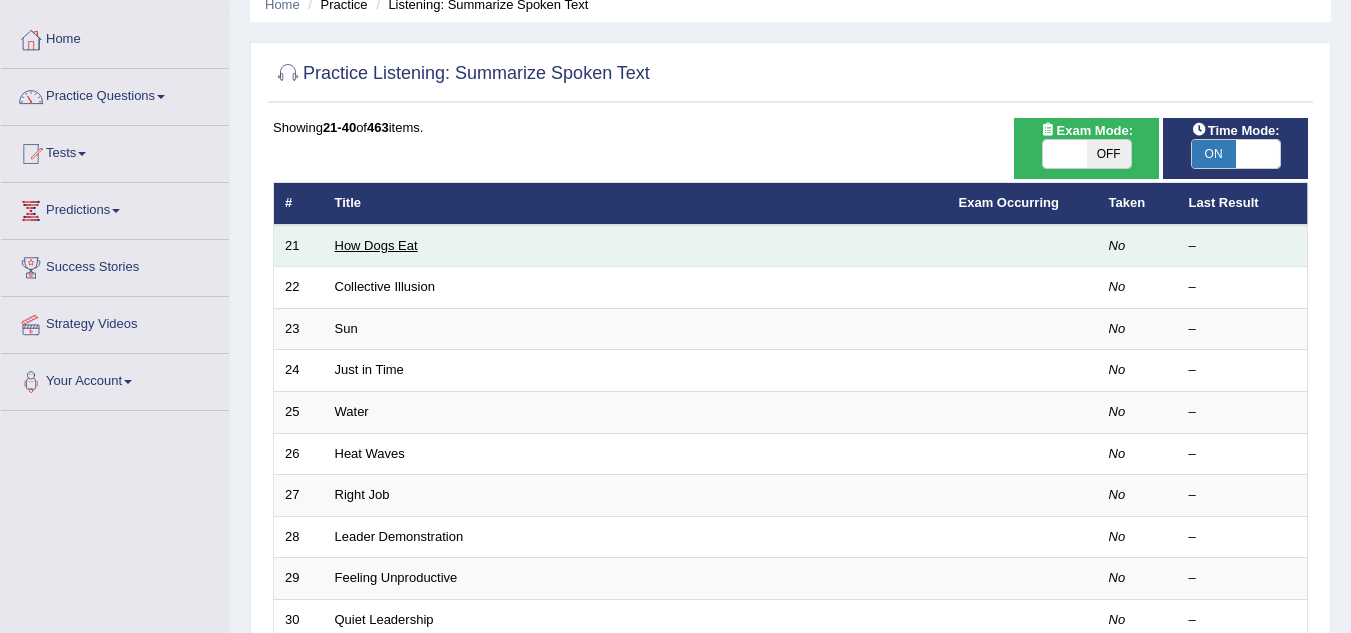 click on "How Dogs Eat" at bounding box center (376, 245) 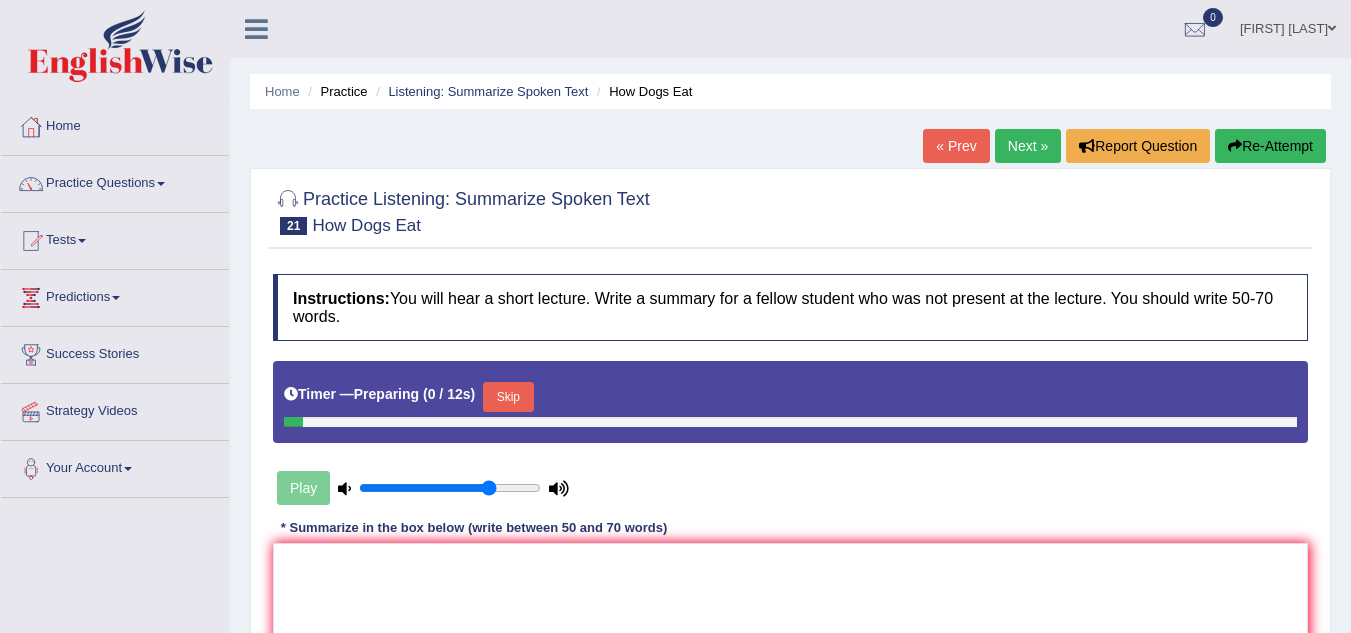 scroll, scrollTop: 0, scrollLeft: 0, axis: both 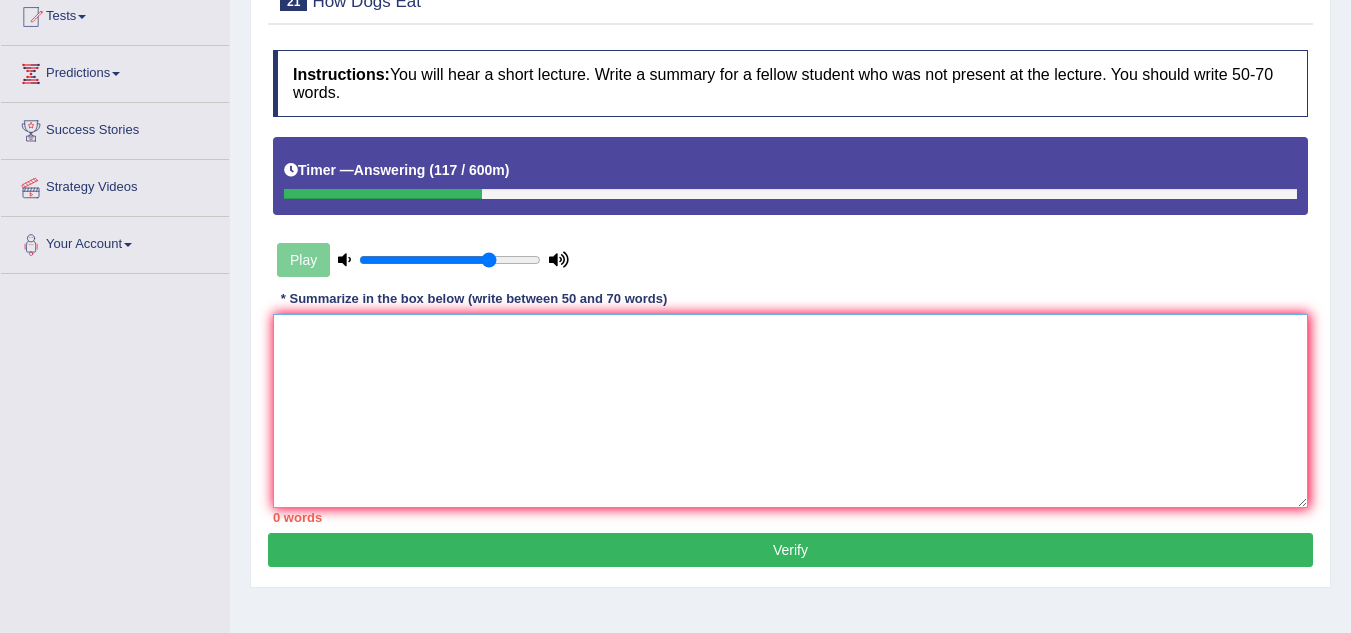 click at bounding box center (790, 411) 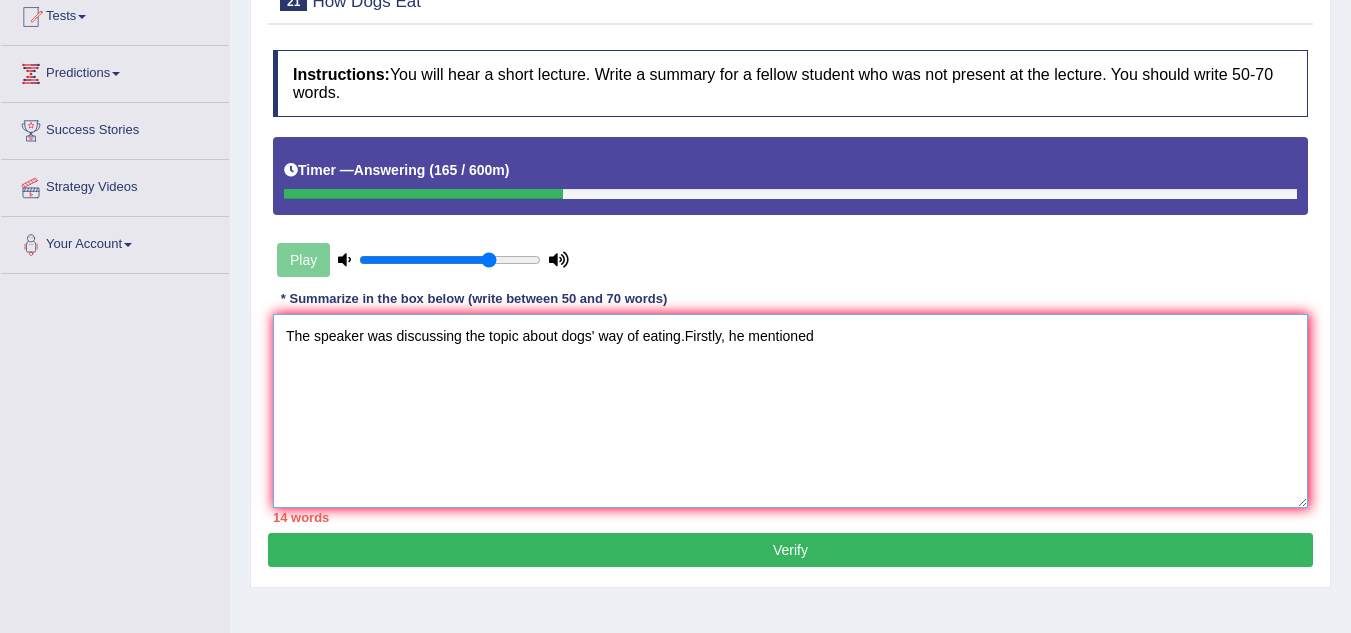 click on "The speaker was discussing the topic about dogs' way of eating.Firstly, he mentioned" at bounding box center [790, 411] 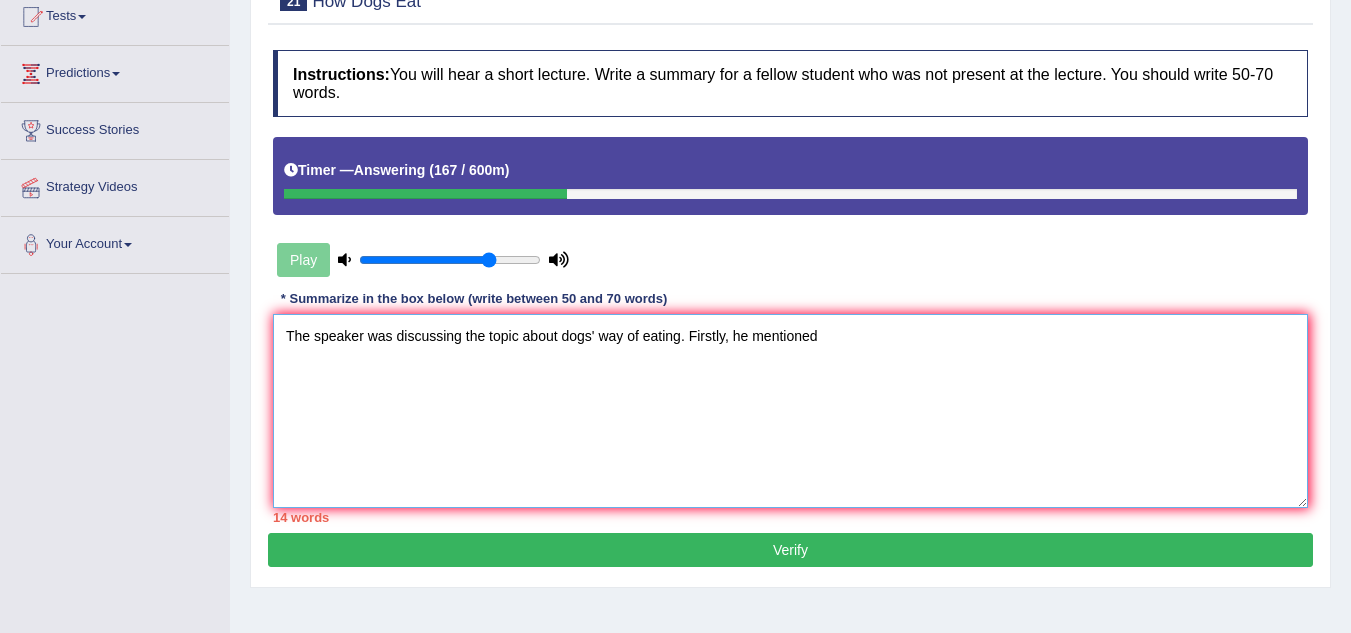 click on "The speaker was discussing the topic about dogs' way of eating. Firstly, he mentioned" at bounding box center [790, 411] 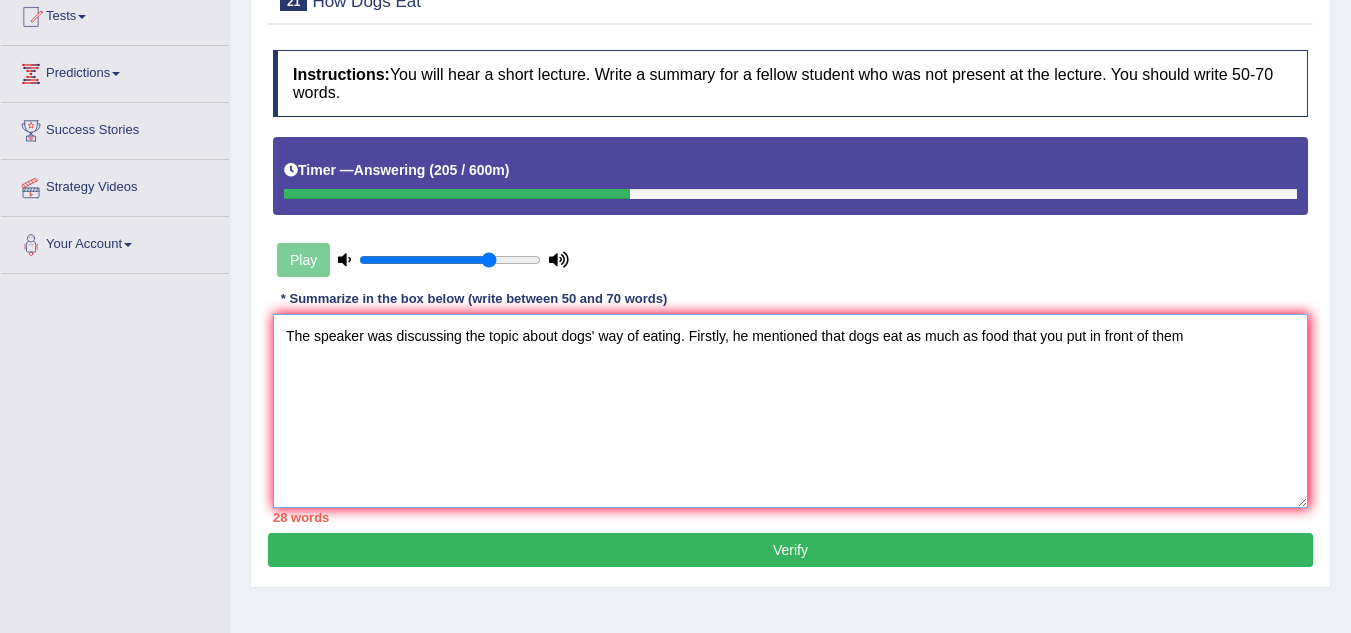 click on "The speaker was discussing the topic about dogs' way of eating. Firstly, he mentioned that dogs eat as much as food that you put in front of them" at bounding box center (790, 411) 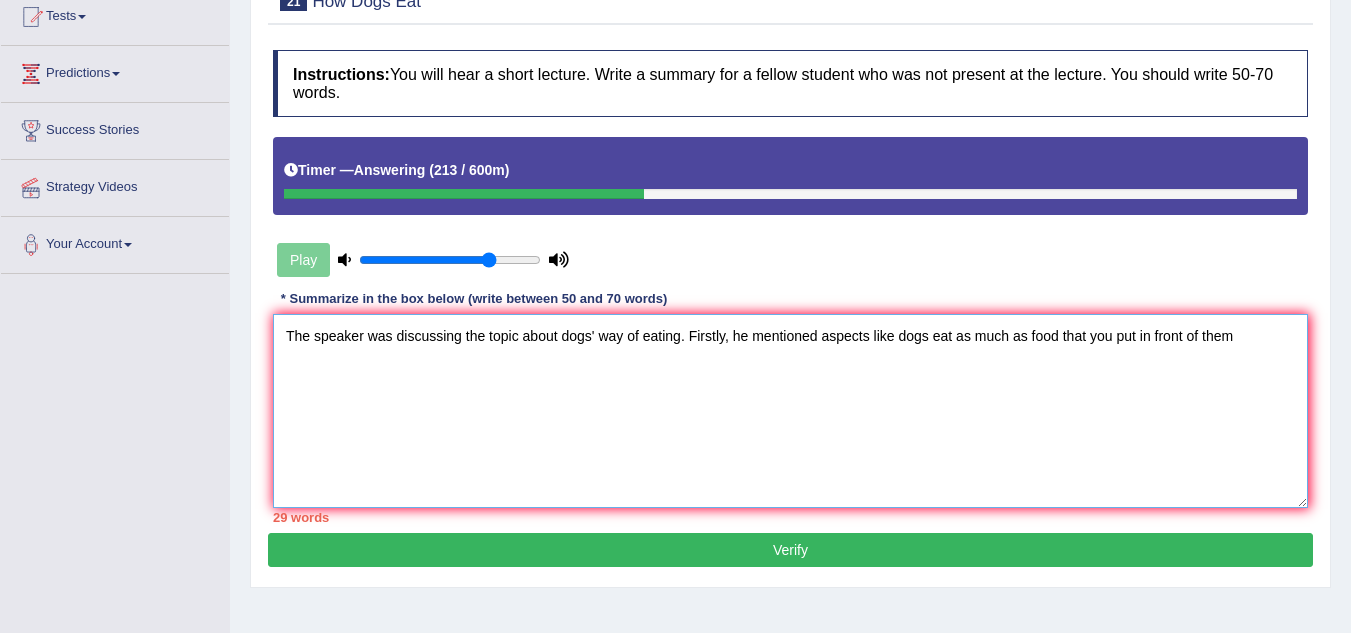click on "The speaker was discussing the topic about dogs' way of eating. Firstly, he mentioned aspects like dogs eat as much as food that you put in front of them" at bounding box center (790, 411) 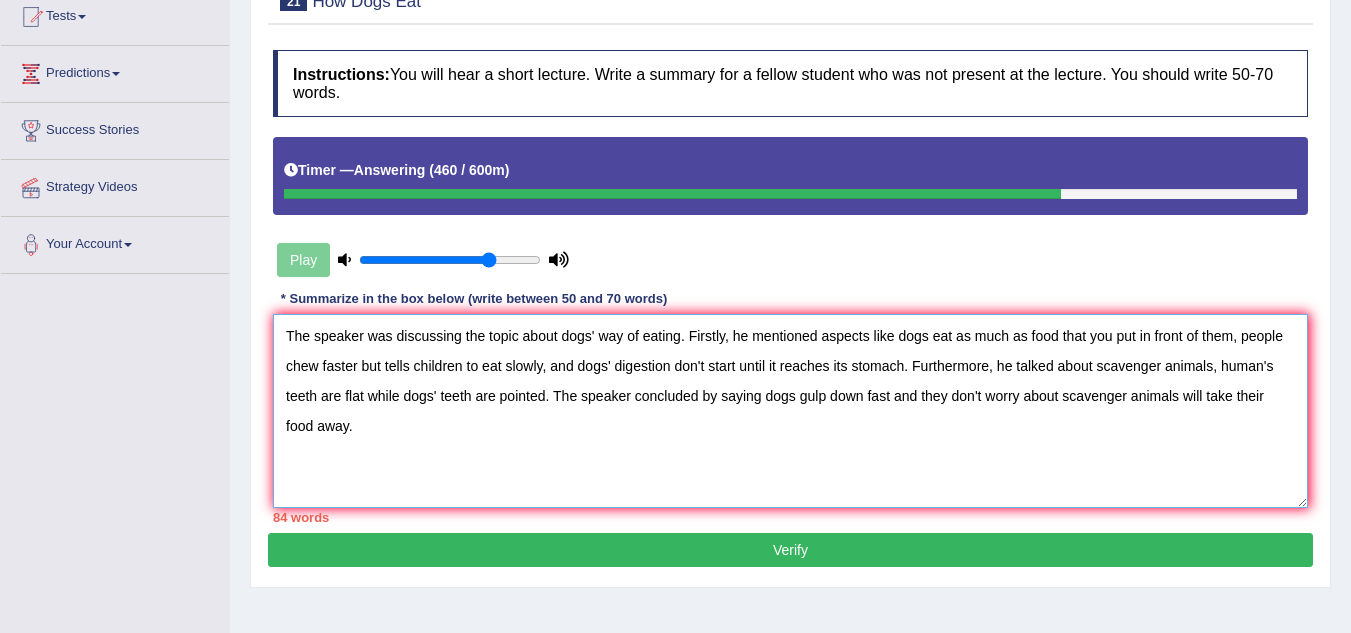 click on "The speaker was discussing the topic about dogs' way of eating. Firstly, he mentioned aspects like dogs eat as much as food that you put in front of them, people chew faster but tells children to eat slowly, and dogs' digestion don't start until it reaches its stomach. Furthermore, he talked about scavenger animals, human's teeth are flat while dogs' teeth are pointed. The speaker concluded by saying dogs gulp down fast and they don't worry about scavenger animals will take their food away." at bounding box center [790, 411] 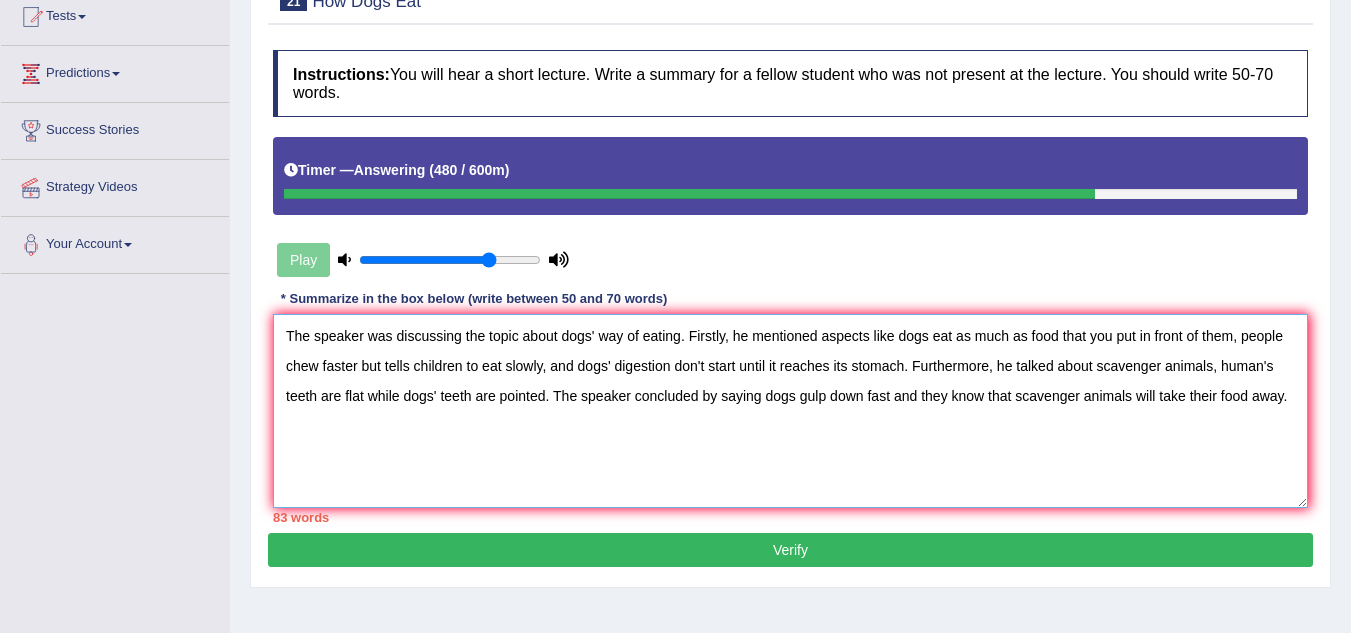 click on "The speaker was discussing the topic about dogs' way of eating. Firstly, he mentioned aspects like dogs eat as much as food that you put in front of them, people chew faster but tells children to eat slowly, and dogs' digestion don't start until it reaches its stomach. Furthermore, he talked about scavenger animals, human's teeth are flat while dogs' teeth are pointed. The speaker concluded by saying dogs gulp down fast and they know that scavenger animals will take their food away." at bounding box center (790, 411) 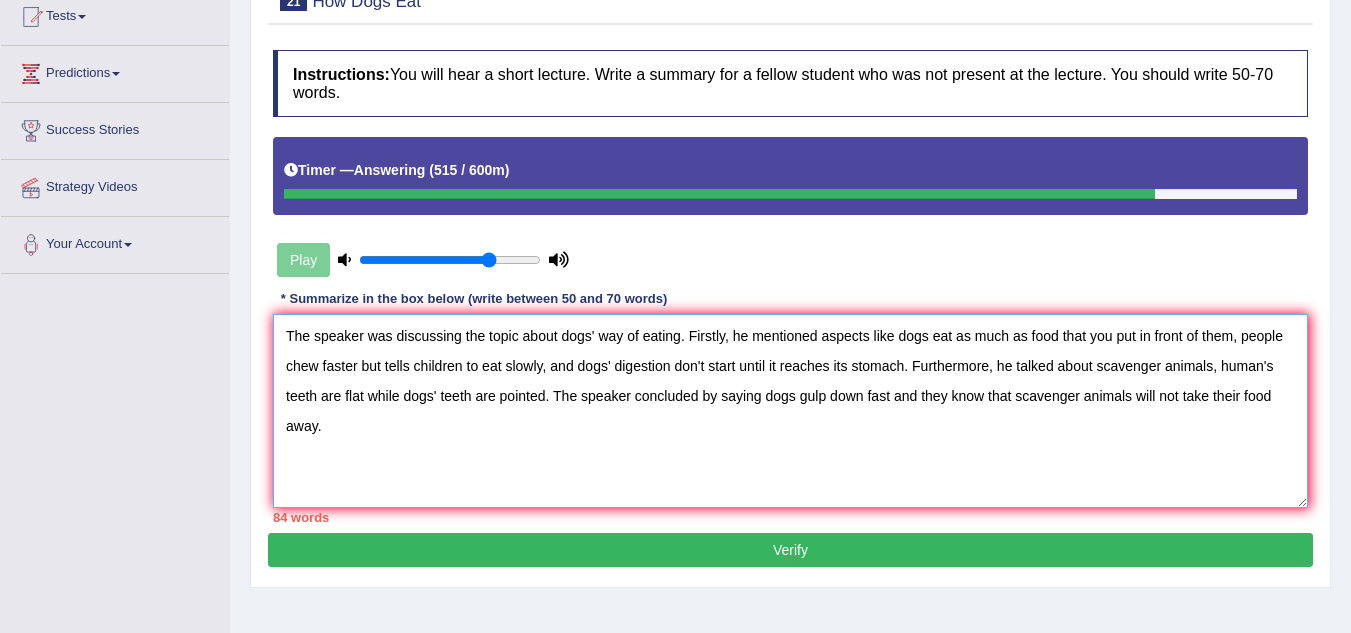 drag, startPoint x: 1236, startPoint y: 343, endPoint x: 552, endPoint y: 376, distance: 684.7956 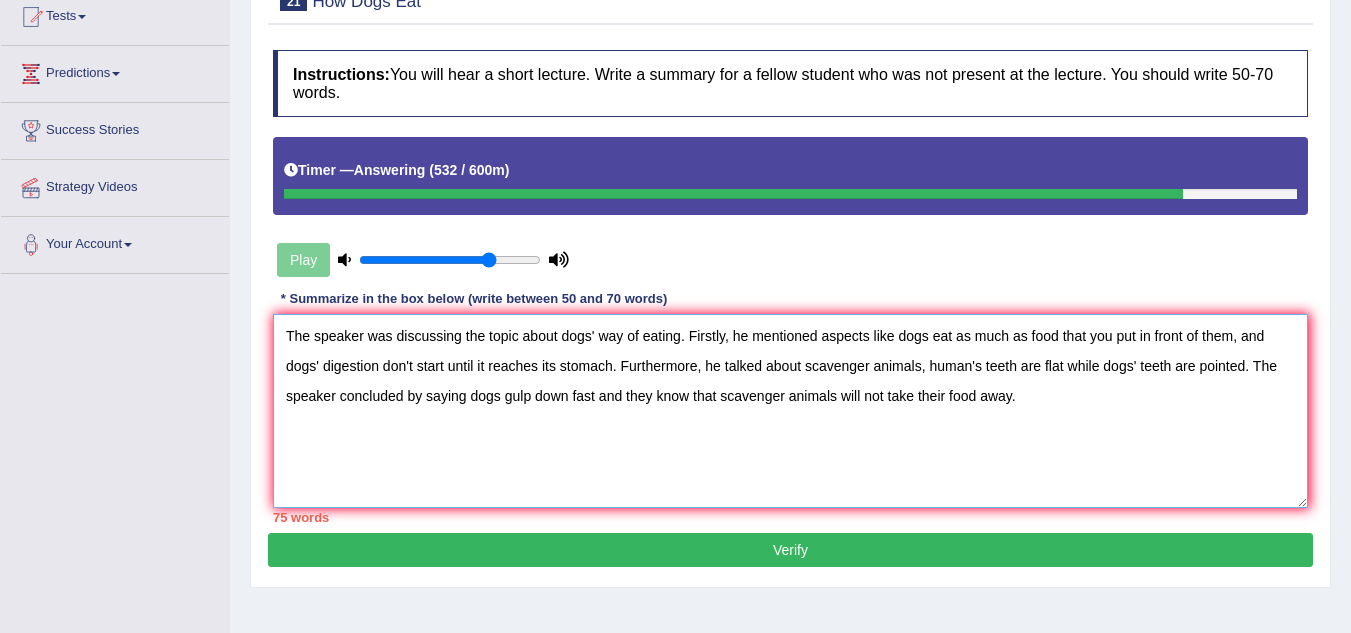drag, startPoint x: 1228, startPoint y: 331, endPoint x: 910, endPoint y: 313, distance: 318.50903 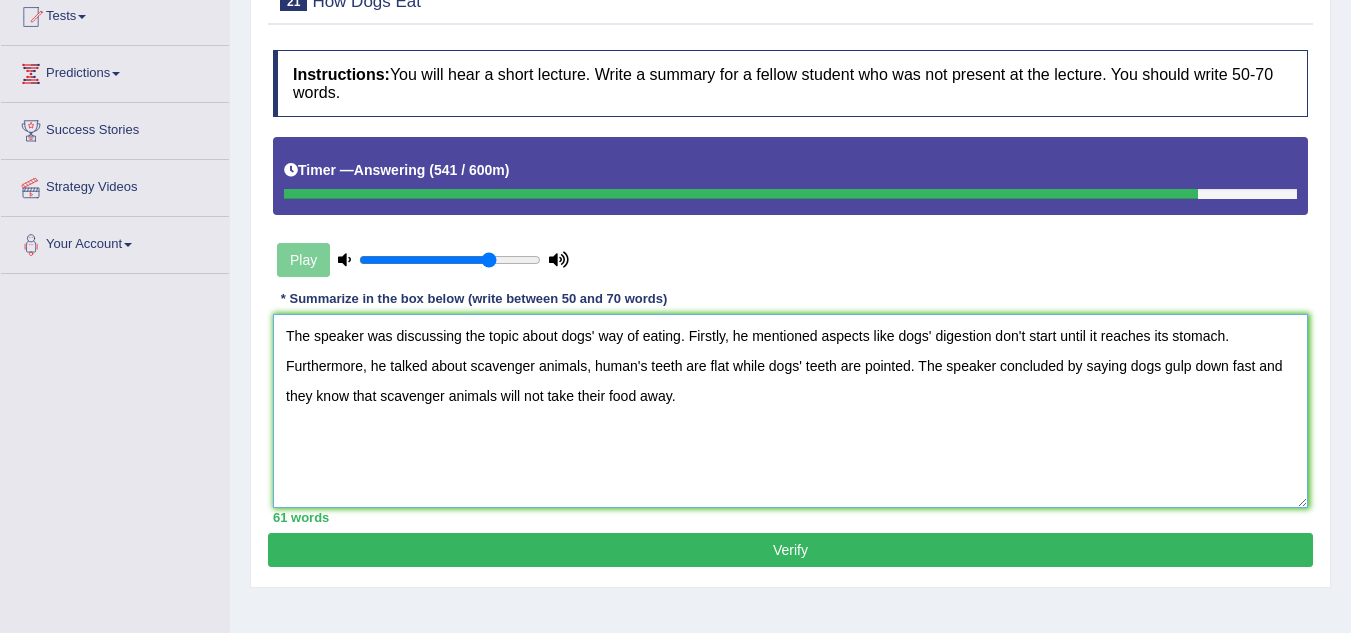 scroll, scrollTop: 283, scrollLeft: 0, axis: vertical 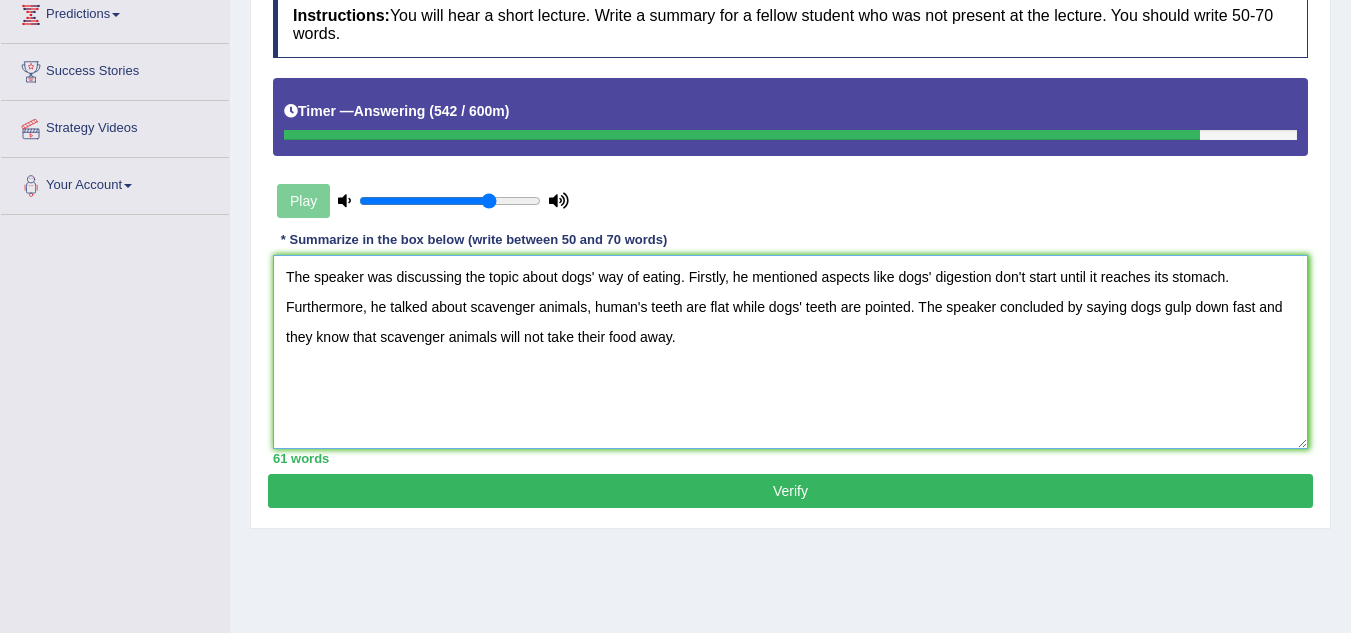 type on "The speaker was discussing the topic about dogs' way of eating. Firstly, he mentioned aspects like dogs' digestion don't start until it reaches its stomach. Furthermore, he talked about scavenger animals, human's teeth are flat while dogs' teeth are pointed. The speaker concluded by saying dogs gulp down fast and they know that scavenger animals will not take their food away." 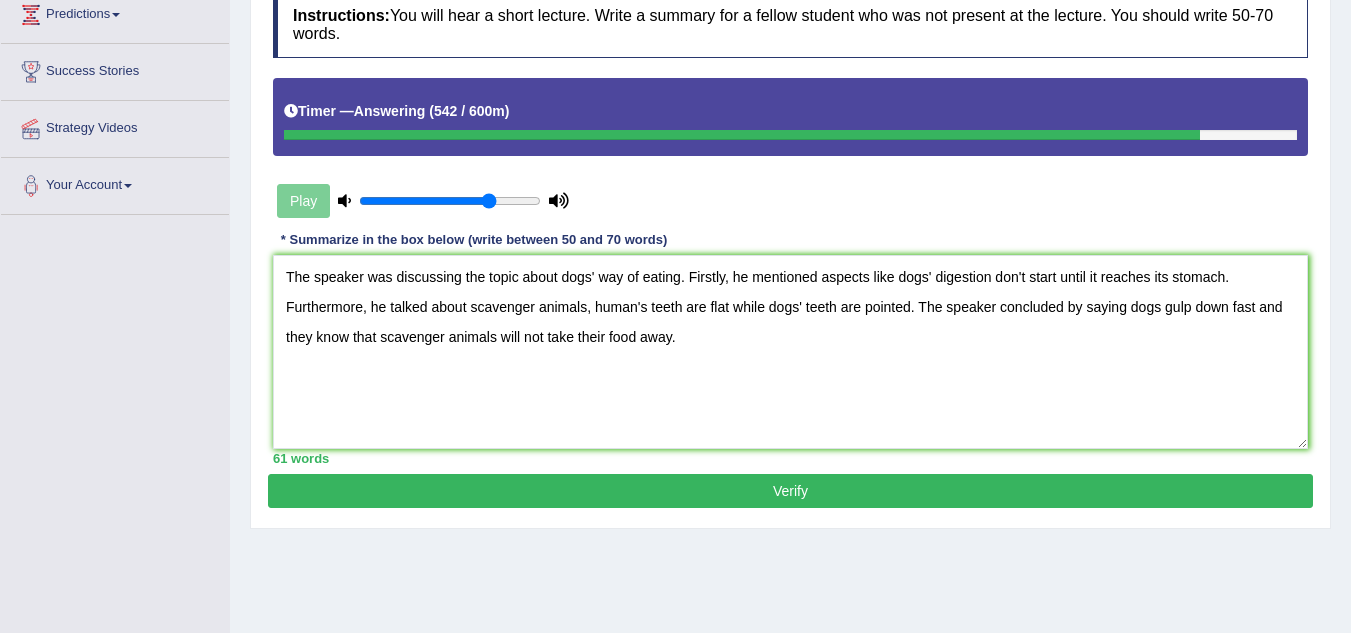 click on "Verify" at bounding box center [790, 491] 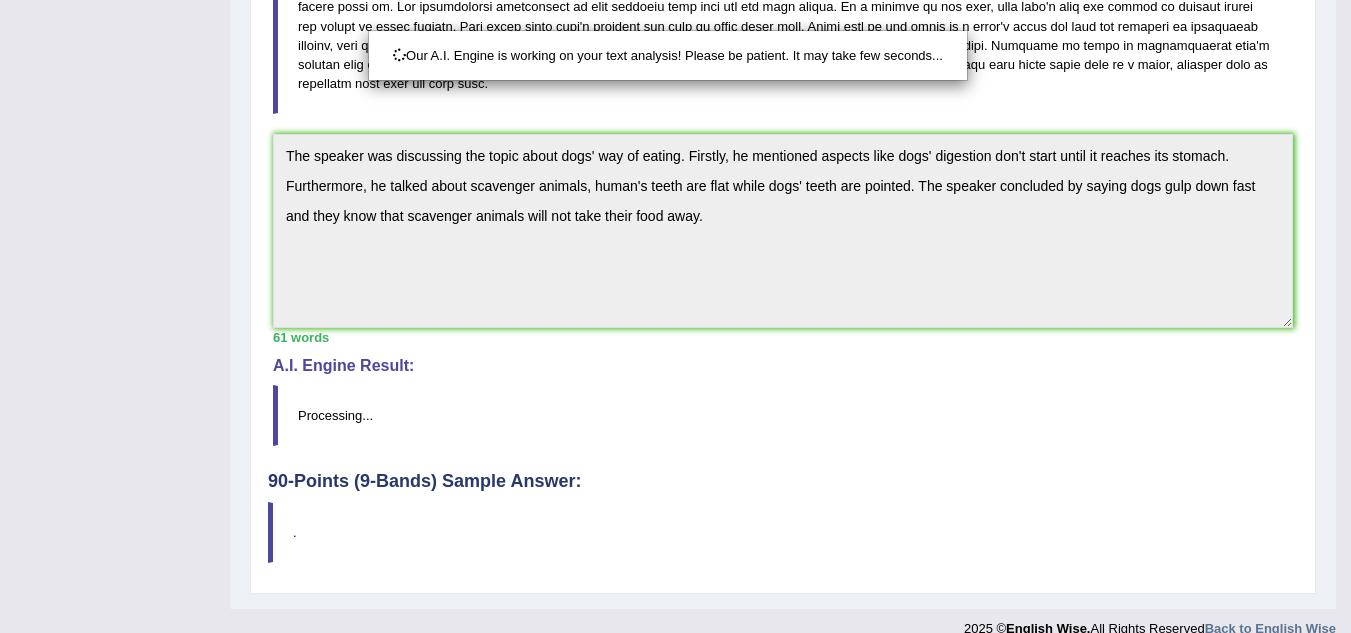 scroll, scrollTop: 580, scrollLeft: 0, axis: vertical 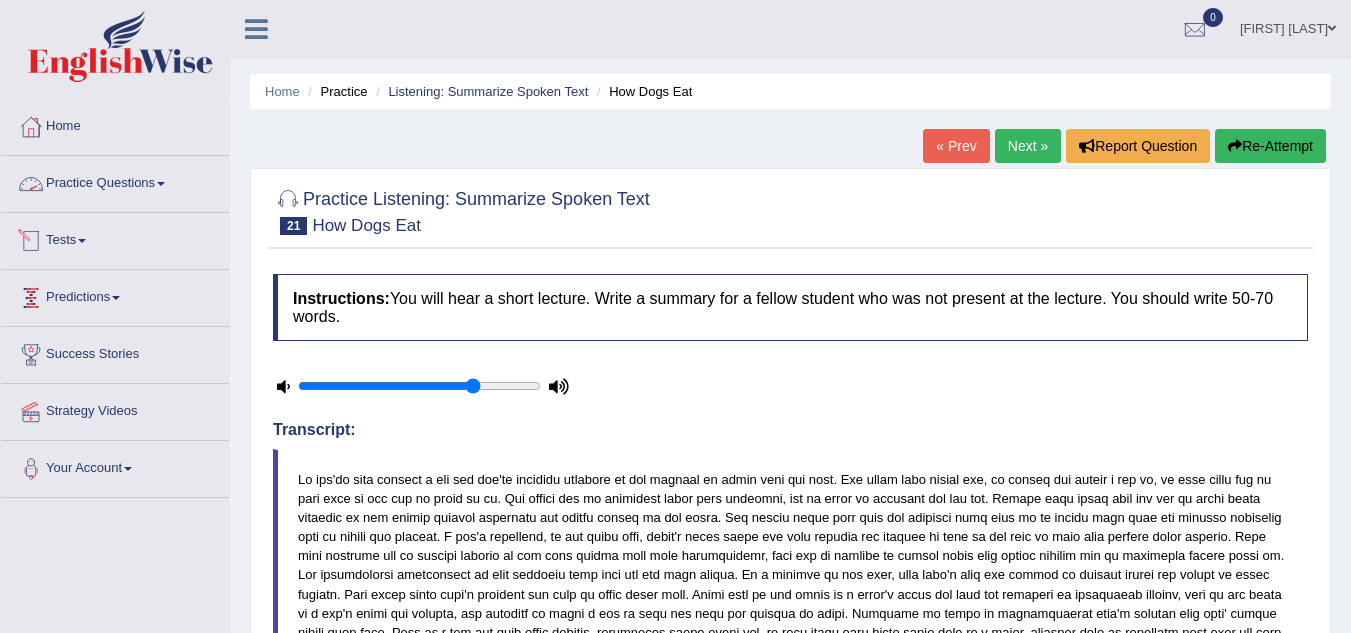 click on "Practice Questions" at bounding box center [115, 181] 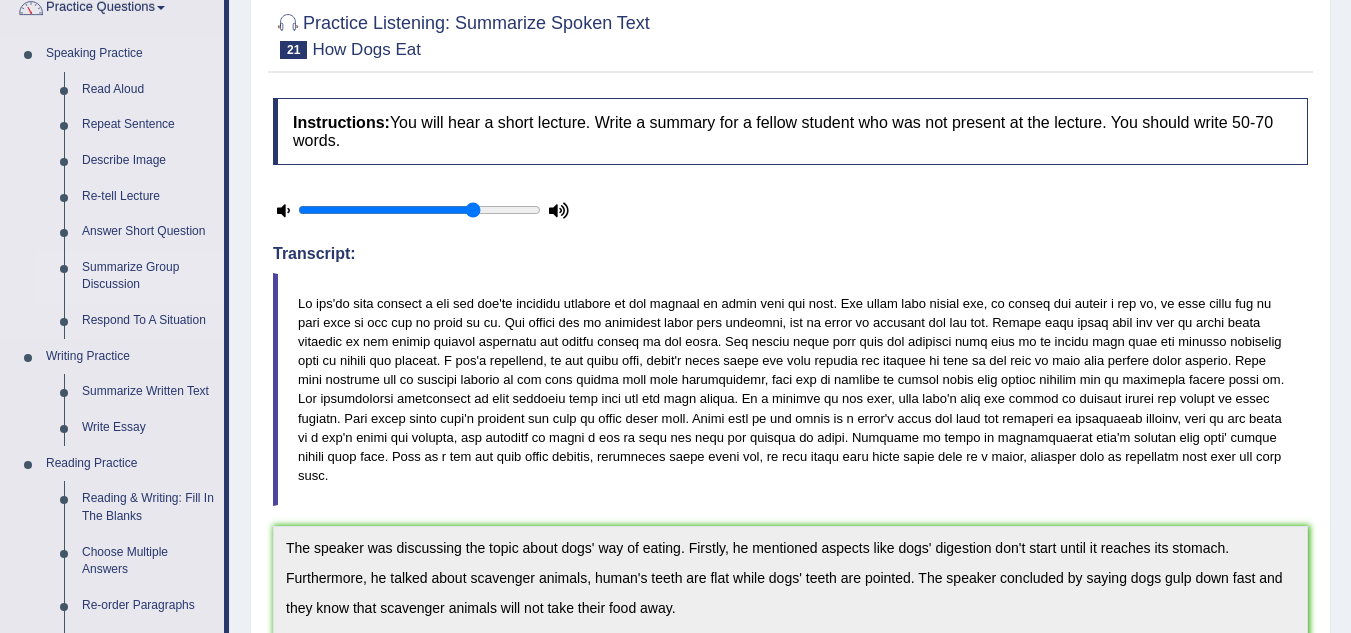 scroll, scrollTop: 201, scrollLeft: 0, axis: vertical 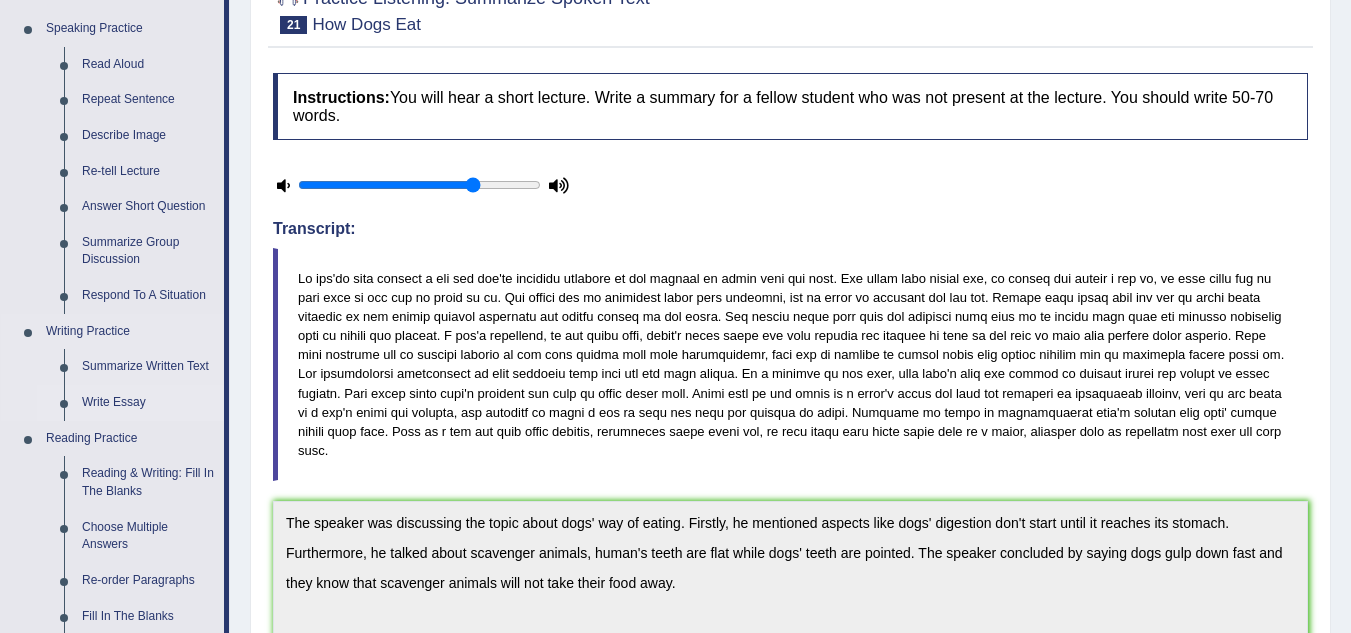 click on "Write Essay" at bounding box center (148, 403) 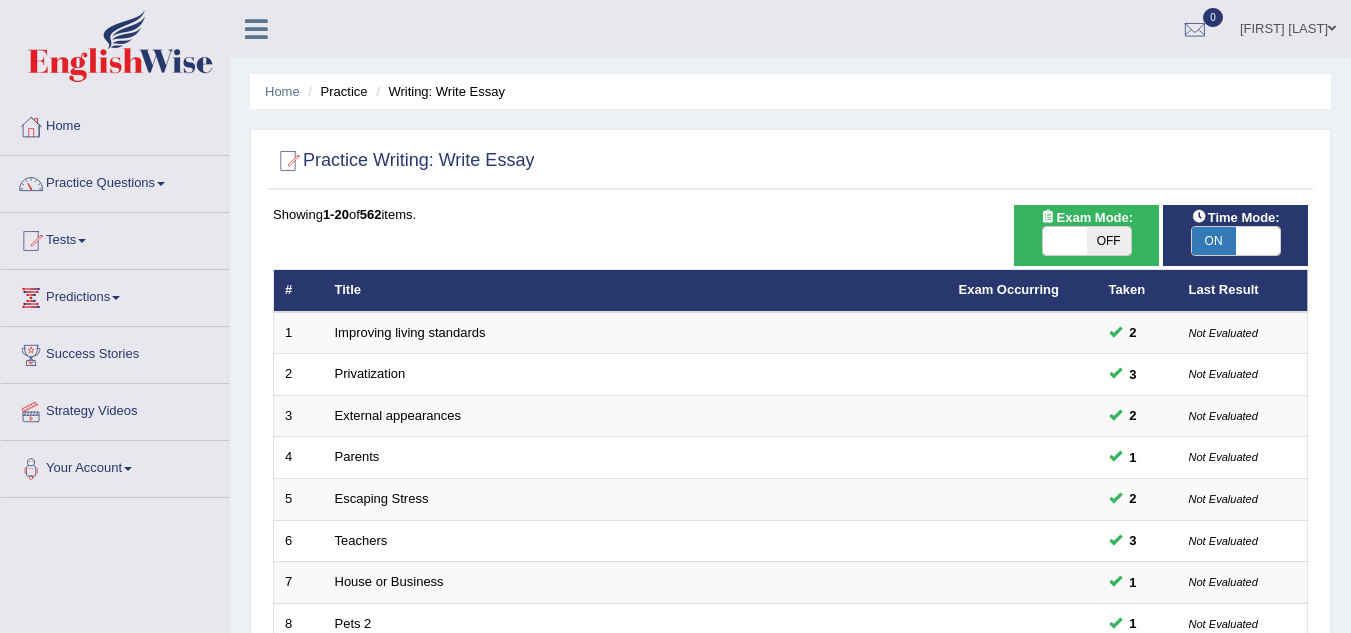 scroll, scrollTop: 228, scrollLeft: 0, axis: vertical 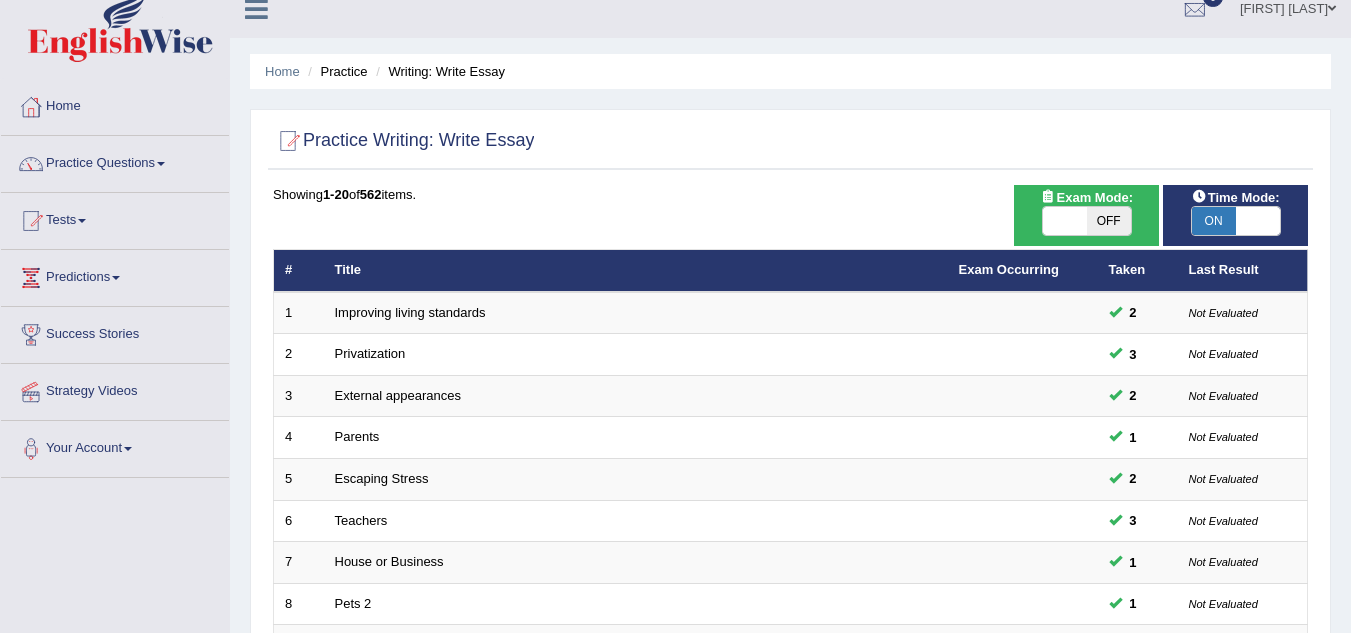 click on "Home
Practice
Writing: Write Essay
Practice Writing: Write Essay
Time Mode:
ON   OFF
Exam Mode:
ON   OFF
Showing  1-20  of  562  items.
# Title Exam Occurring Taken Last Result
1 Improving living standards 2 Not Evaluated
2 Privatization 3 Not Evaluated
3 External appearances 2 Not Evaluated
4 Parents 1 Not Evaluated
5 Escaping Stress 2 Not Evaluated
6 Teachers 3 Not Evaluated
7 House or Business 1 Not Evaluated
8 Pets 2 1 Not Evaluated
9 Read and Write 2 Not Evaluated
10 Famous Athletes 1 Not Evaluated
11 Remote Learning 1 Not Evaluated
12 Economic Globalization 5 Not Evaluated
13 Performance Drug 1 Not Evaluated
14 Agriculture 2 Not Evaluated
15 Rural to Urban 1 Not Evaluated
16 1 Not Evaluated" at bounding box center (790, 617) 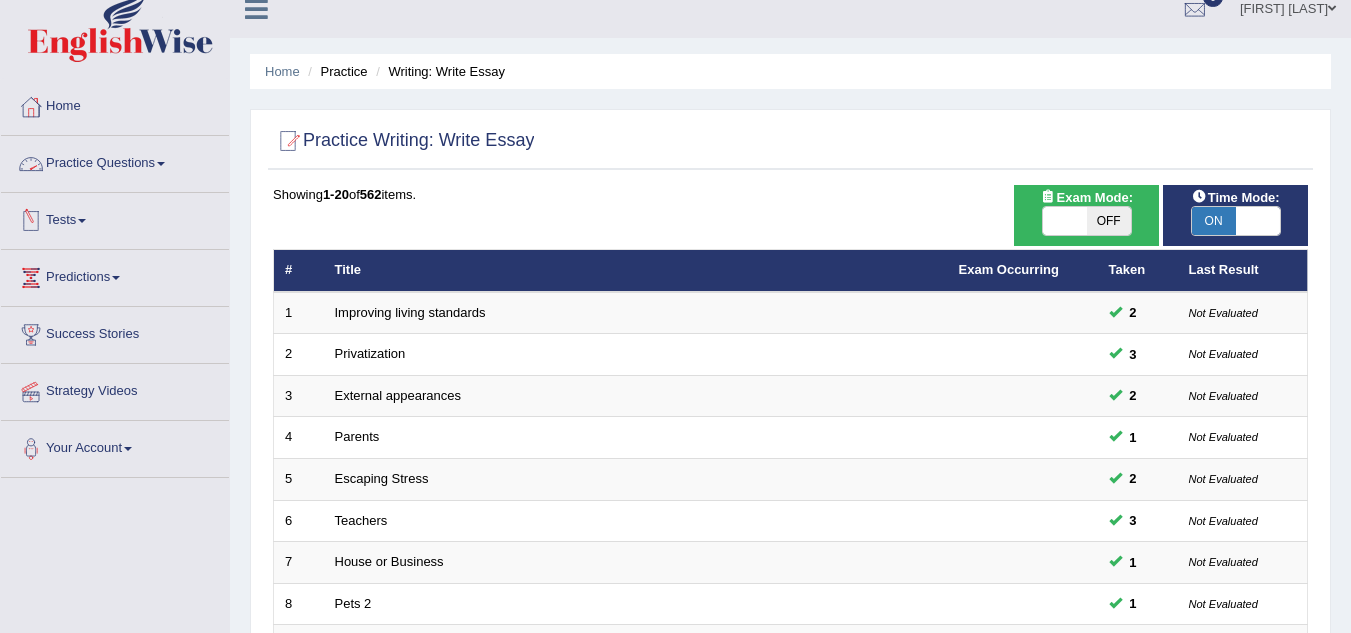 click on "Practice Questions" at bounding box center (115, 161) 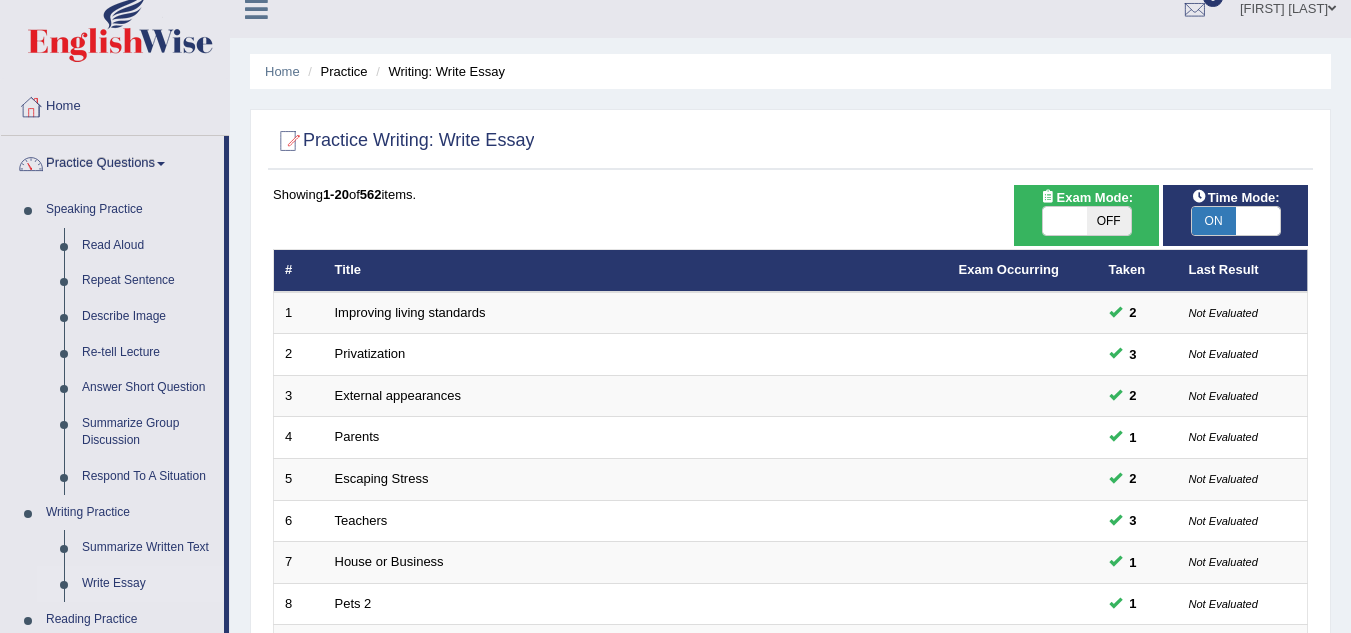 click on "Practice Questions   Speaking Practice Read Aloud
Repeat Sentence
Describe Image
Re-tell Lecture
Answer Short Question
Summarize Group Discussion
Respond To A Situation
Writing Practice  Summarize Written Text
Write Essay
Reading Practice  Reading & Writing: Fill In The Blanks
Choose Multiple Answers
Re-order Paragraphs
Fill In The Blanks
Choose Single Answer
Listening Practice  Summarize Spoken Text
Highlight Incorrect Words
Highlight Correct Summary
Select Missing Word
Choose Single Answer
Choose Multiple Answers
Fill In The Blanks
Write From Dictation
Pronunciation" at bounding box center (115, 698) 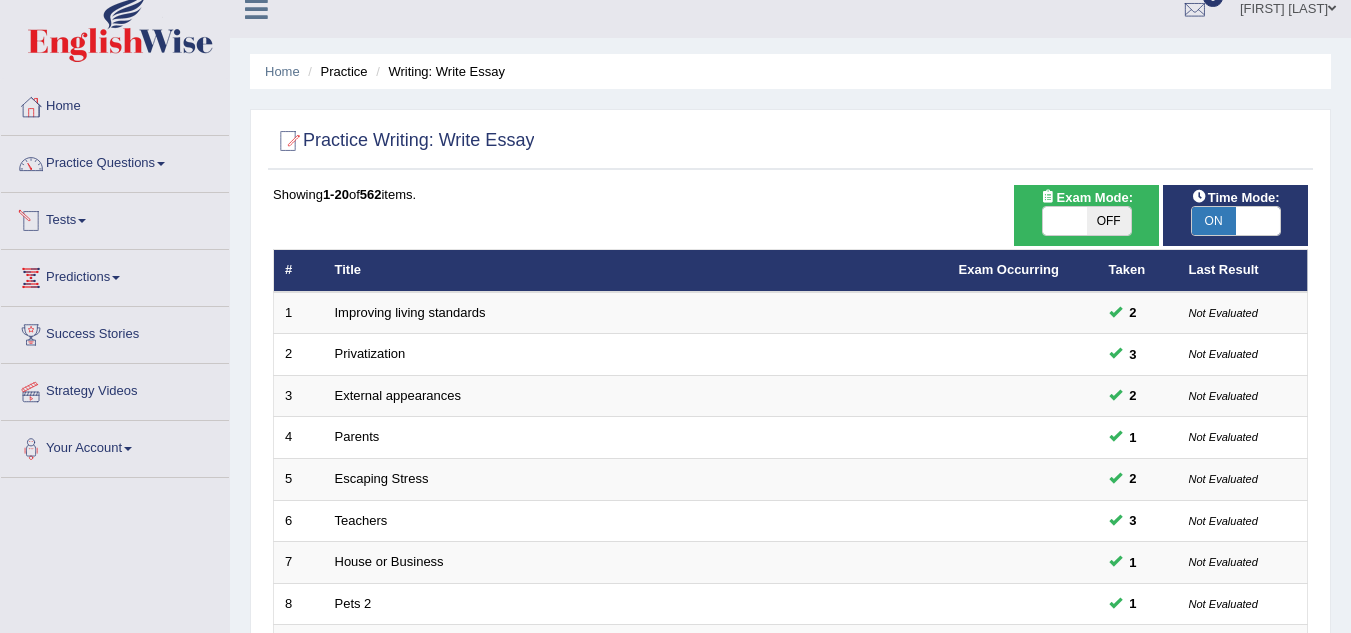 click on "Tests" at bounding box center (115, 218) 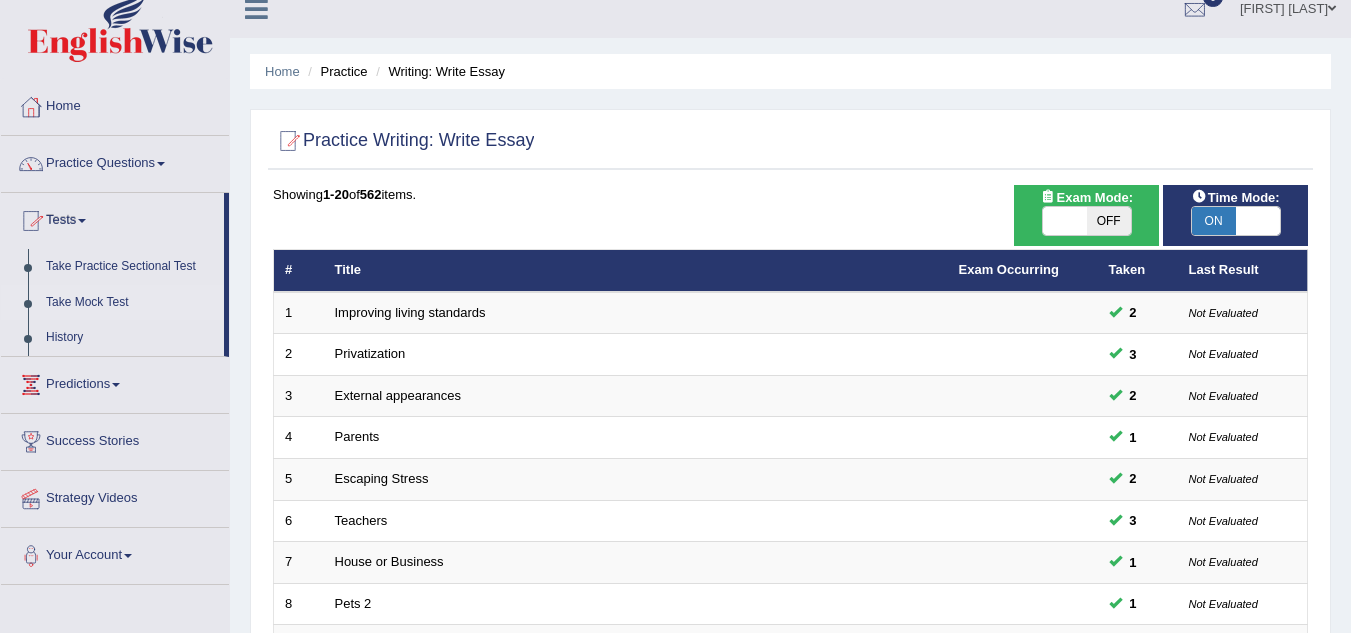 click on "Take Mock Test" at bounding box center [130, 303] 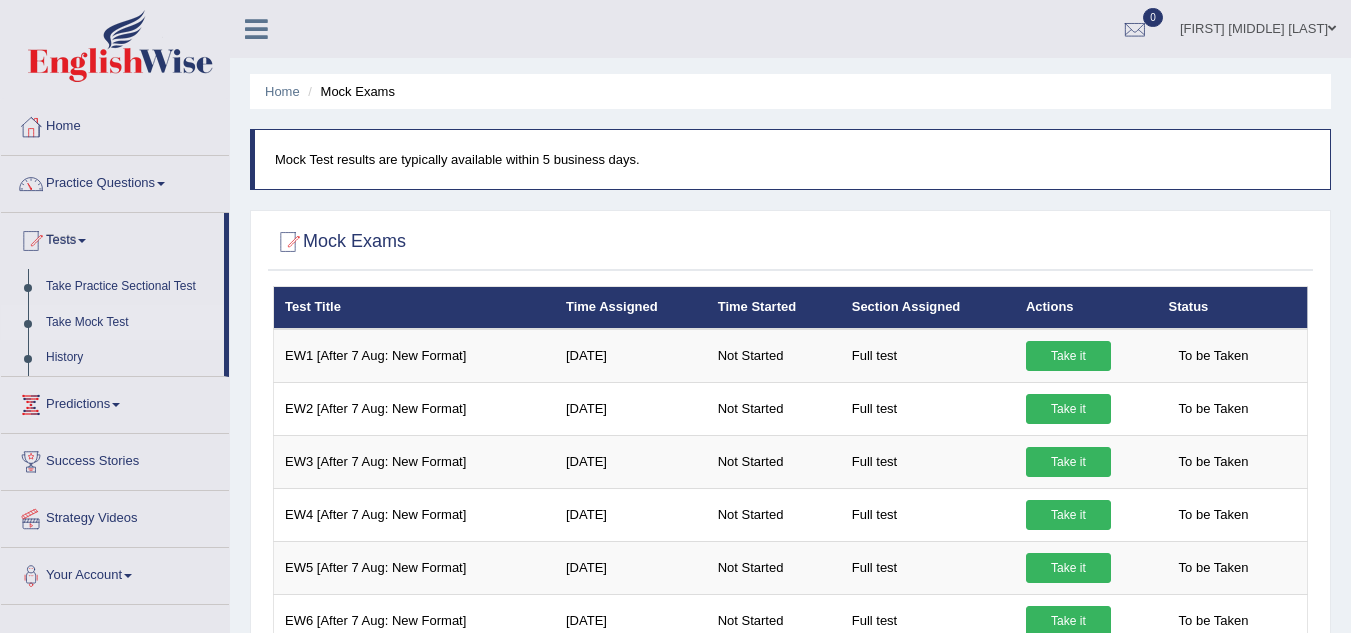 scroll, scrollTop: 500, scrollLeft: 0, axis: vertical 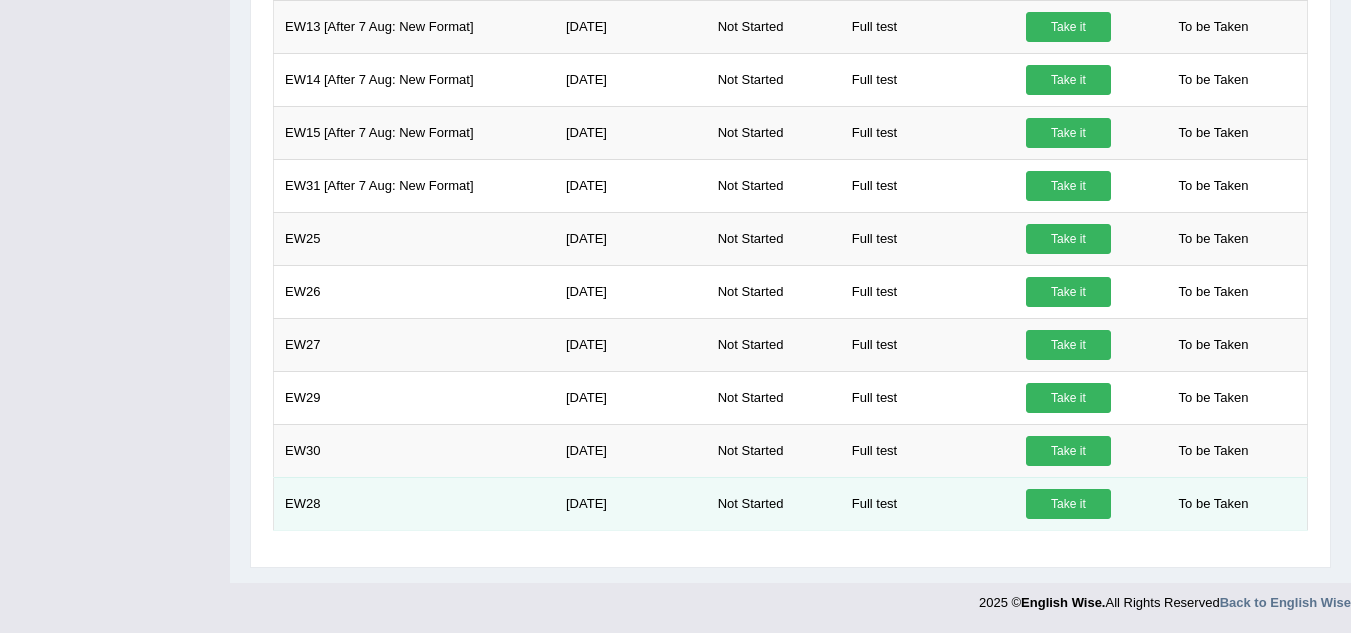click on "Take it" at bounding box center (1068, 504) 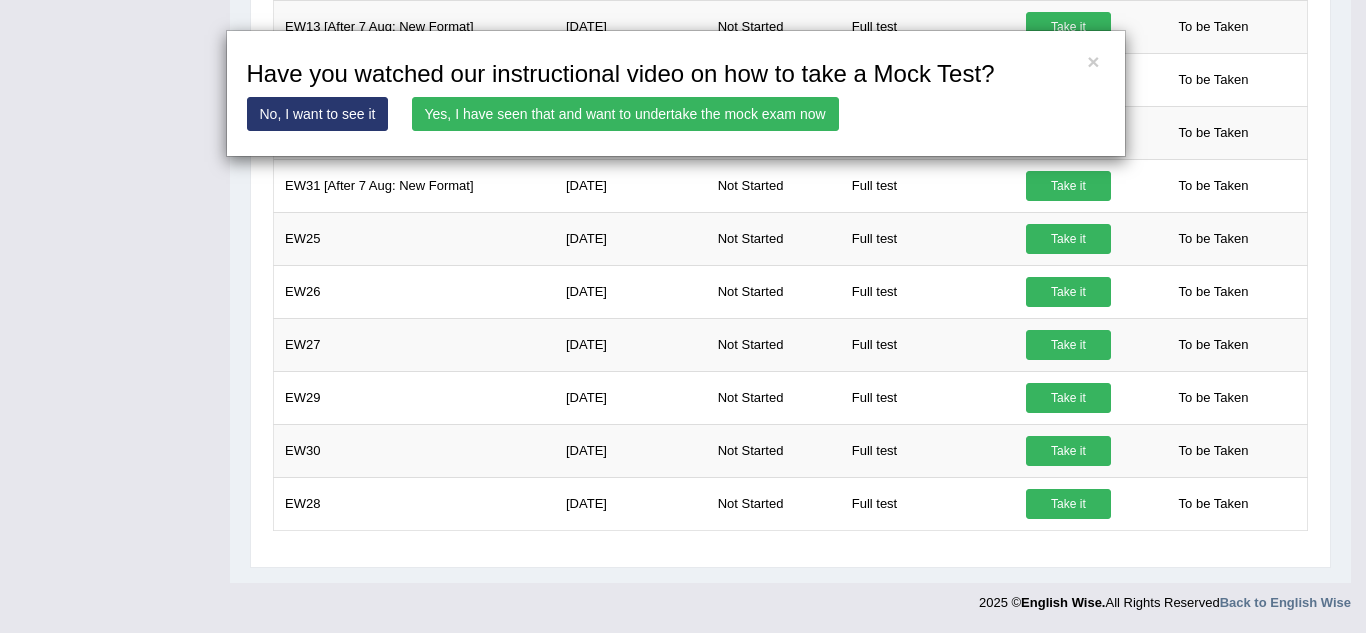 click on "Yes, I have seen that and want to undertake the mock exam now" at bounding box center [625, 114] 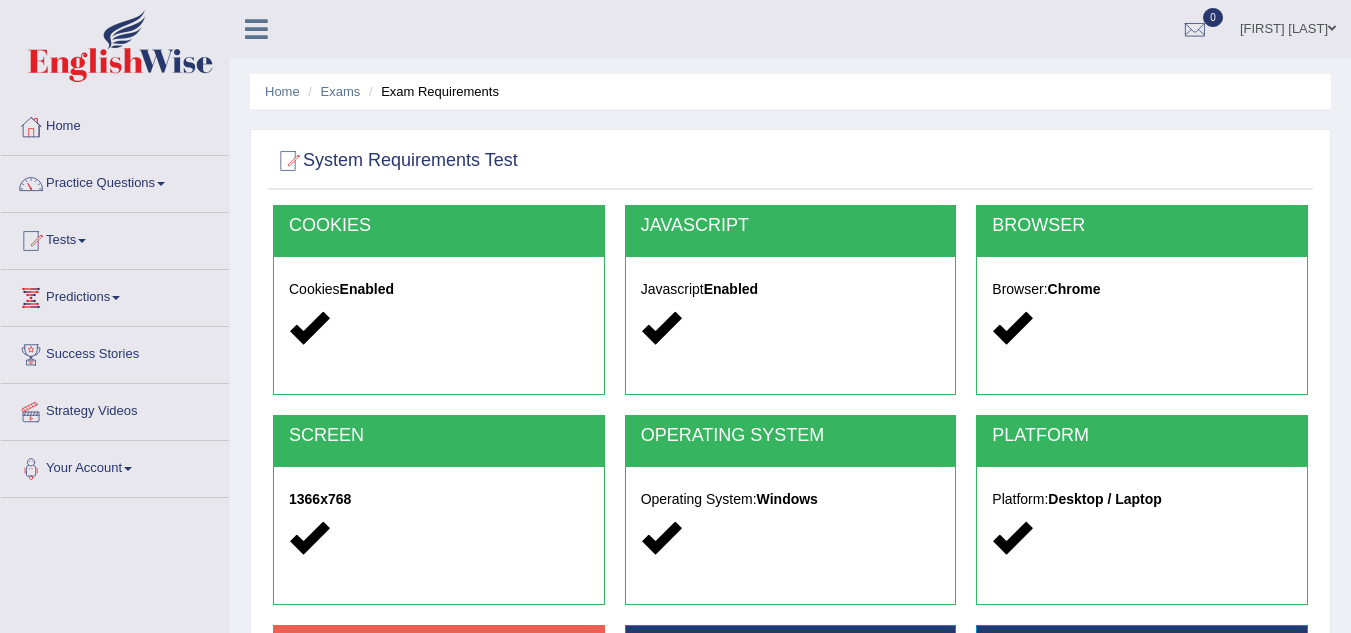 scroll, scrollTop: 0, scrollLeft: 0, axis: both 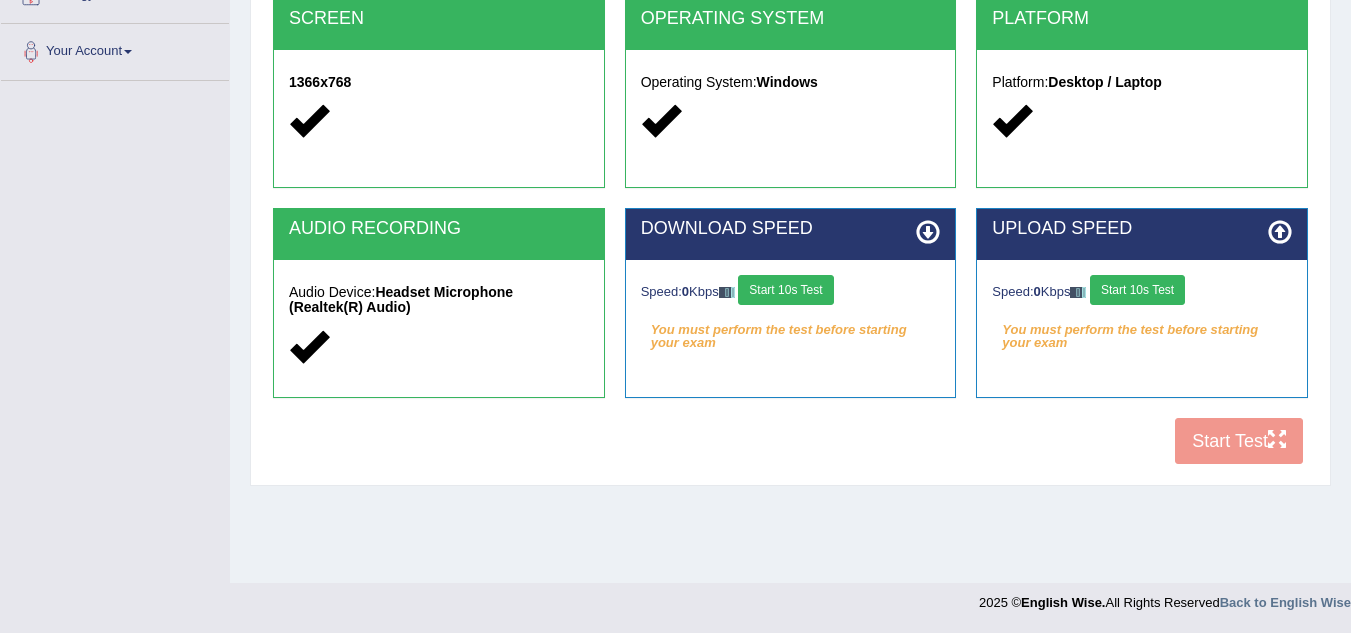 click on "Start 10s Test" at bounding box center [785, 290] 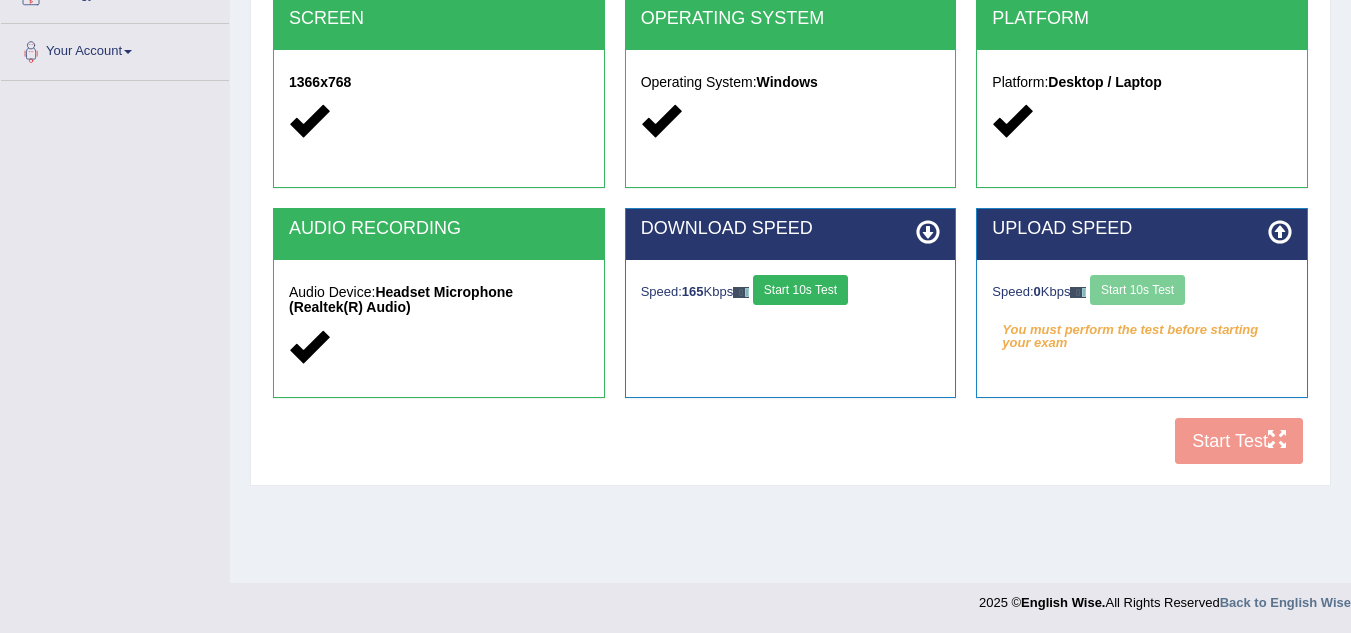 click on "Start 10s Test" at bounding box center [800, 290] 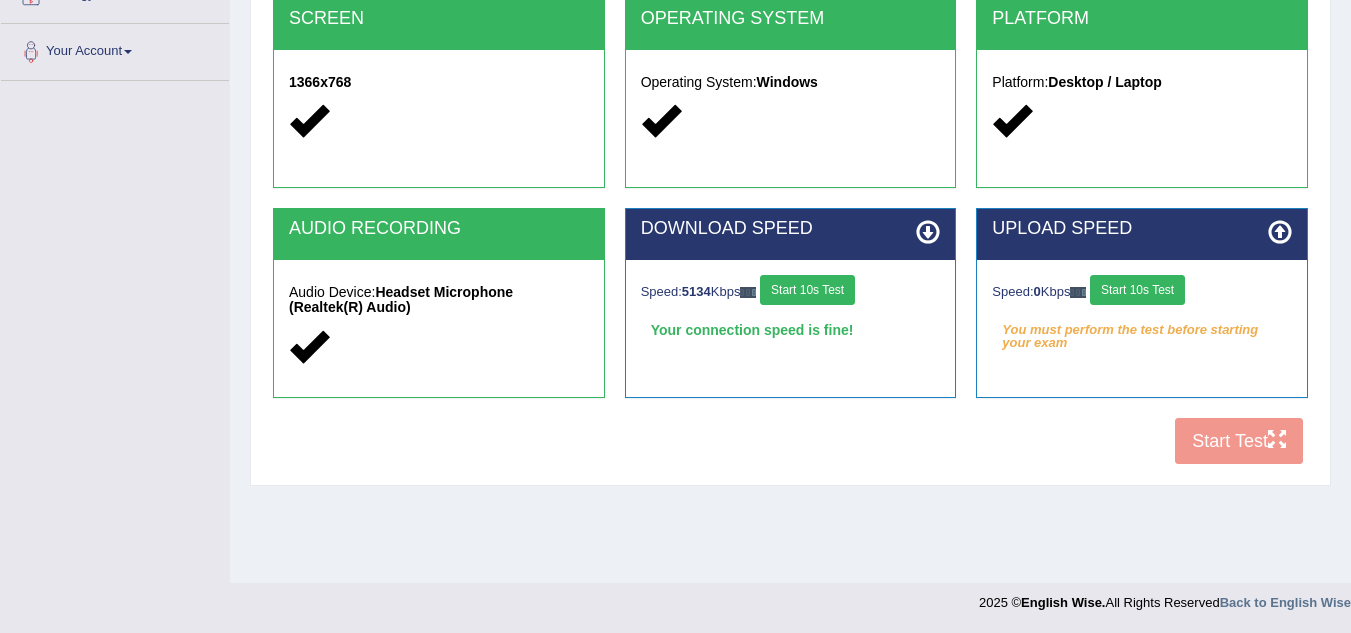 click on "Start 10s Test" at bounding box center (1137, 290) 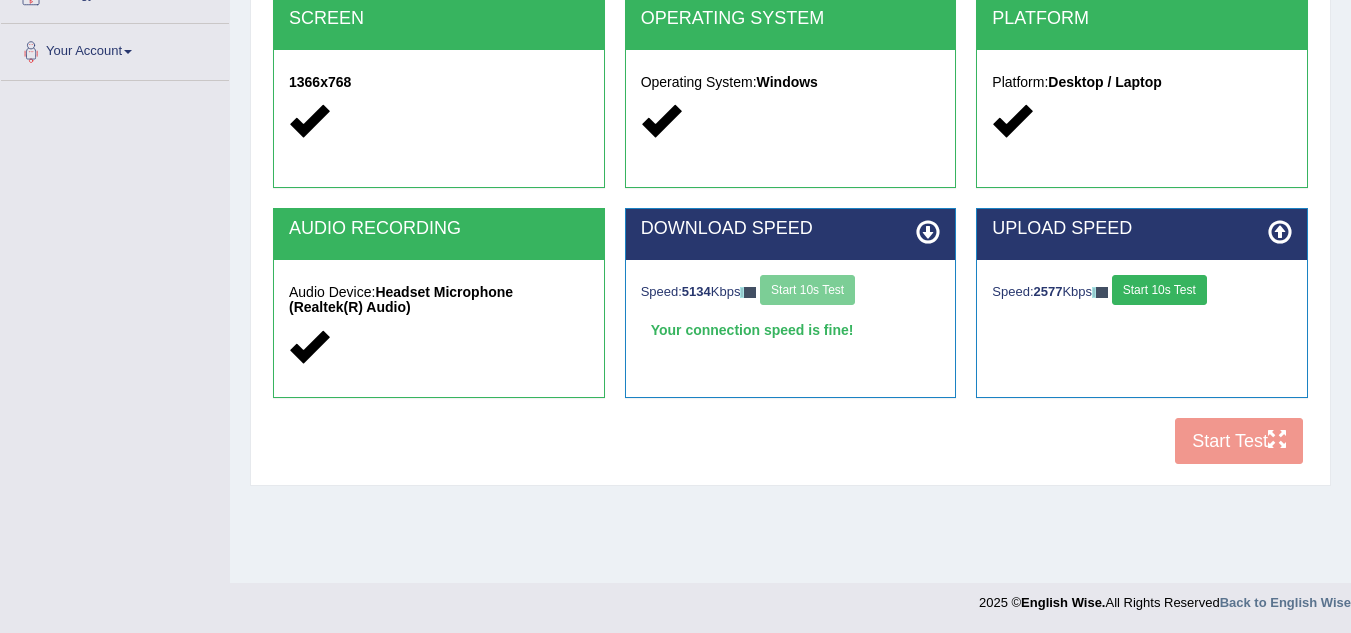 click on "Start 10s Test" at bounding box center [1159, 290] 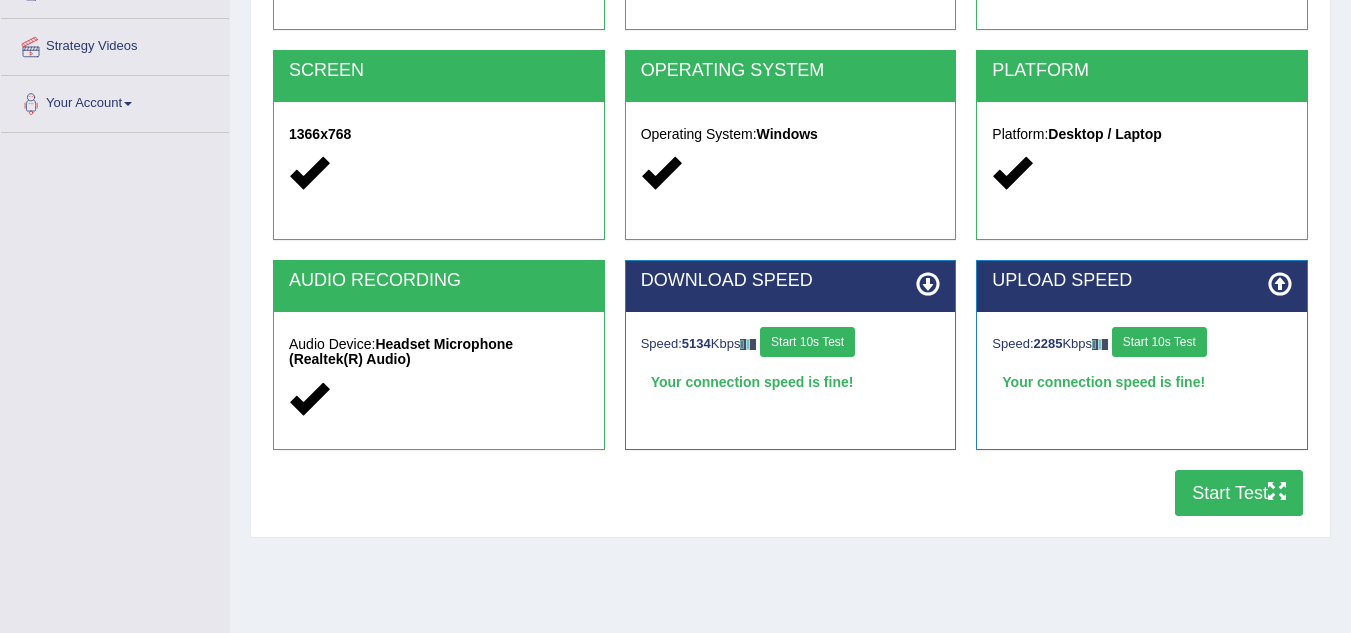 scroll, scrollTop: 366, scrollLeft: 0, axis: vertical 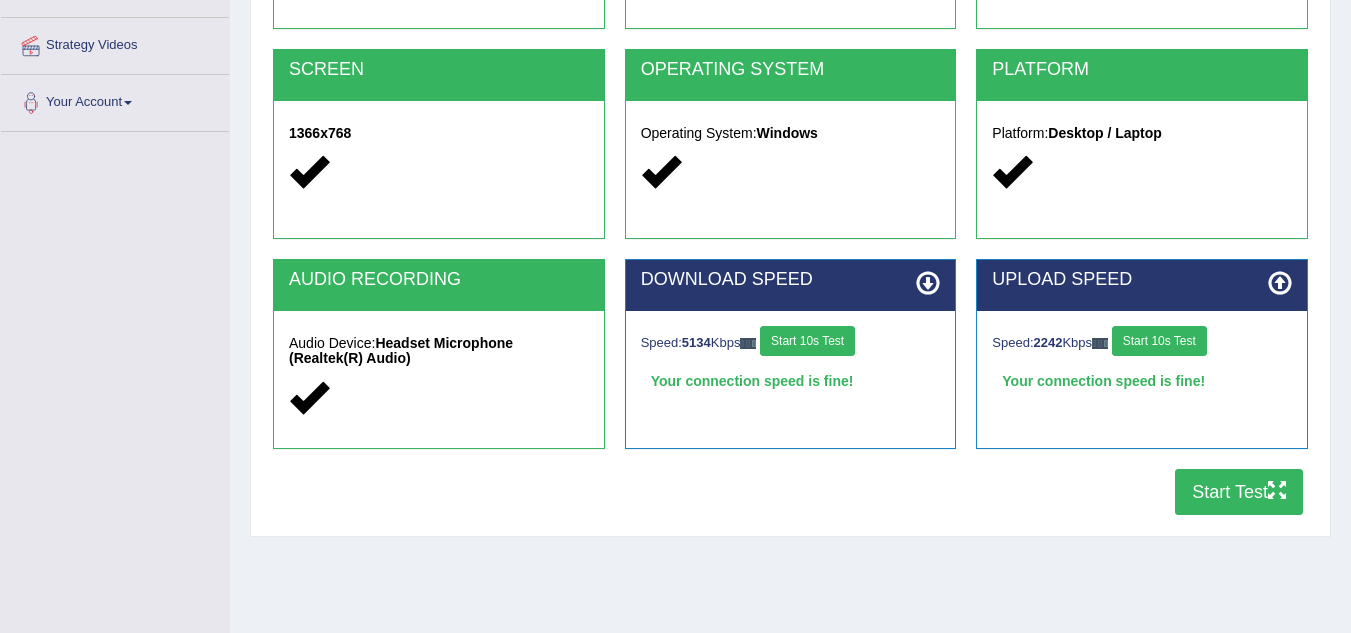 click on "Start Test" at bounding box center (1239, 492) 